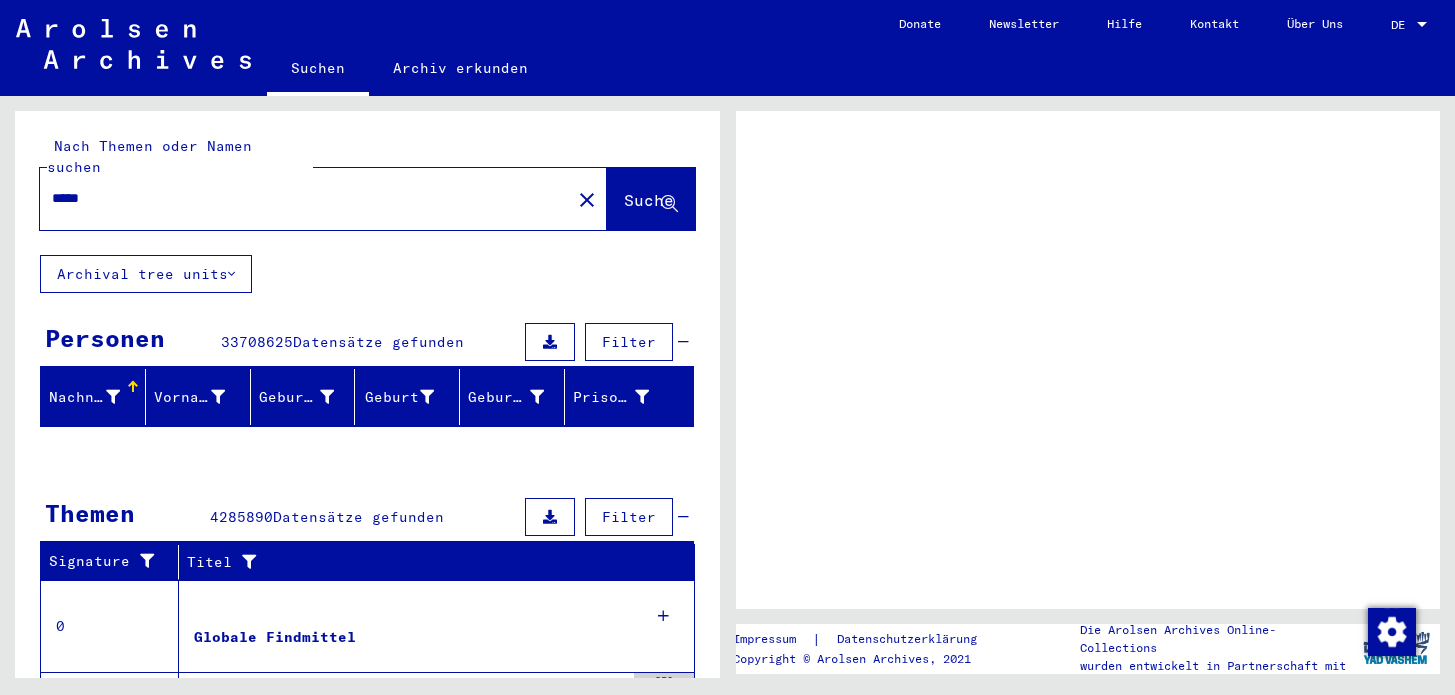 scroll, scrollTop: 0, scrollLeft: 0, axis: both 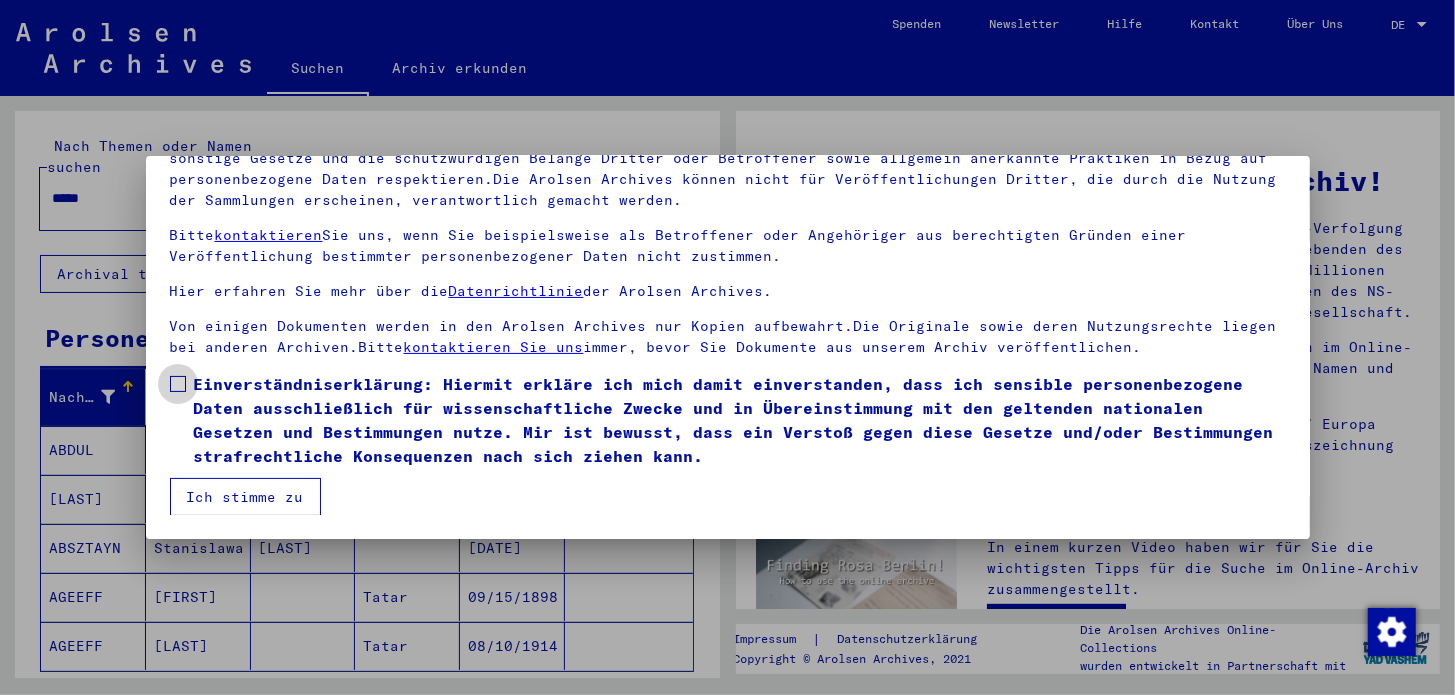 click at bounding box center [178, 384] 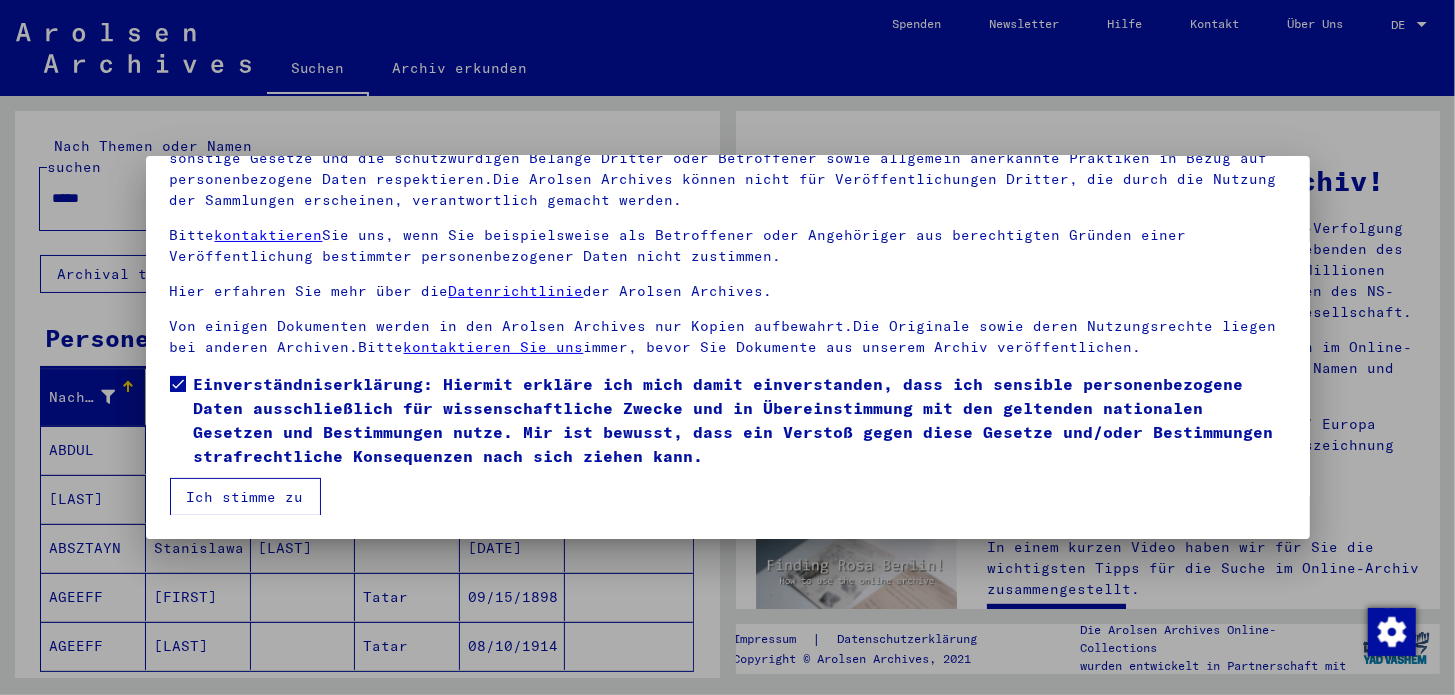 click on "Ich stimme zu" at bounding box center (245, 497) 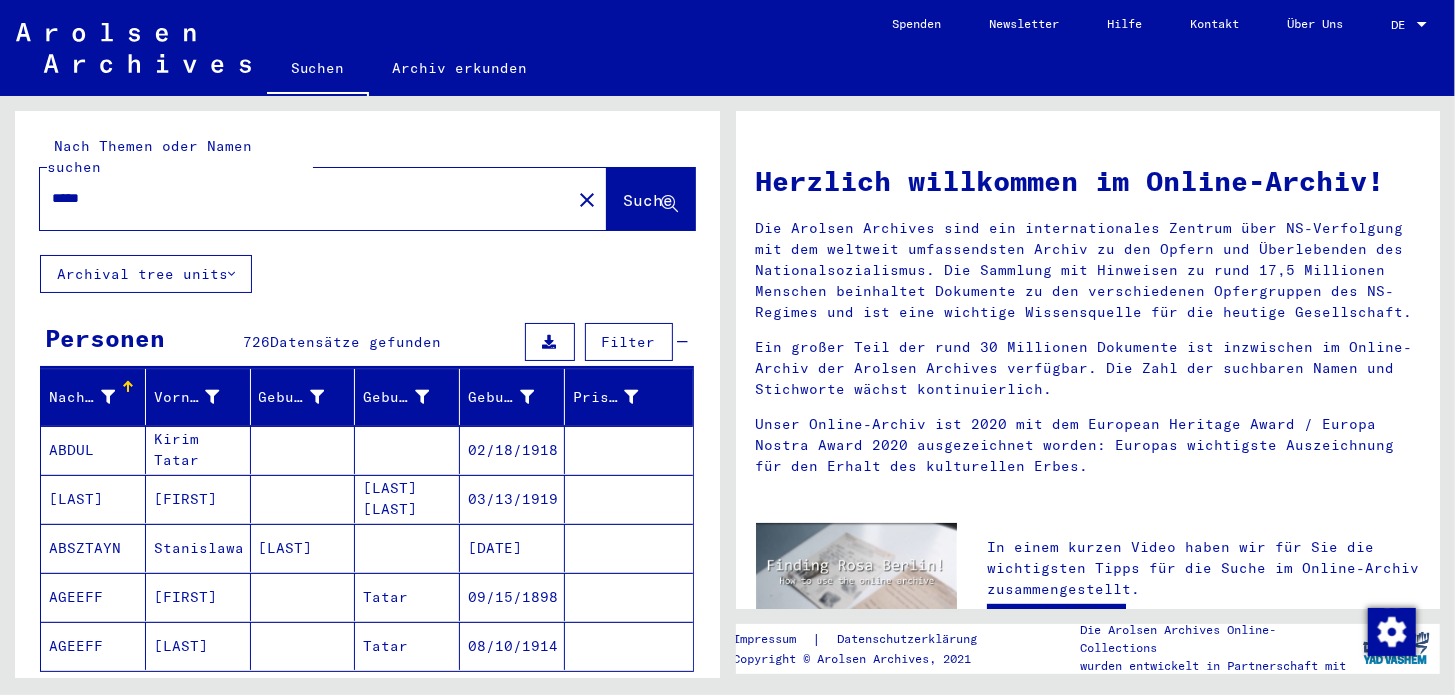 click at bounding box center [1422, 25] 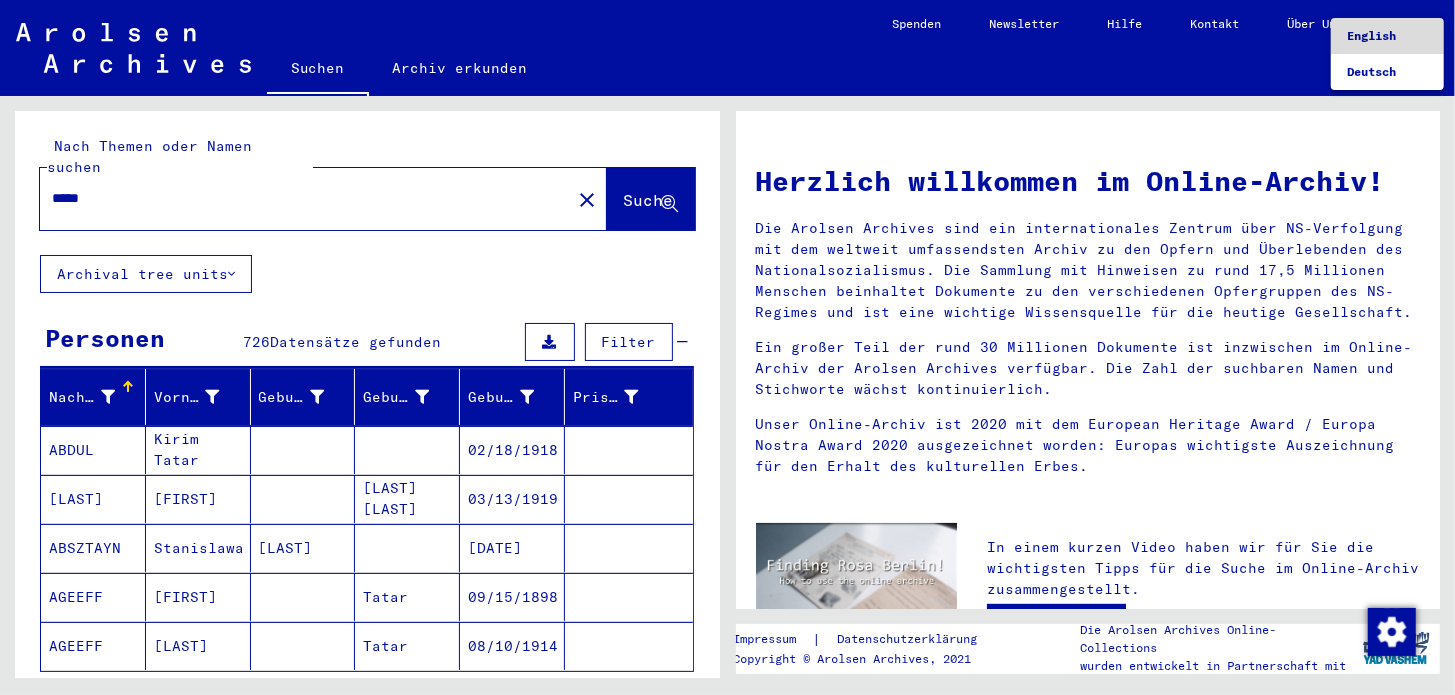 click on "English" at bounding box center [1387, 36] 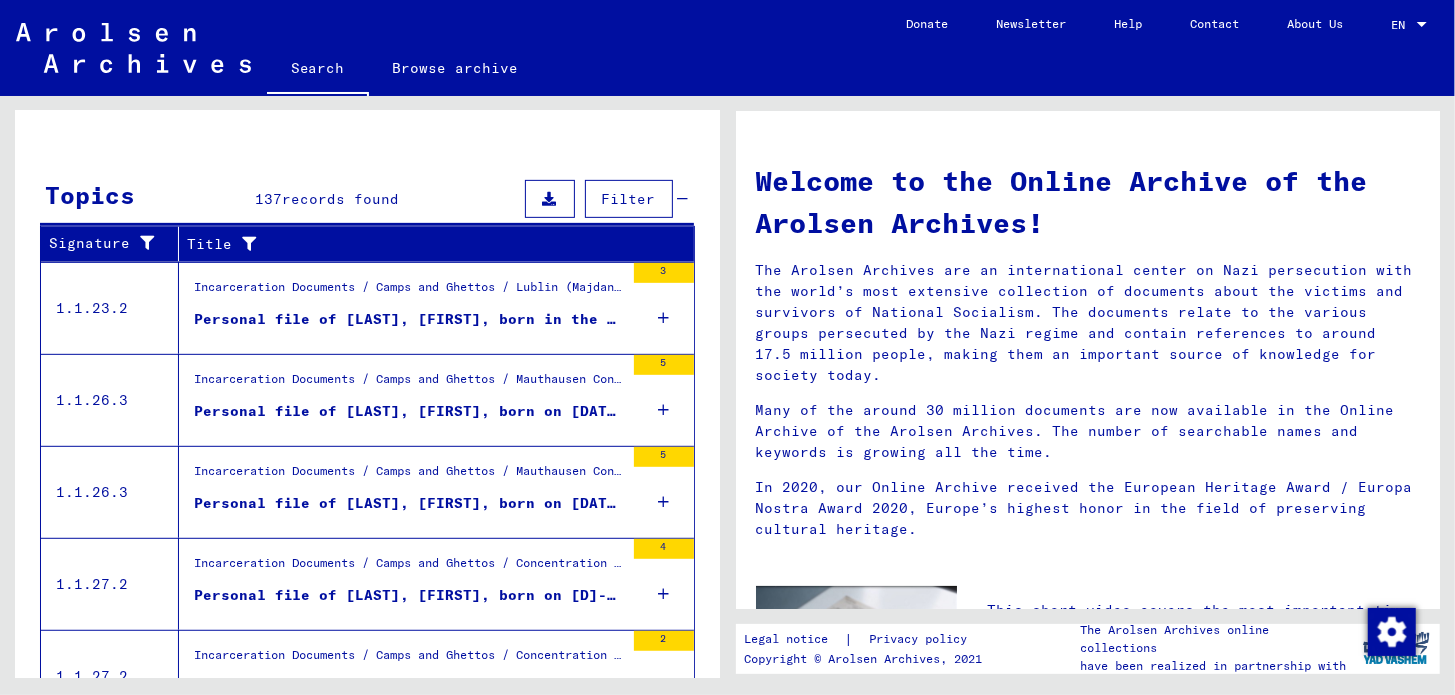 scroll, scrollTop: 695, scrollLeft: 0, axis: vertical 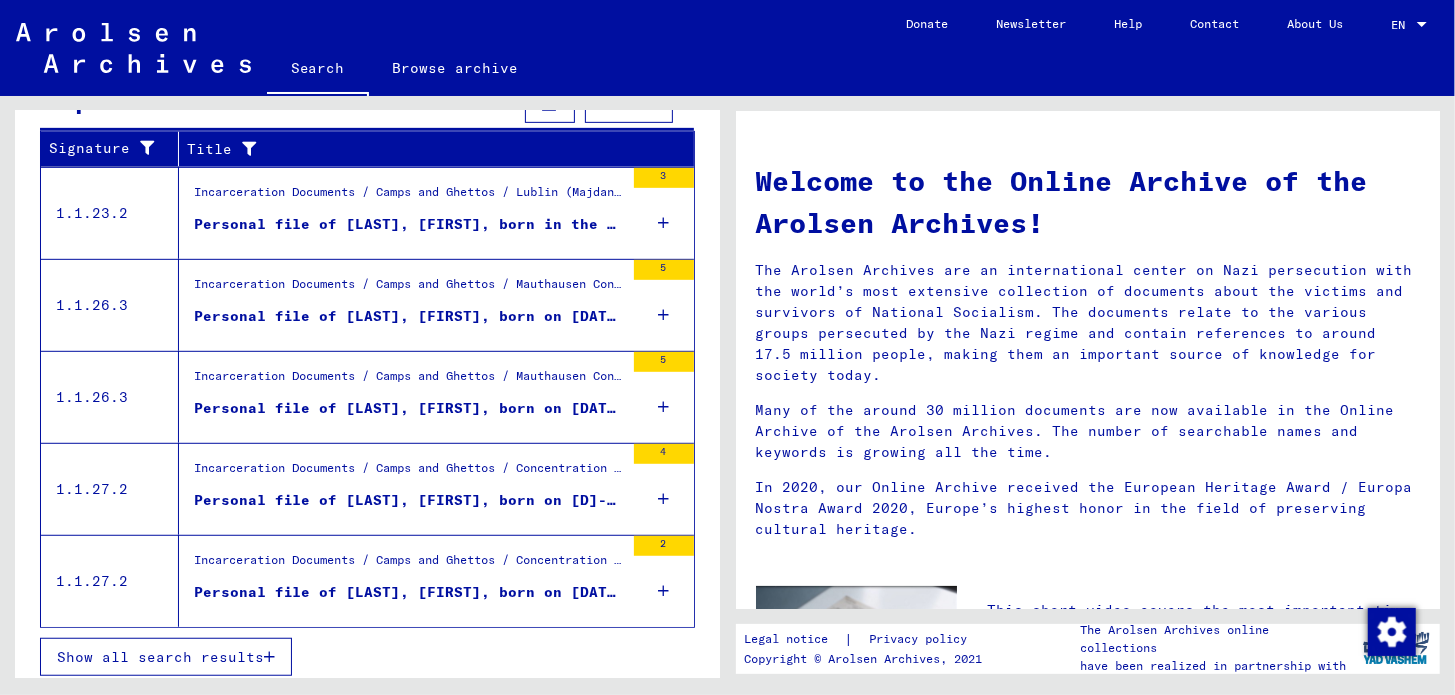 click on "Show all search results" at bounding box center (166, 657) 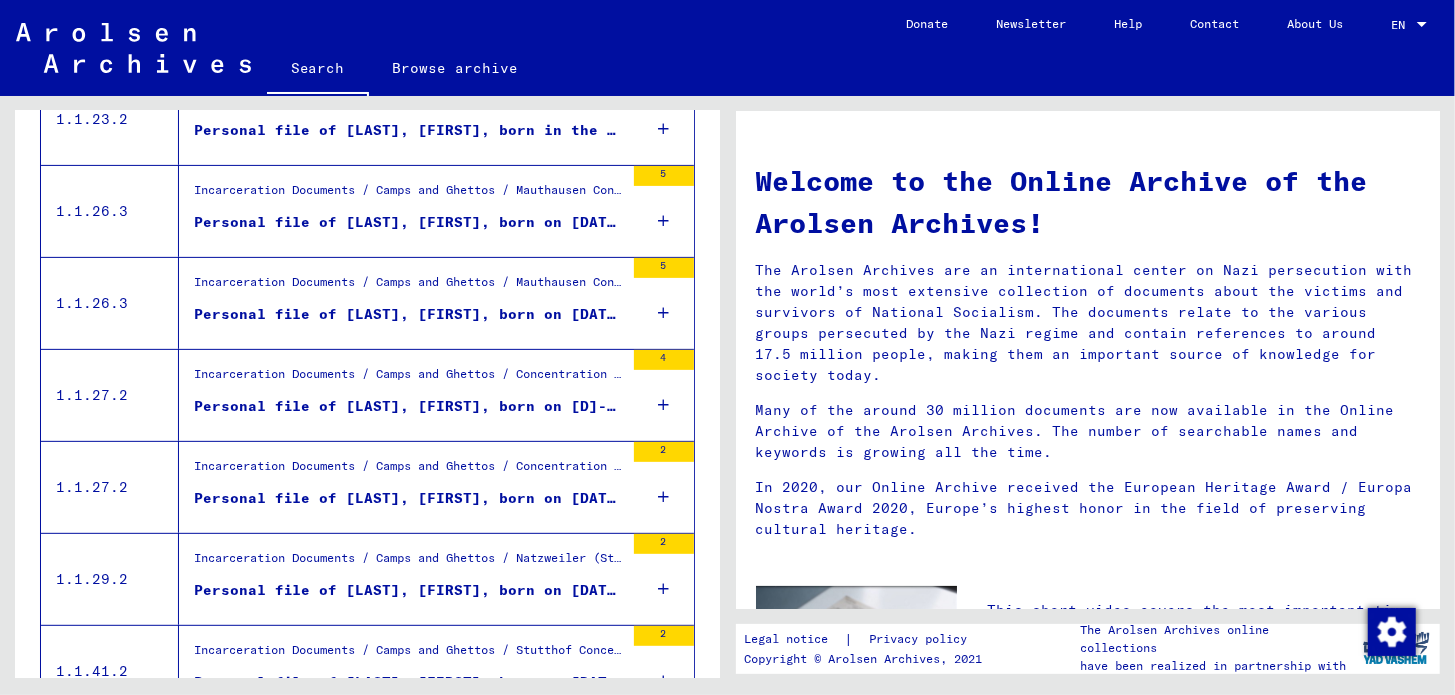 scroll, scrollTop: 0, scrollLeft: 0, axis: both 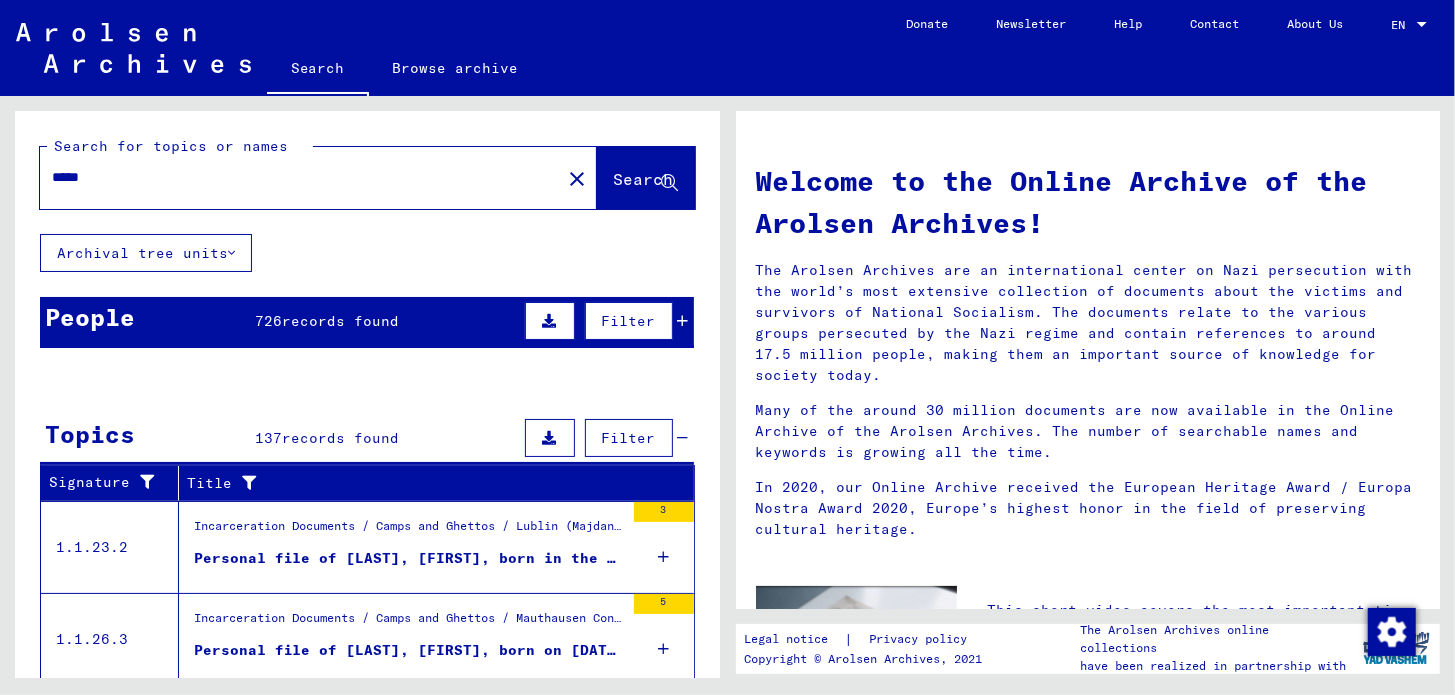 click on "*****" at bounding box center [294, 177] 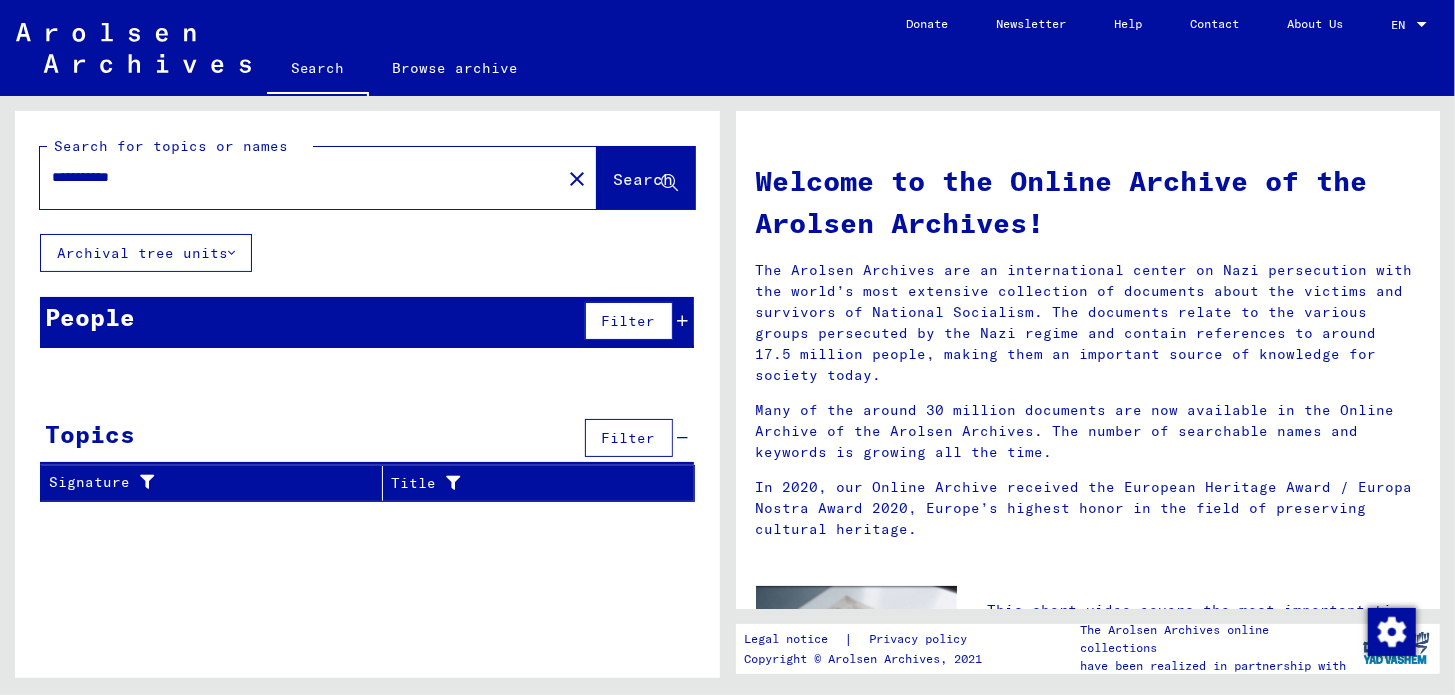 click on "**********" at bounding box center (294, 177) 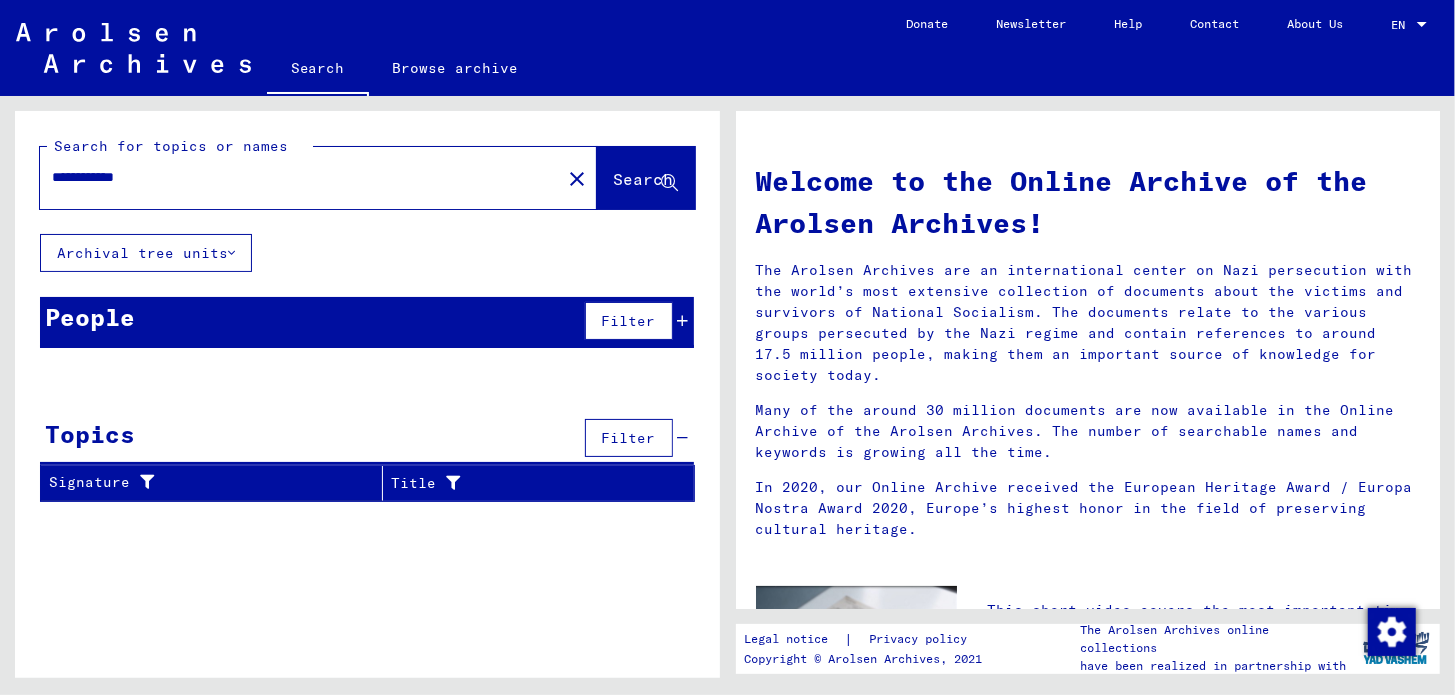 type on "**********" 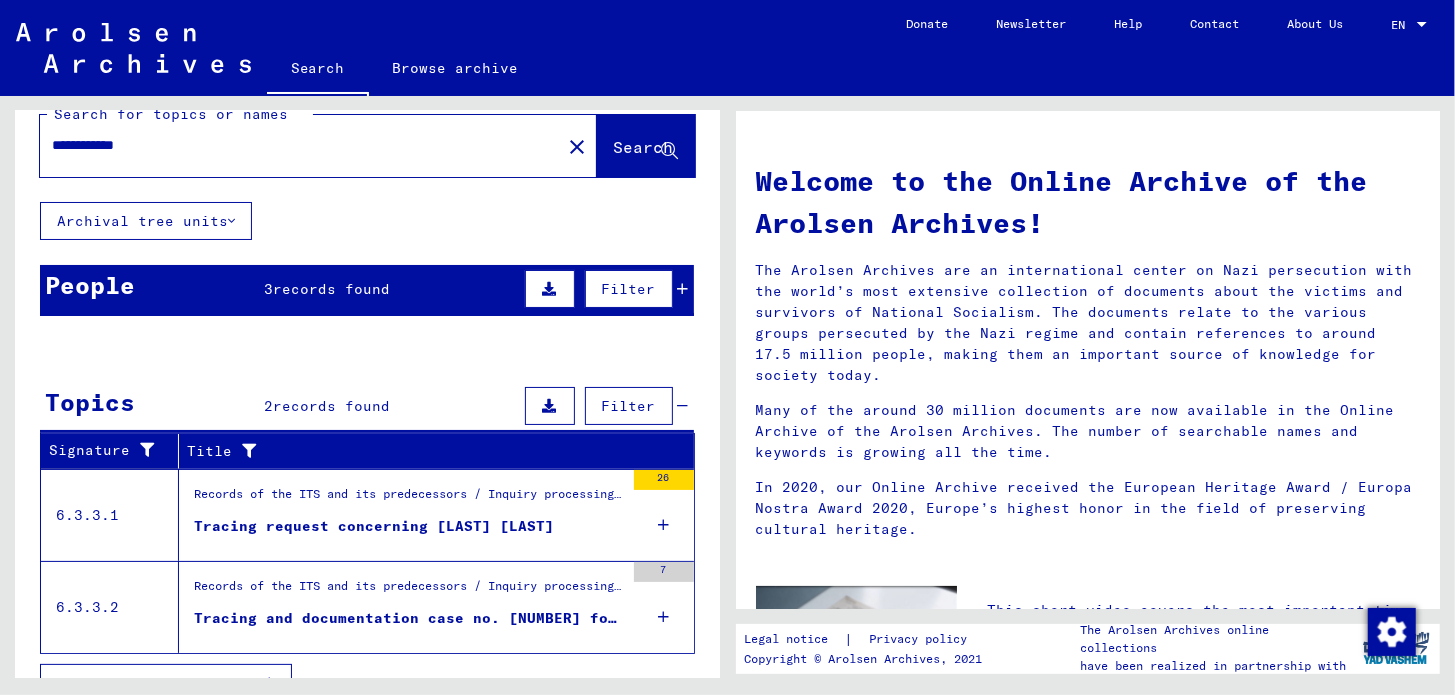 scroll, scrollTop: 61, scrollLeft: 0, axis: vertical 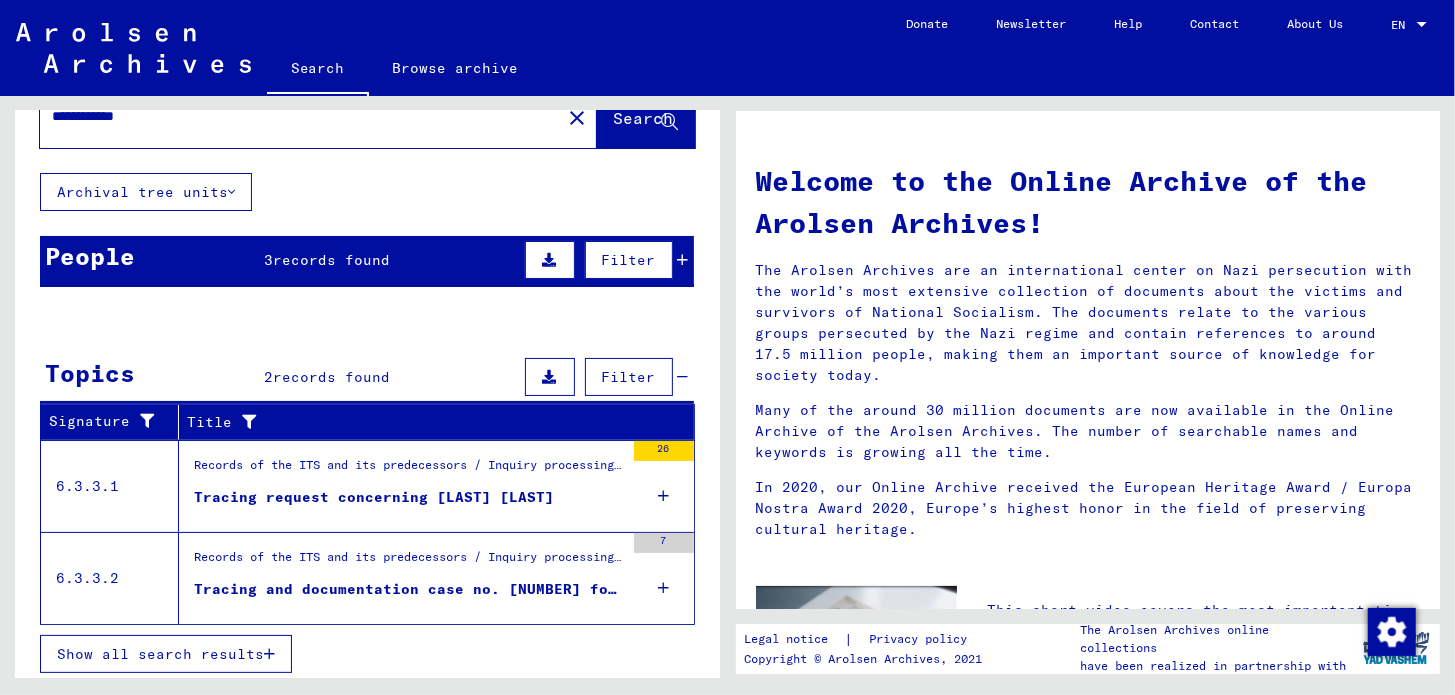 click on "Tracing request concerning [LAST] [LAST]" at bounding box center [374, 497] 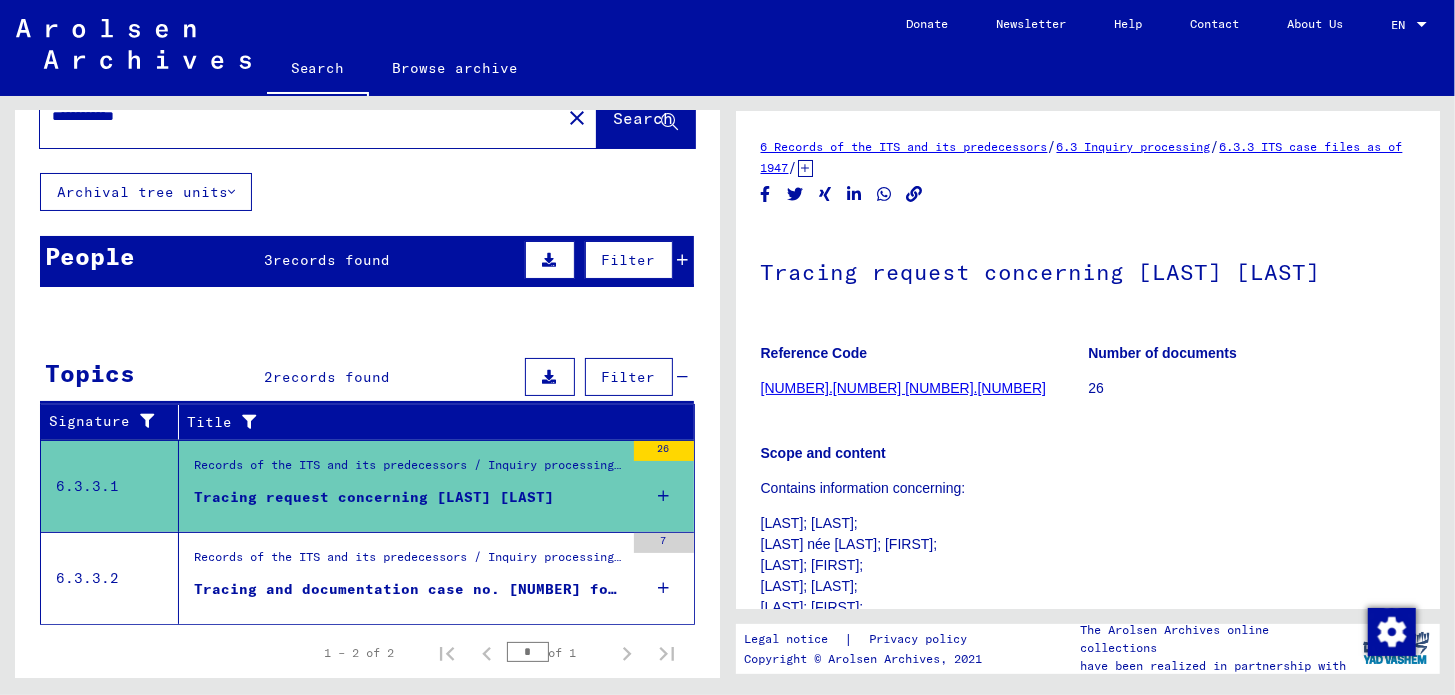 scroll, scrollTop: 0, scrollLeft: 0, axis: both 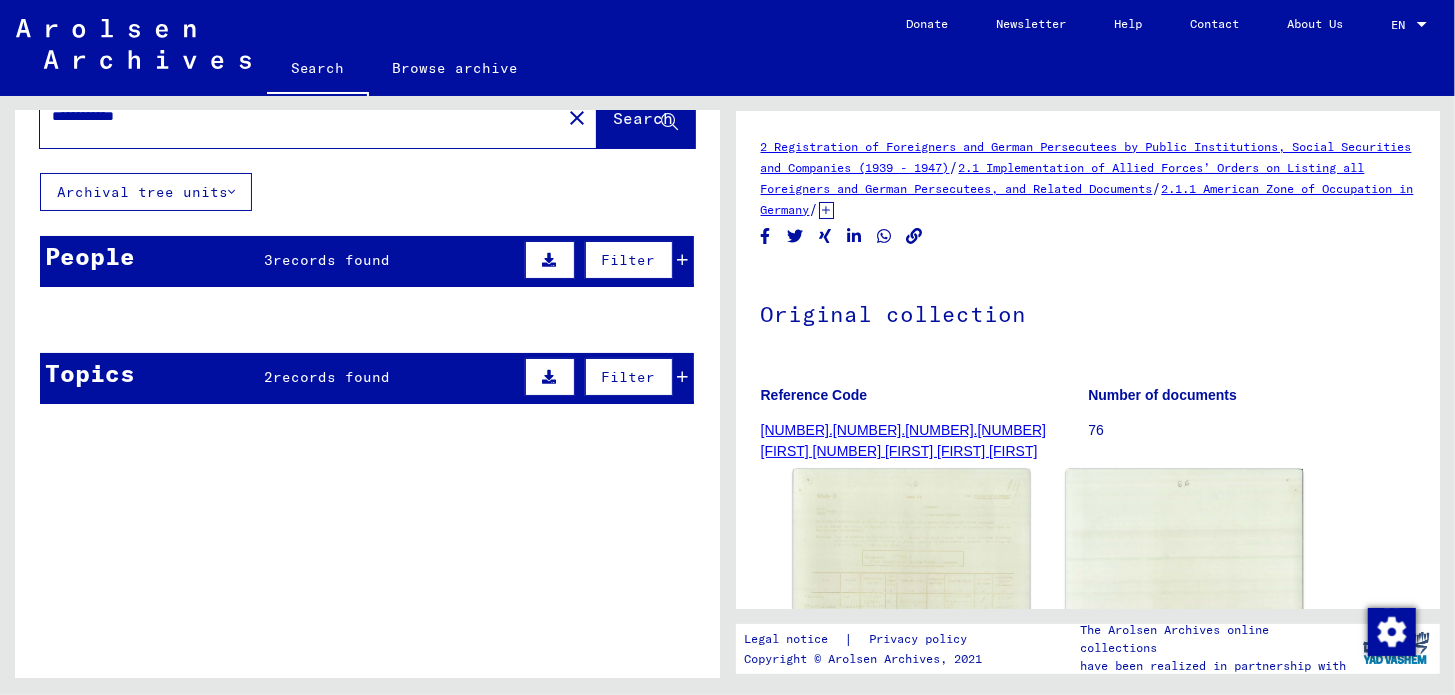 click on "records found" at bounding box center (331, 260) 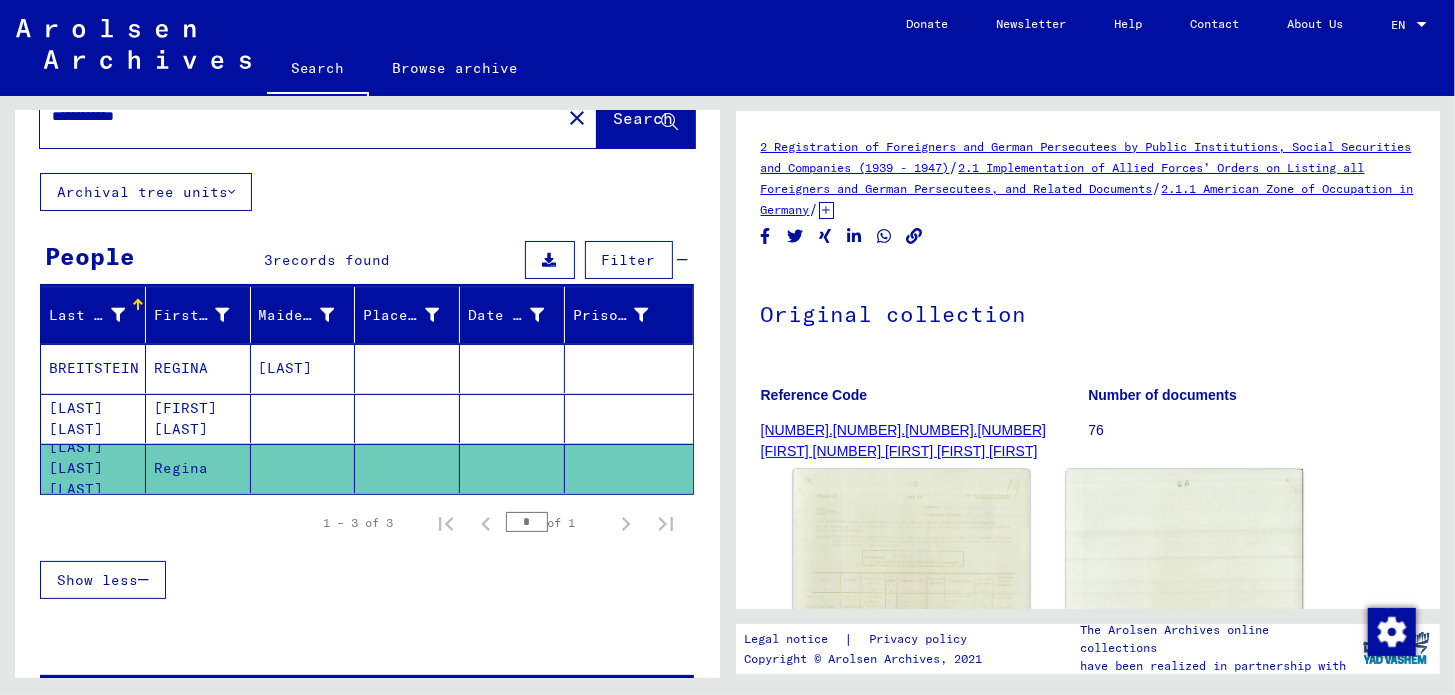 click on "REGINA" at bounding box center [198, 418] 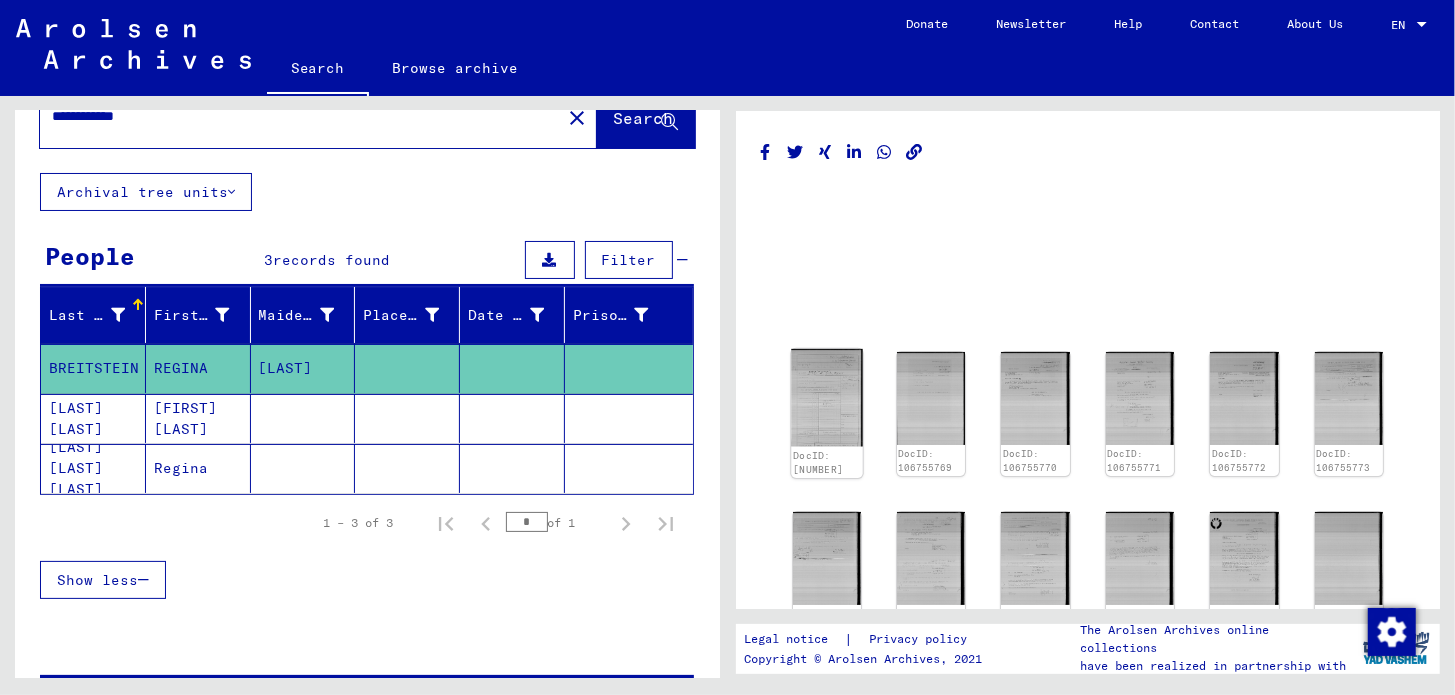 click 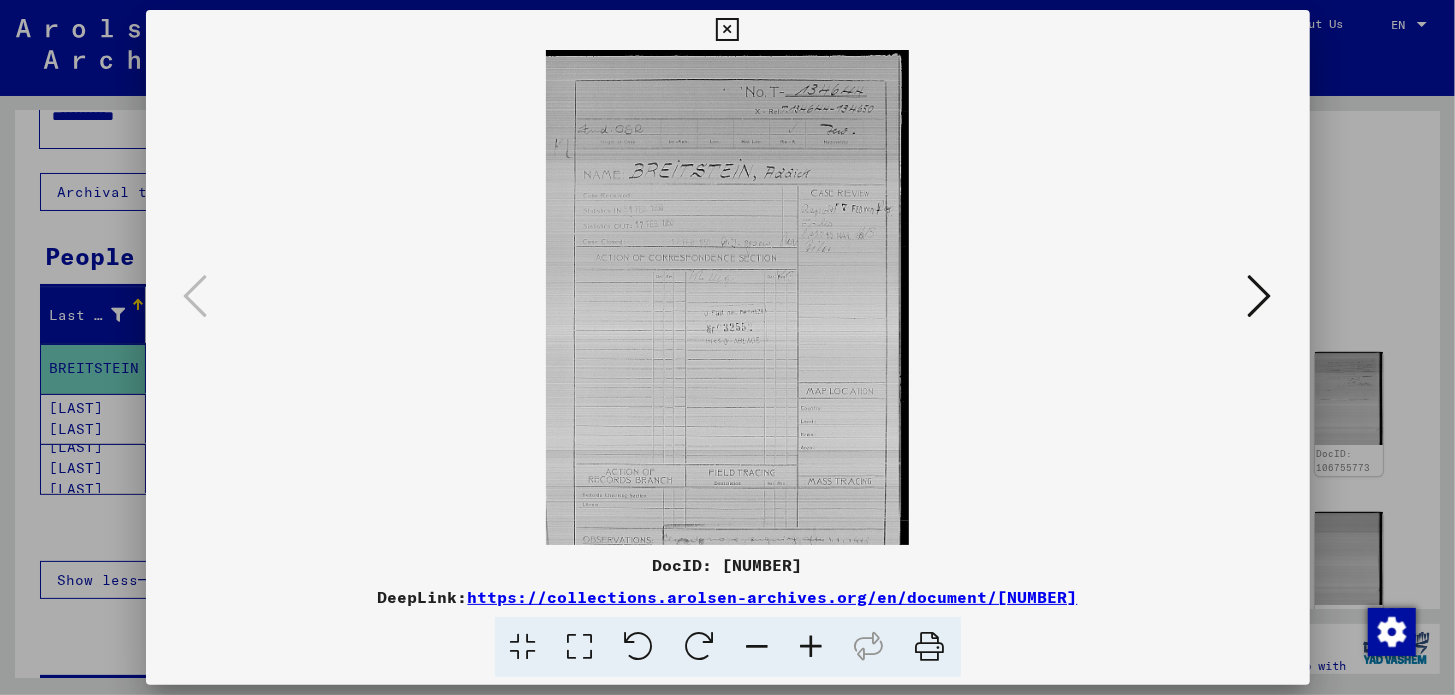 click at bounding box center (1260, 296) 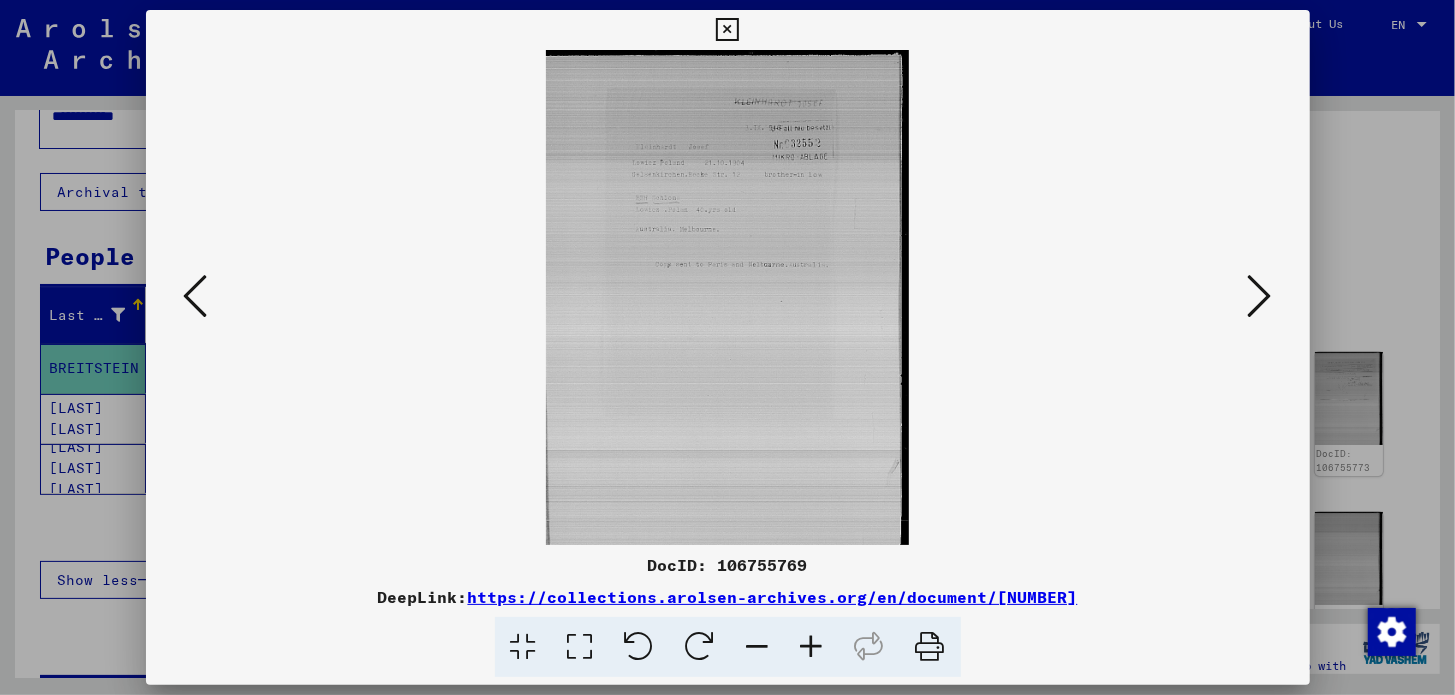 click at bounding box center [1260, 296] 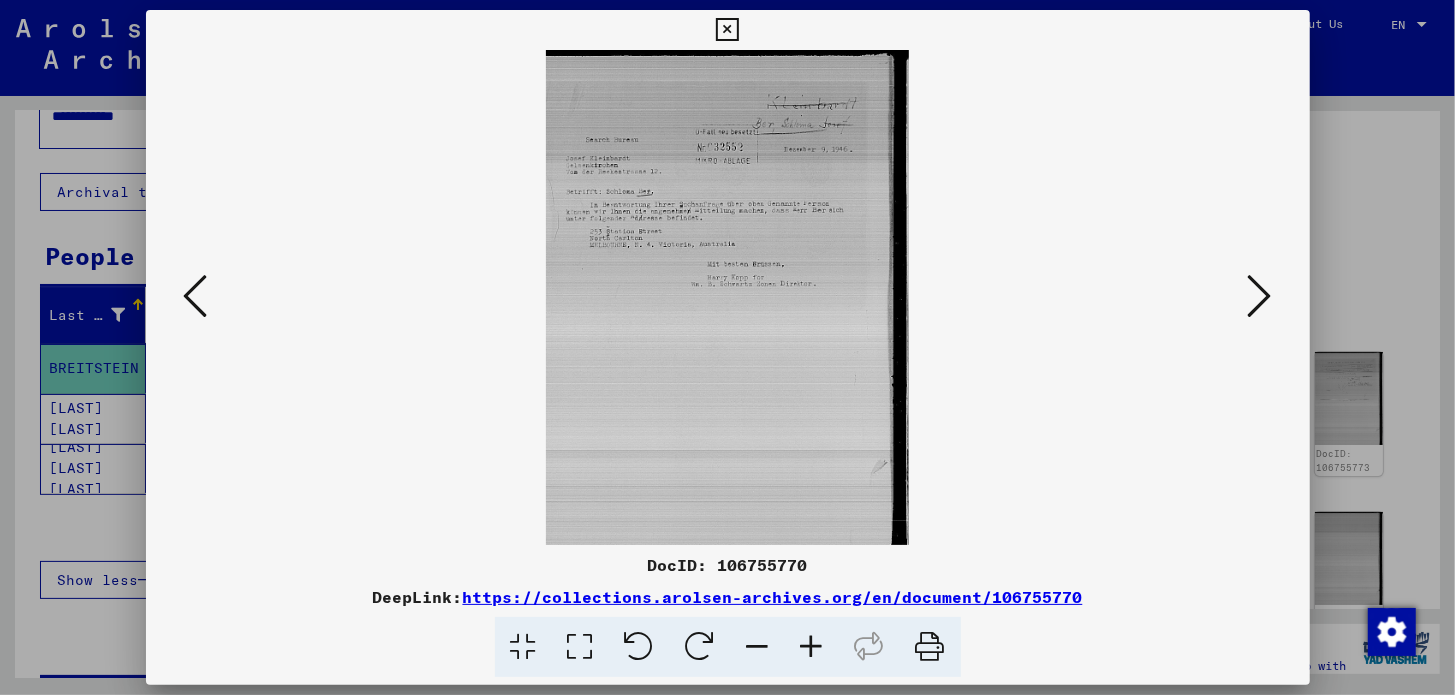 click at bounding box center (1260, 296) 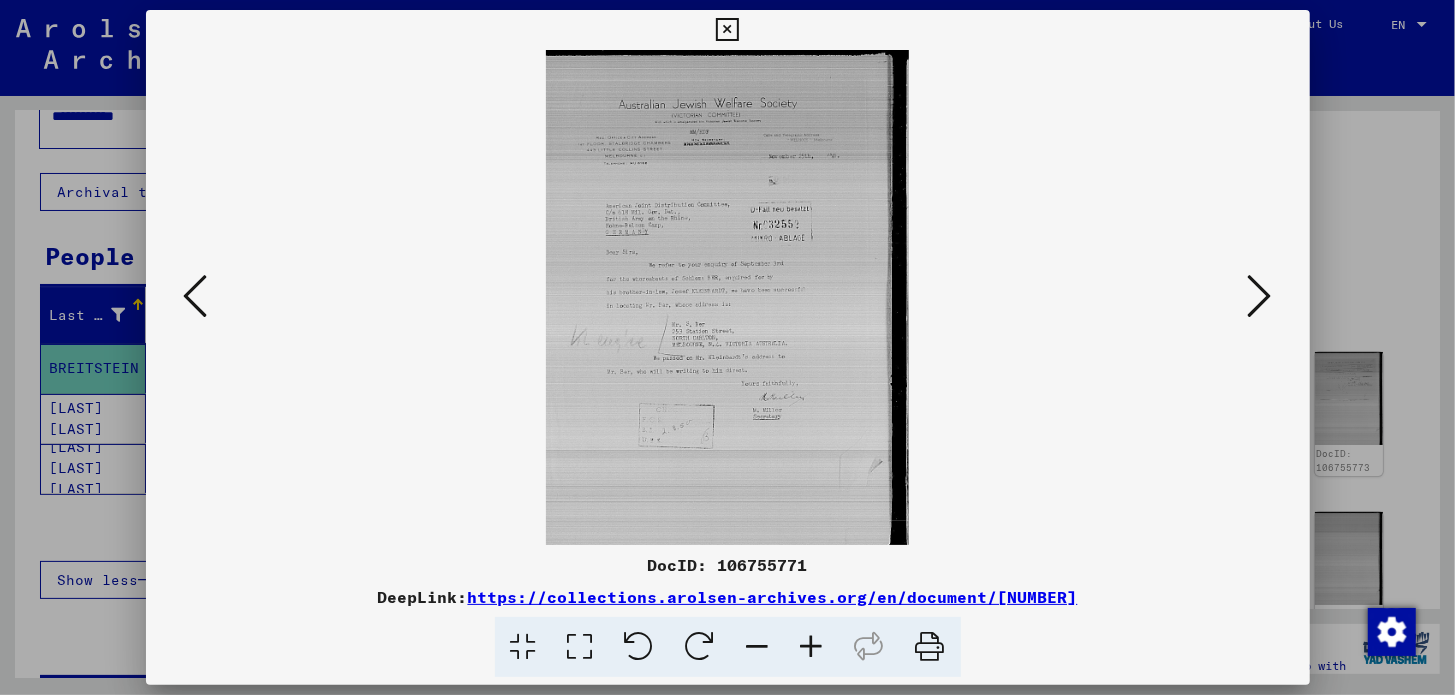 click at bounding box center (1260, 296) 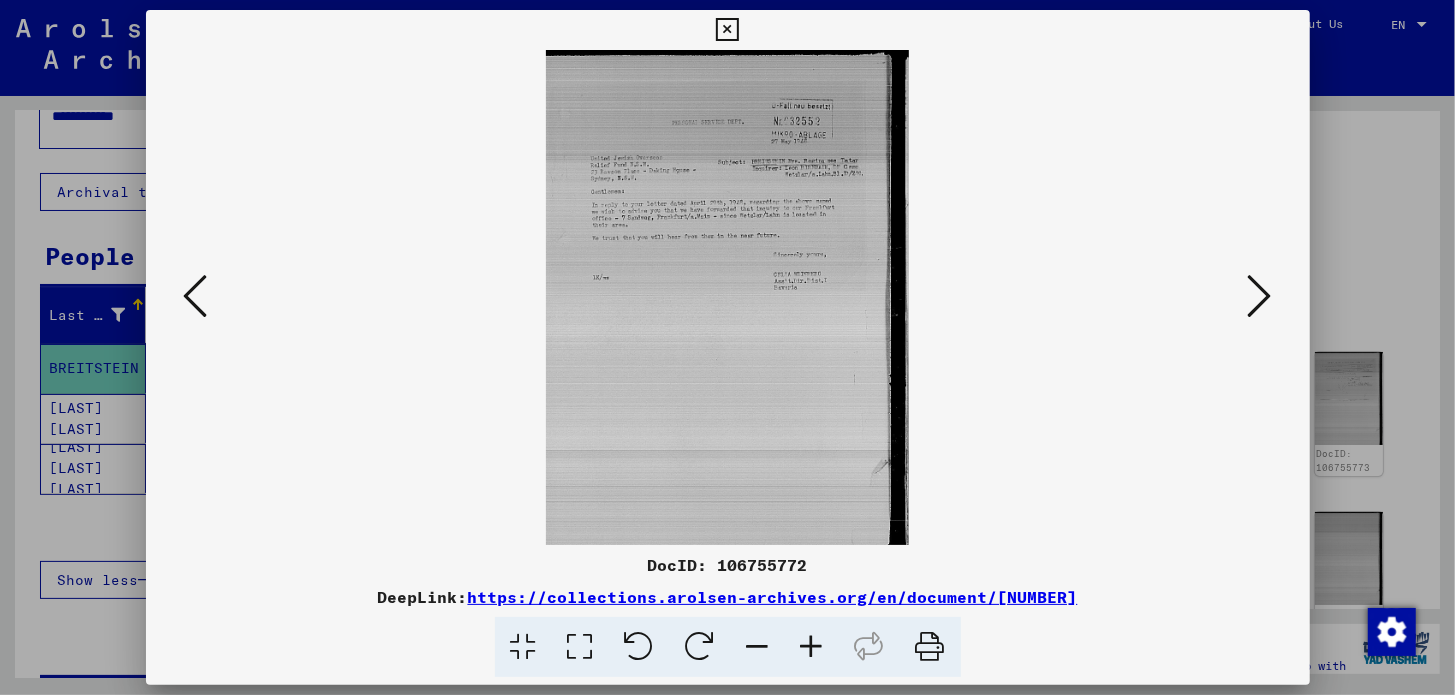 click at bounding box center (1260, 296) 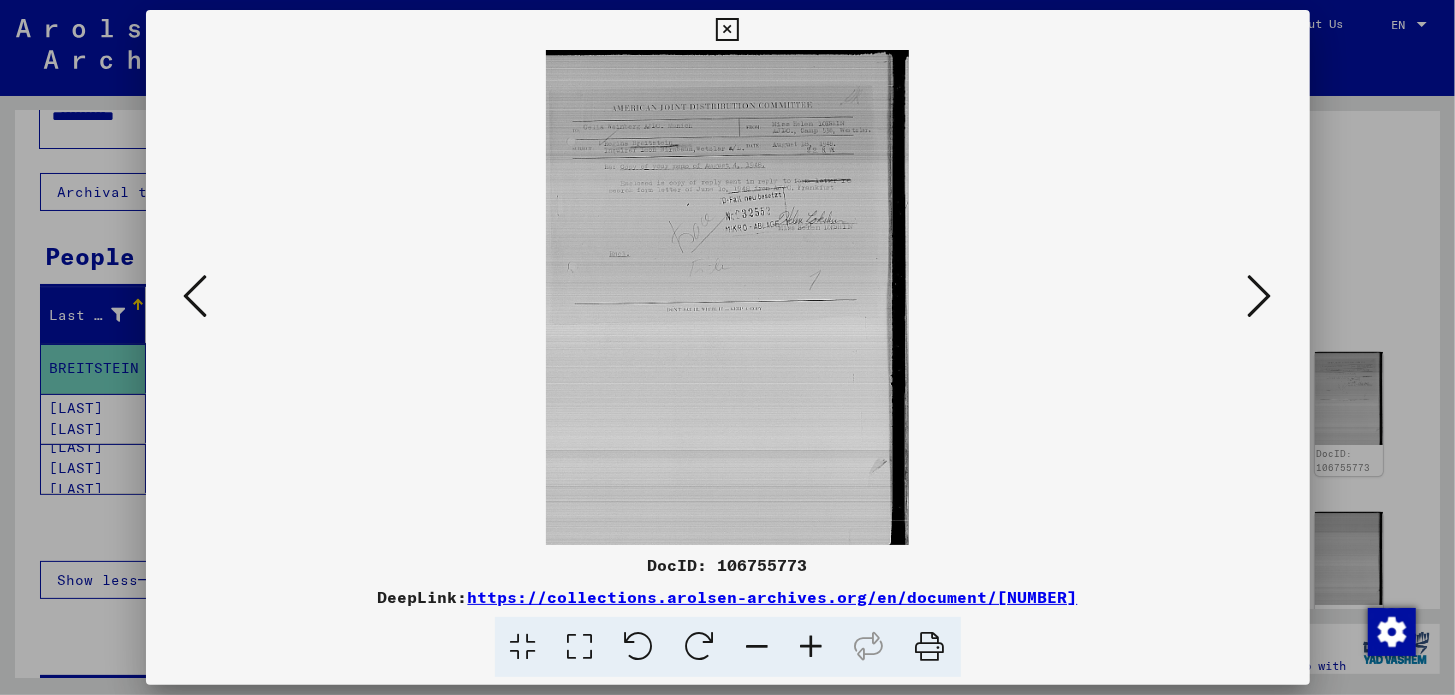 click at bounding box center (1260, 296) 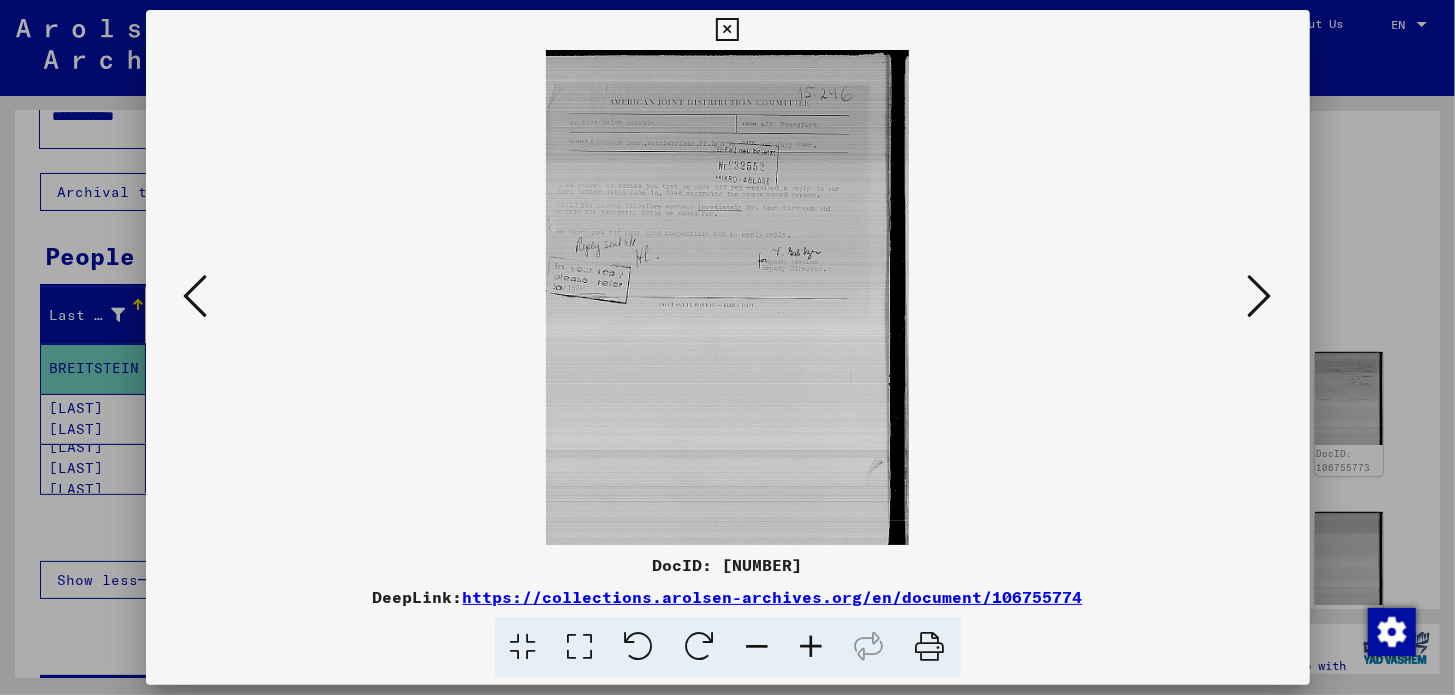 click at bounding box center [1260, 296] 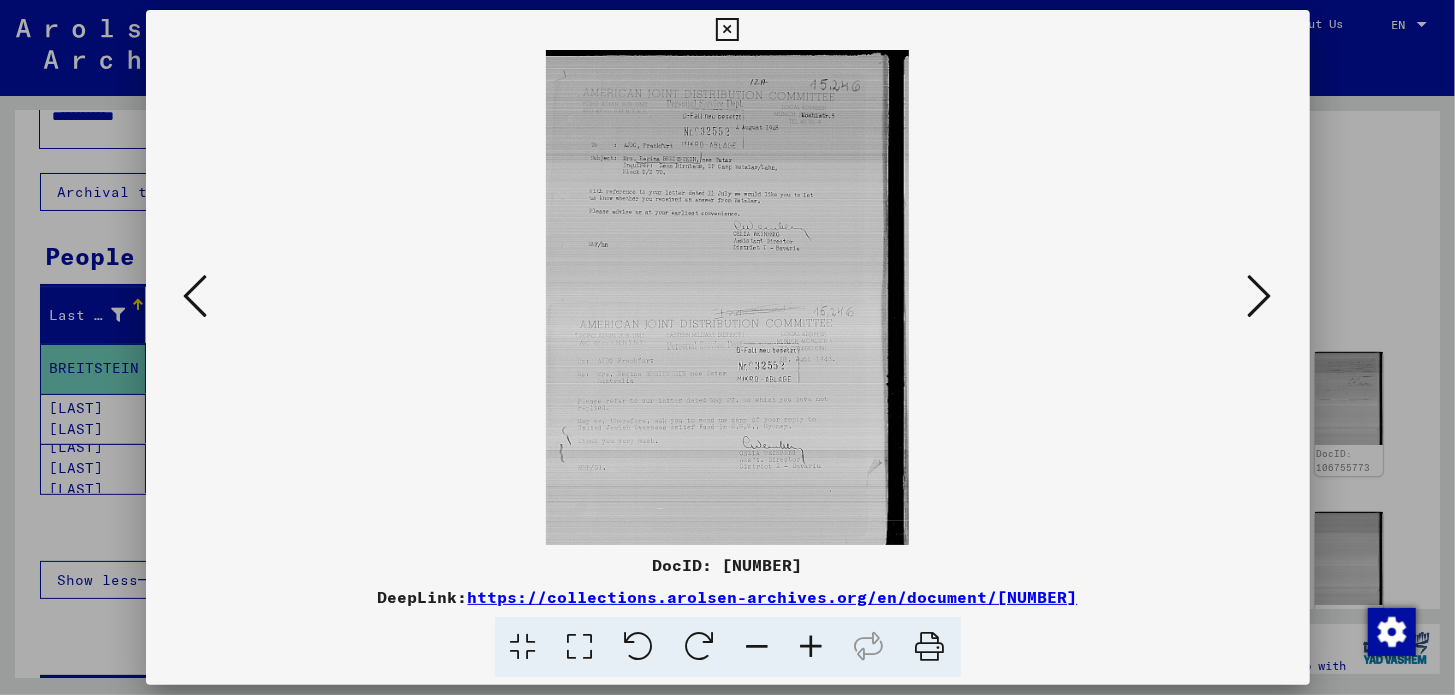 click at bounding box center [1260, 296] 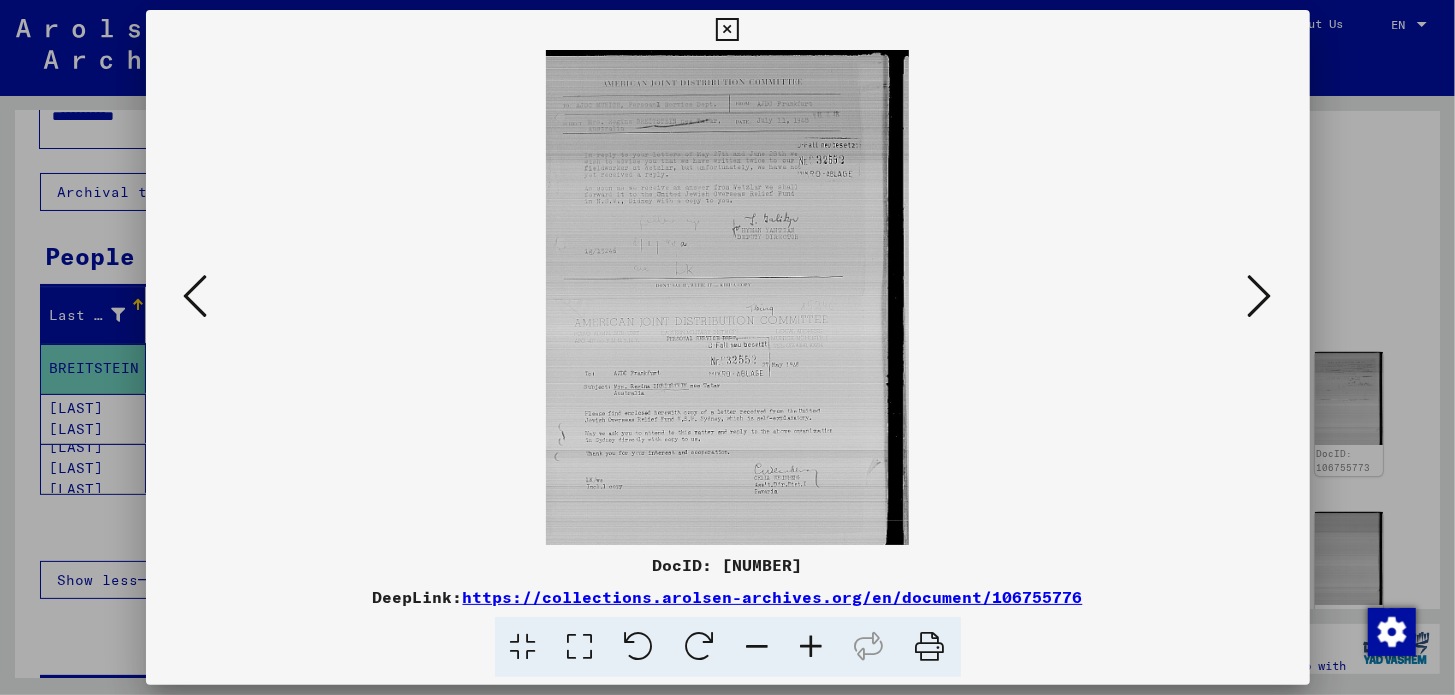 click at bounding box center (728, 297) 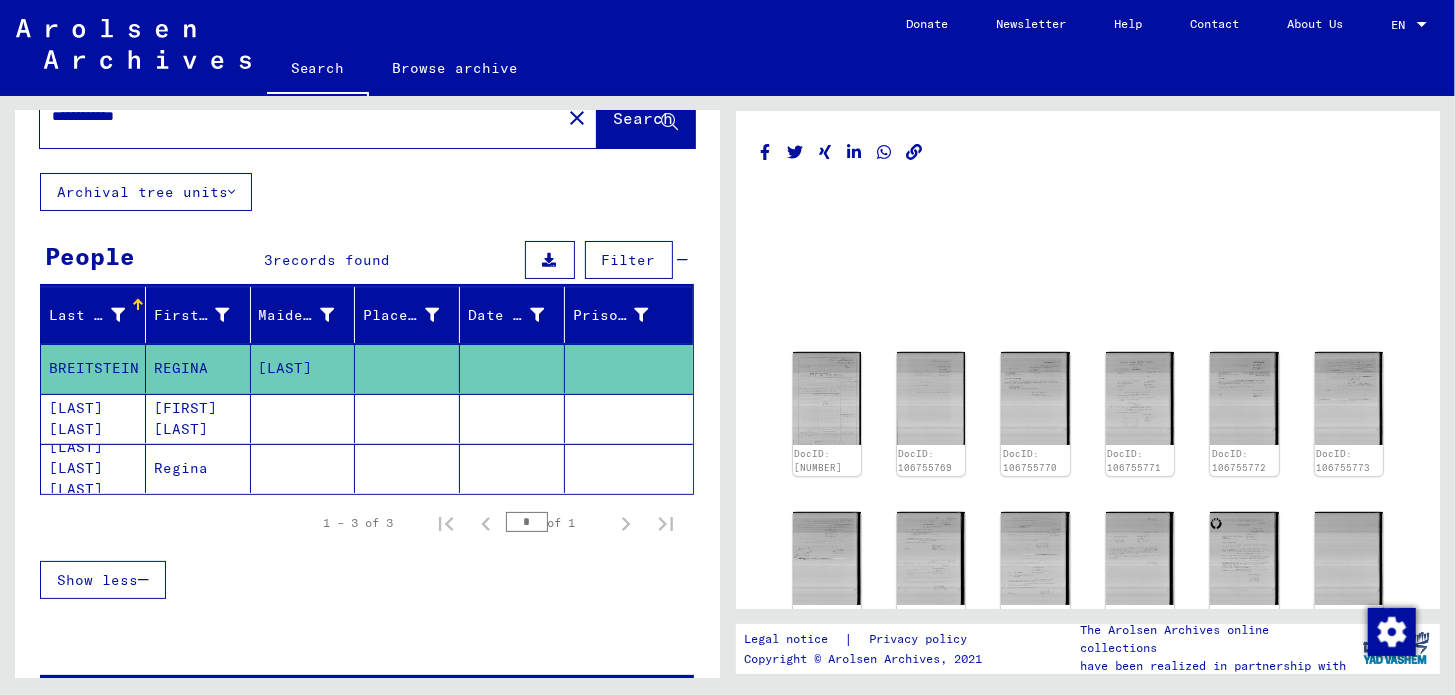 click on "BREITSTEIN" 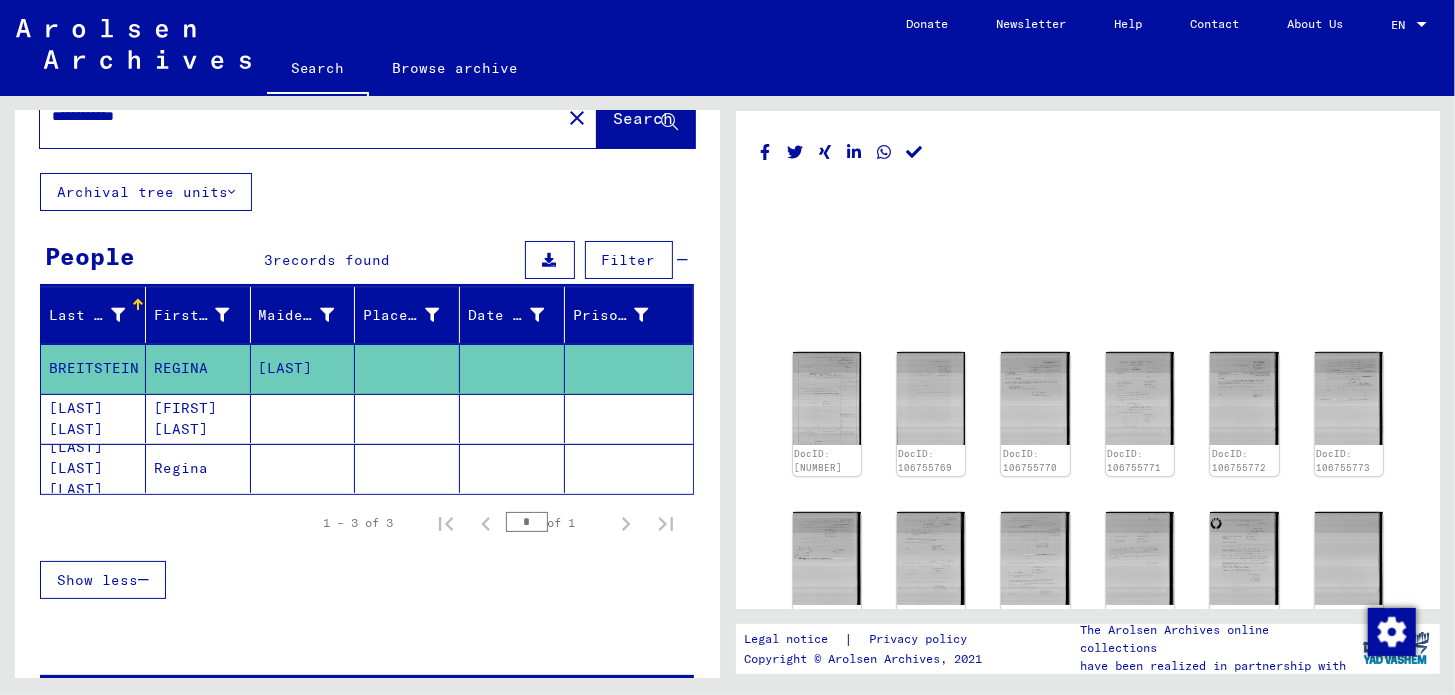 click 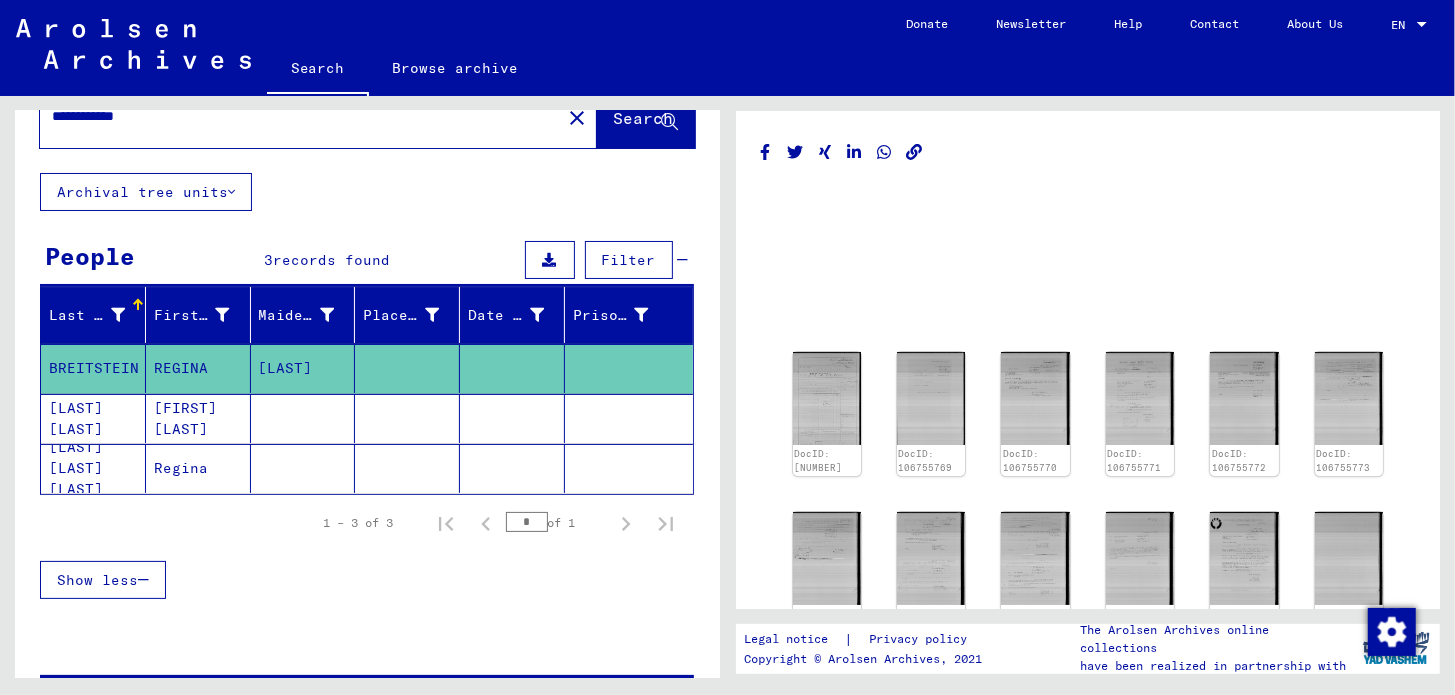 click 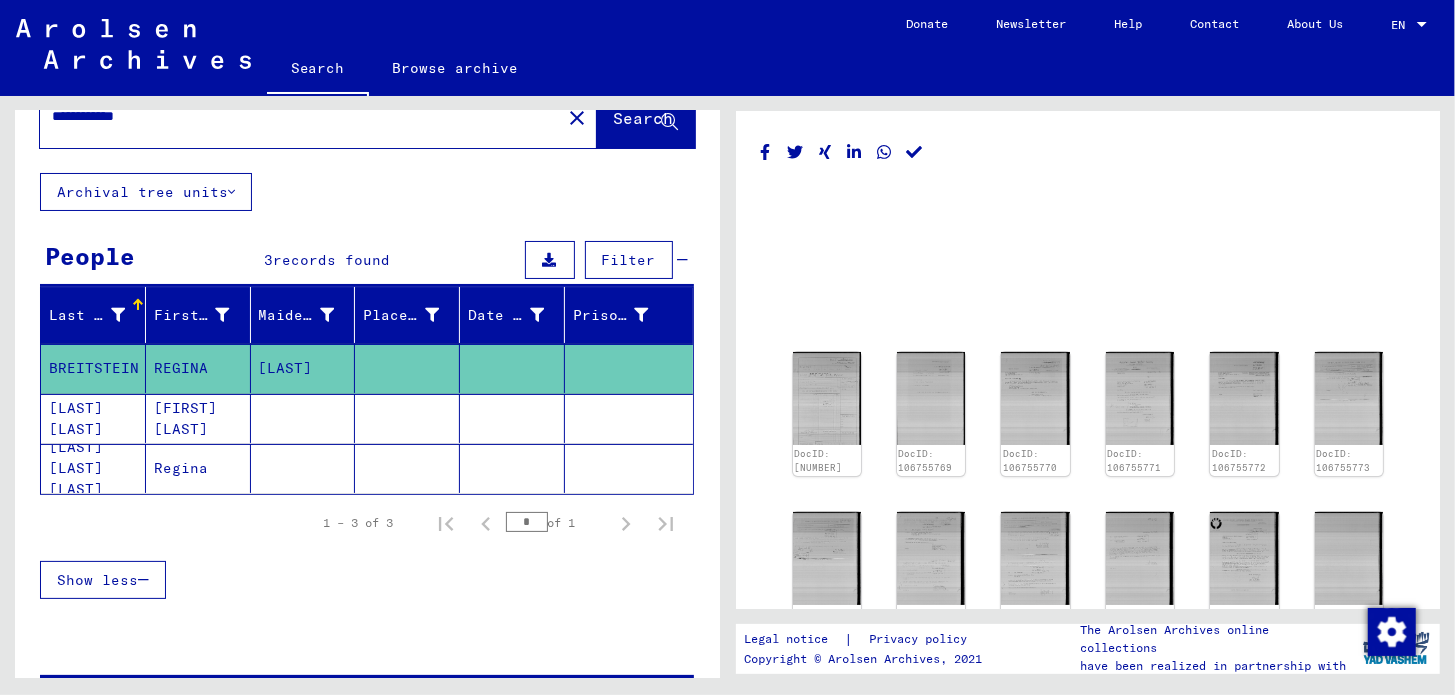 click 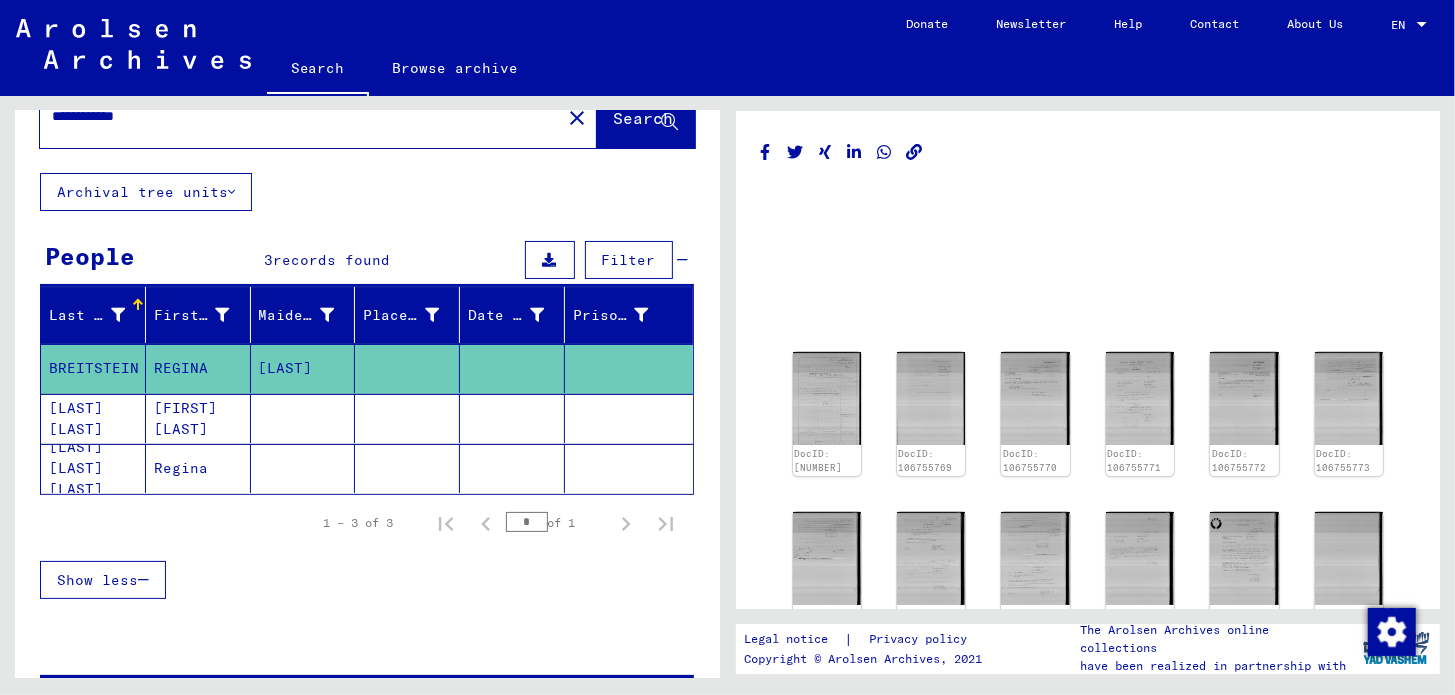 drag, startPoint x: 907, startPoint y: 151, endPoint x: 734, endPoint y: 239, distance: 194.09534 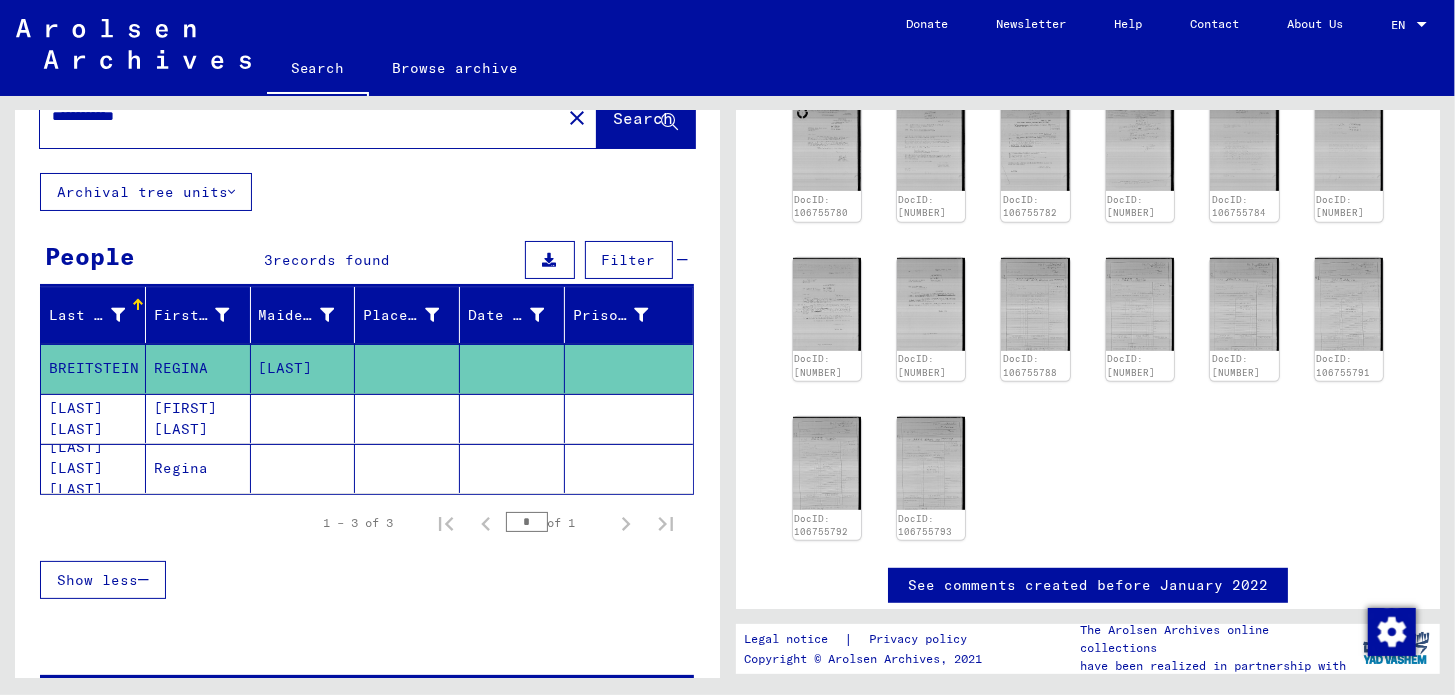 scroll, scrollTop: 700, scrollLeft: 0, axis: vertical 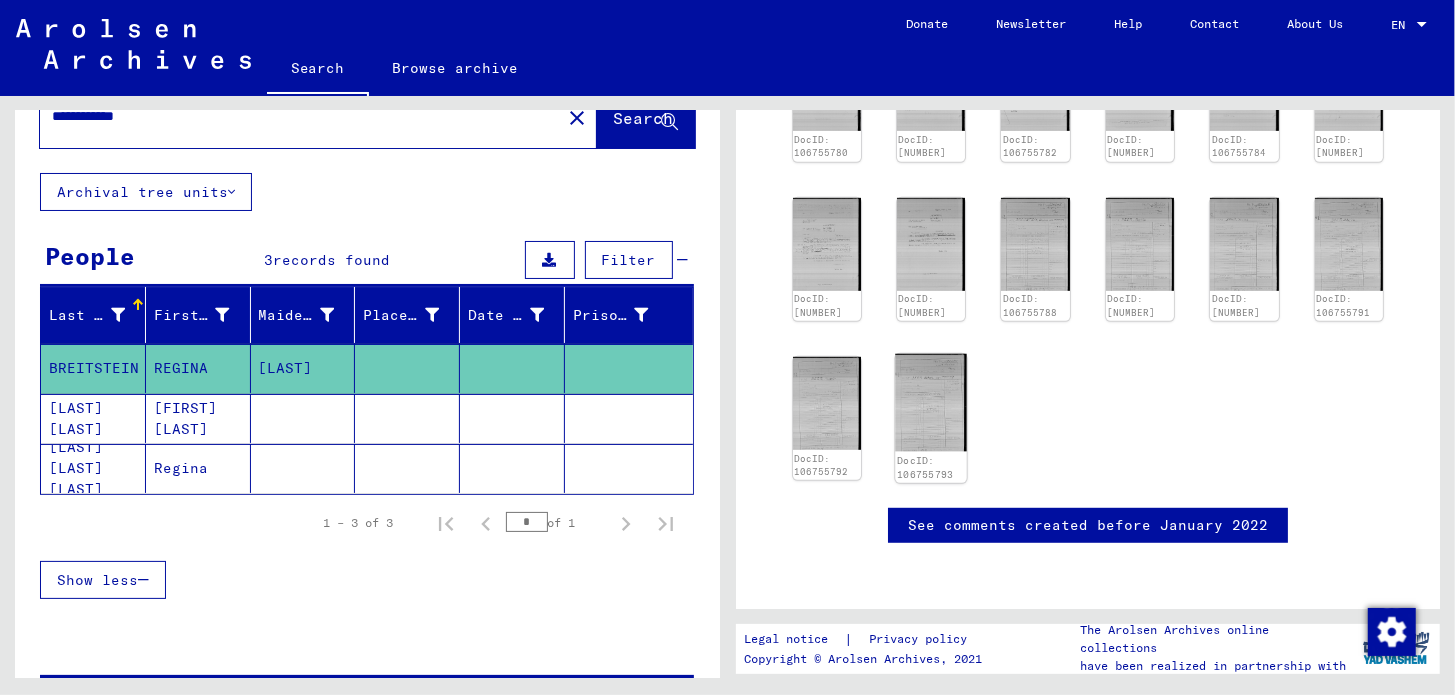click 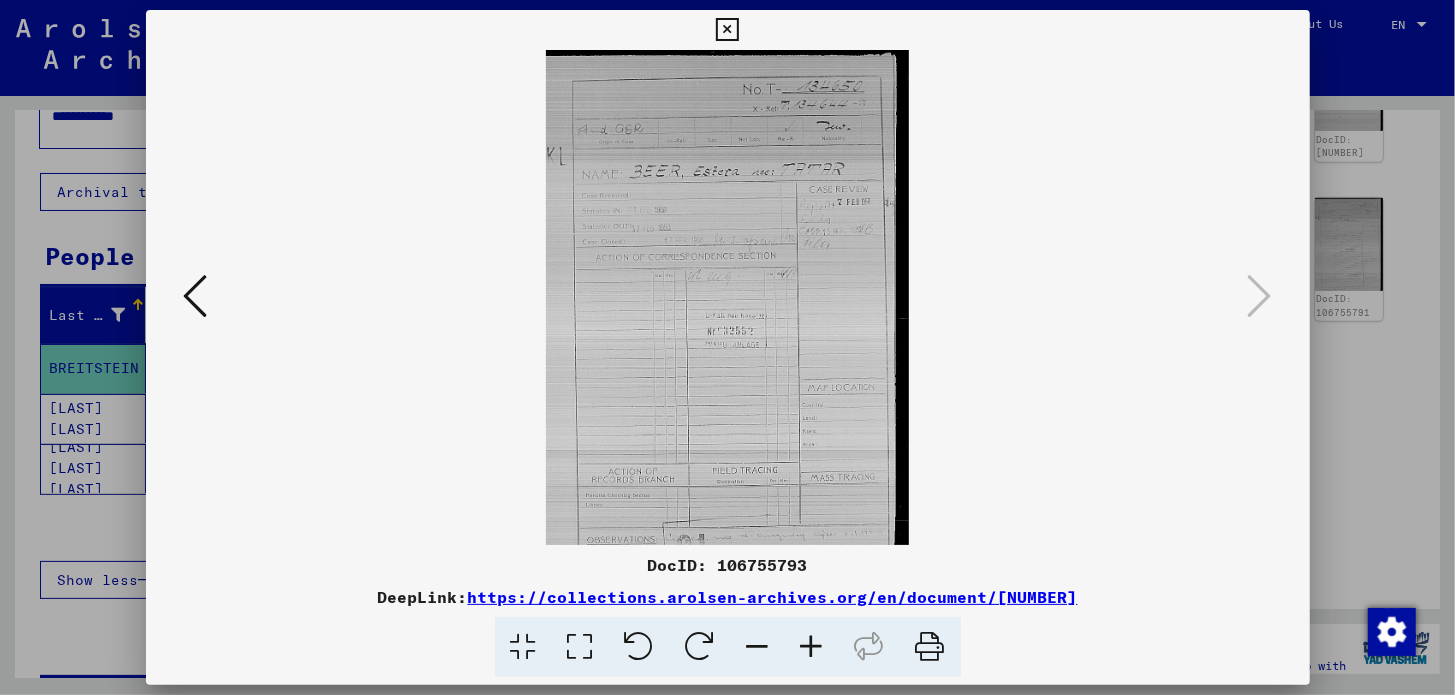 click at bounding box center [196, 296] 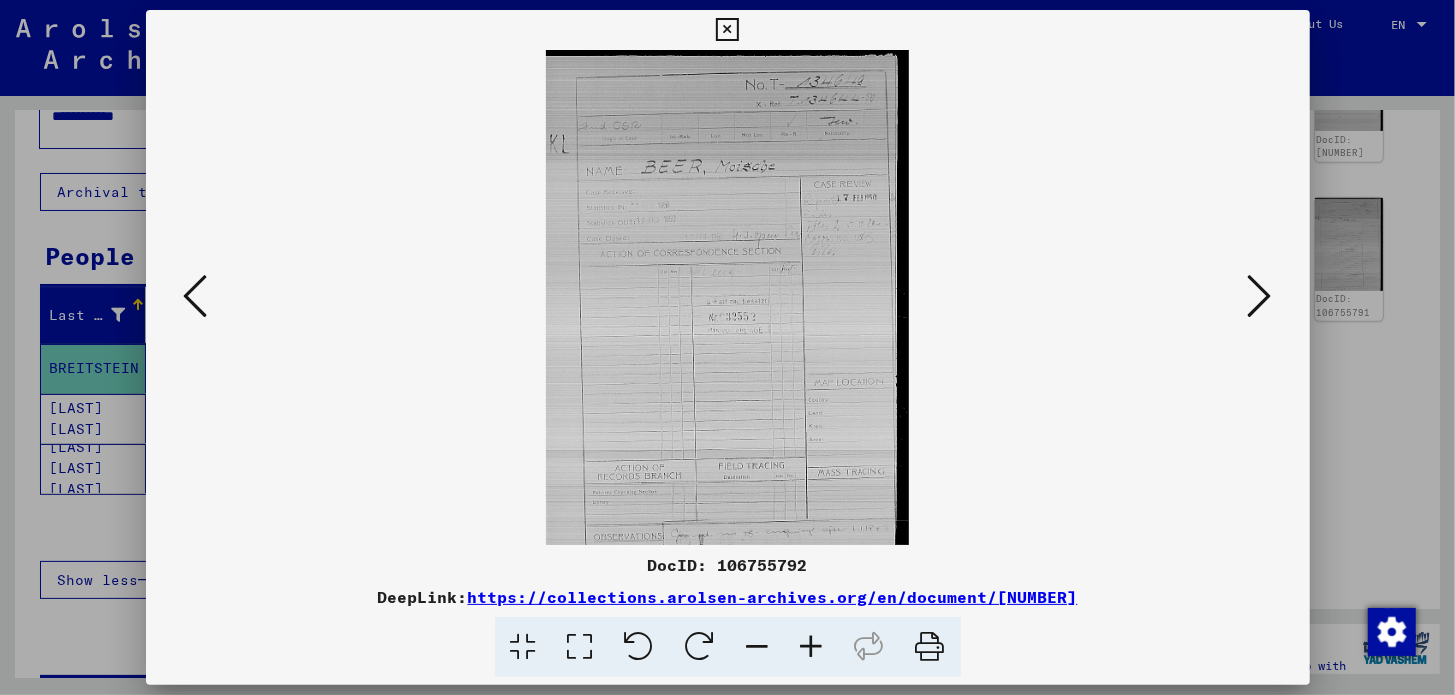 click at bounding box center [196, 296] 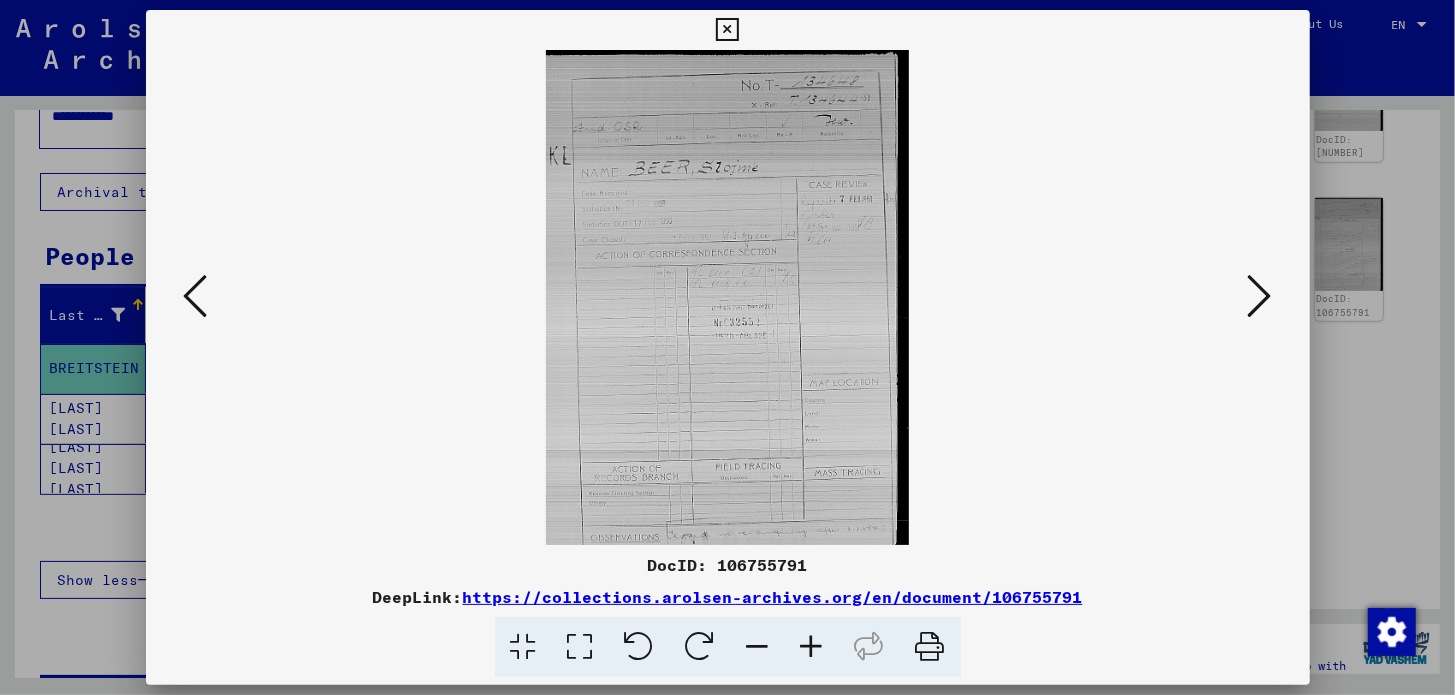 click on "https://collections.arolsen-archives.org/en/document/106755791" at bounding box center (773, 597) 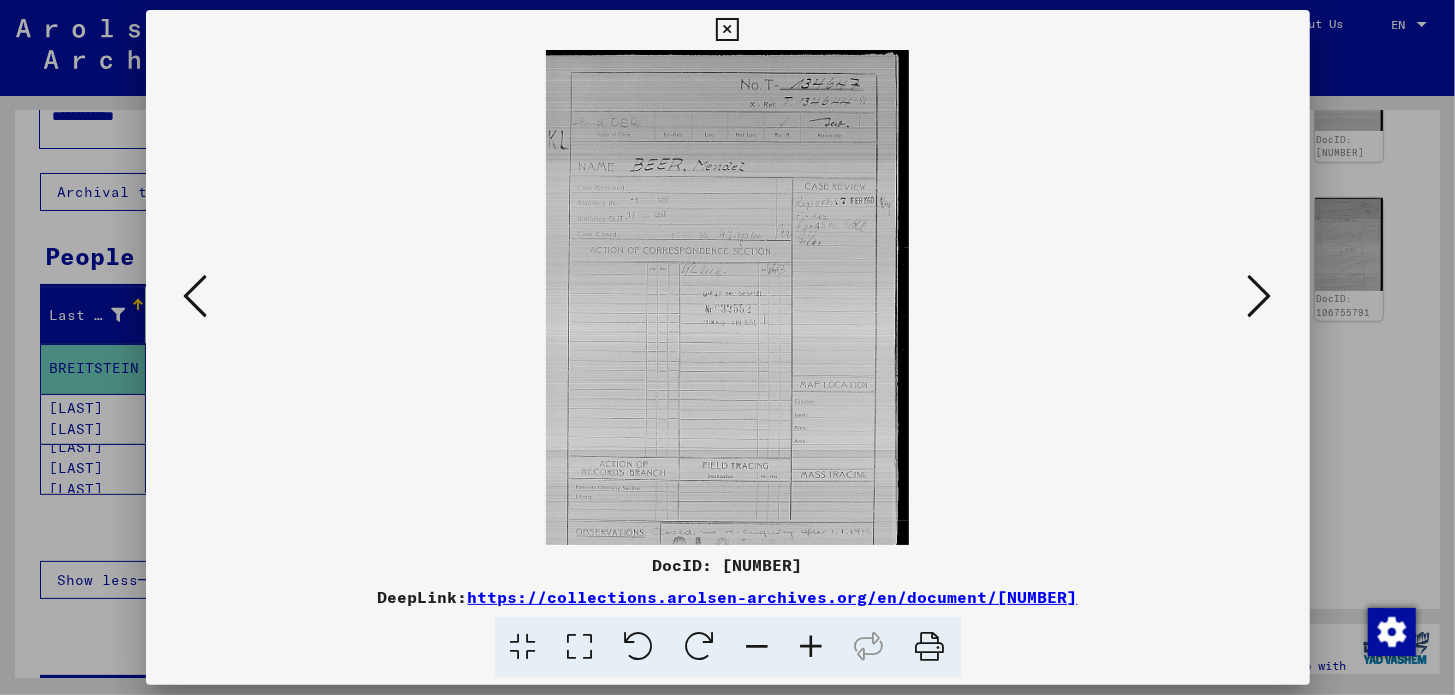 click at bounding box center (196, 296) 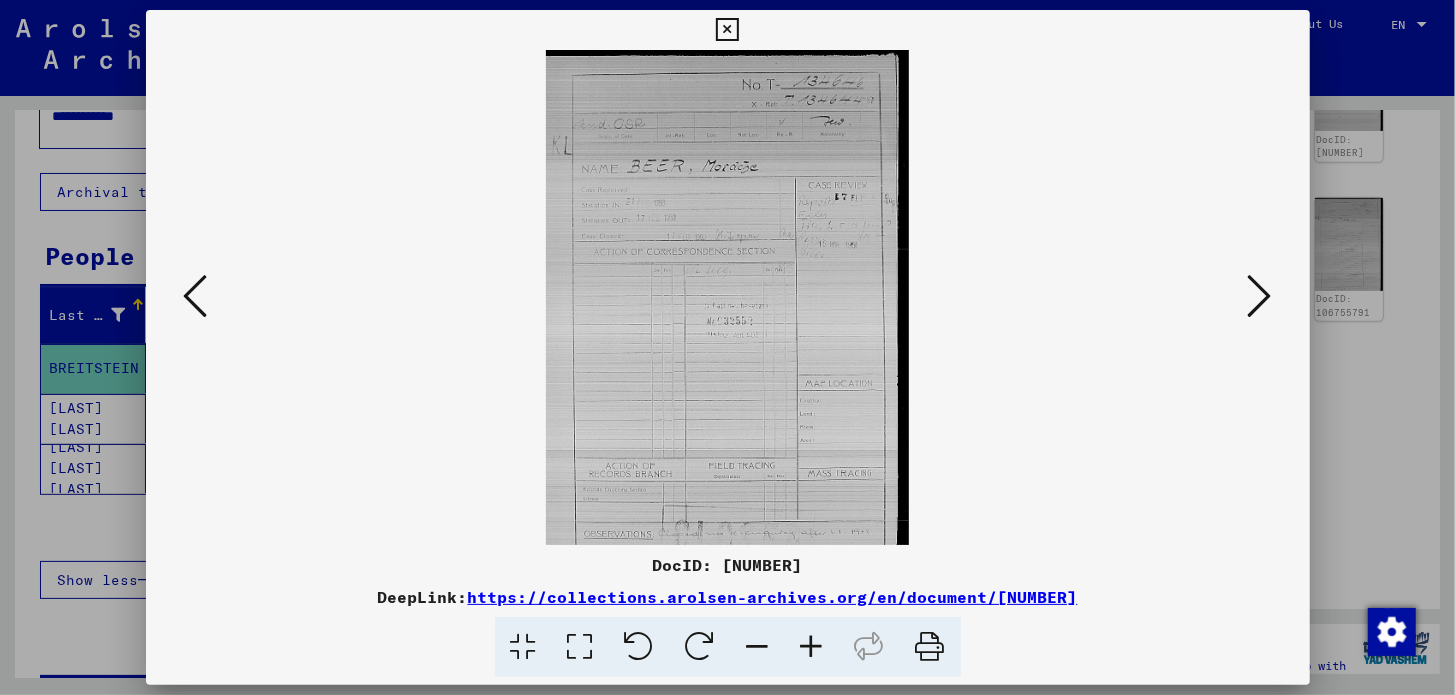 click at bounding box center (196, 296) 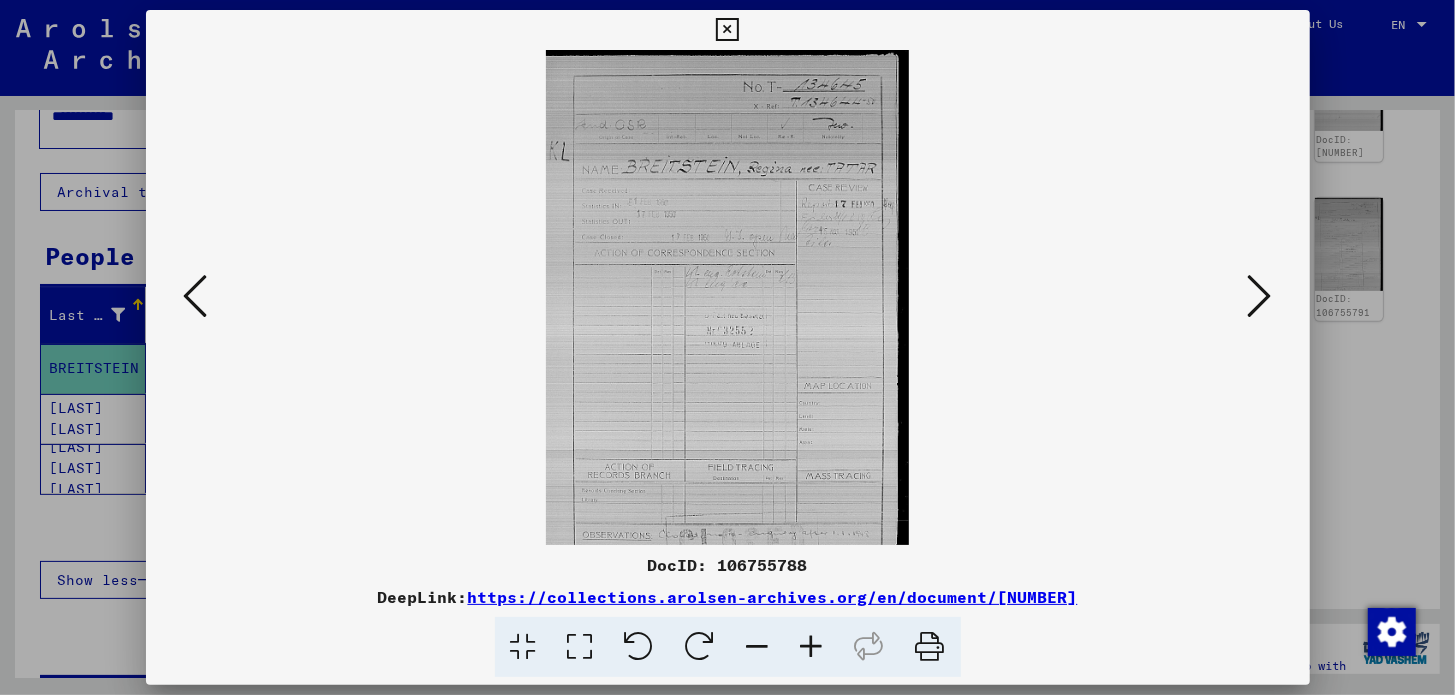 click at bounding box center [196, 296] 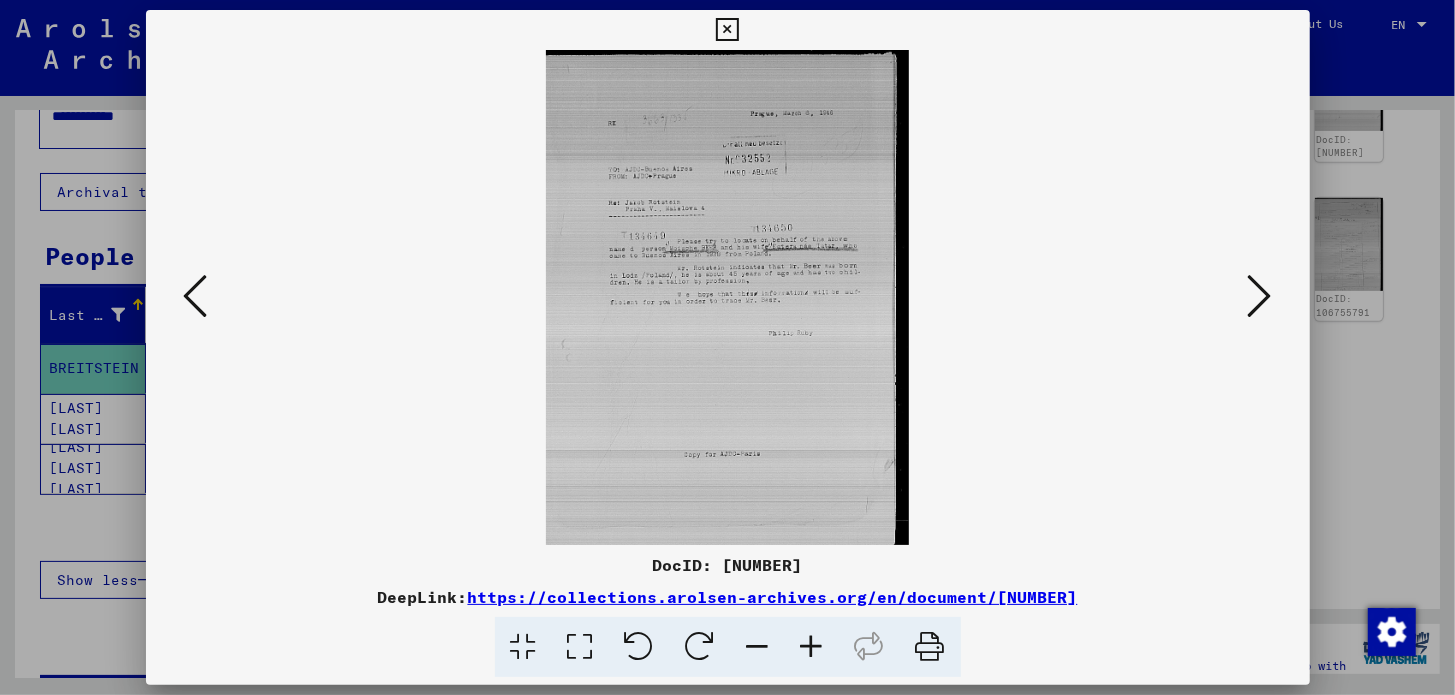 click at bounding box center (1260, 296) 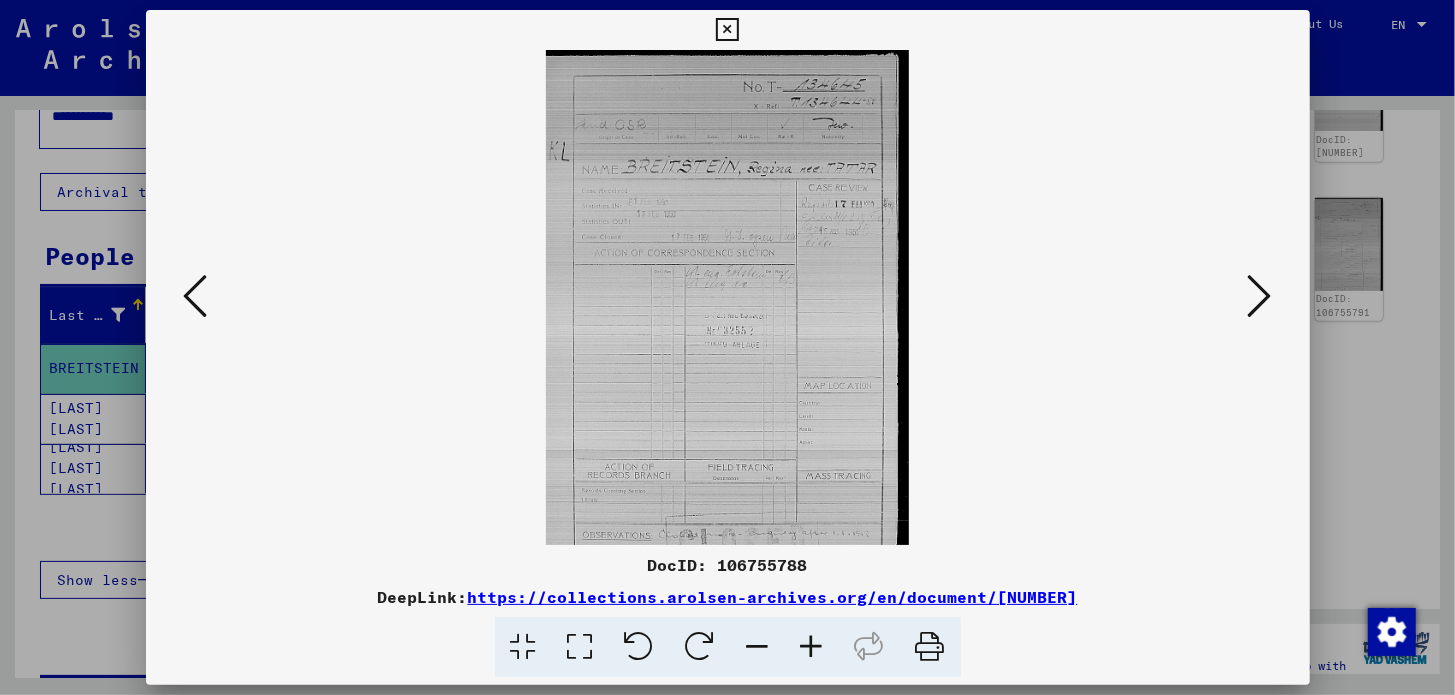 click at bounding box center (1260, 296) 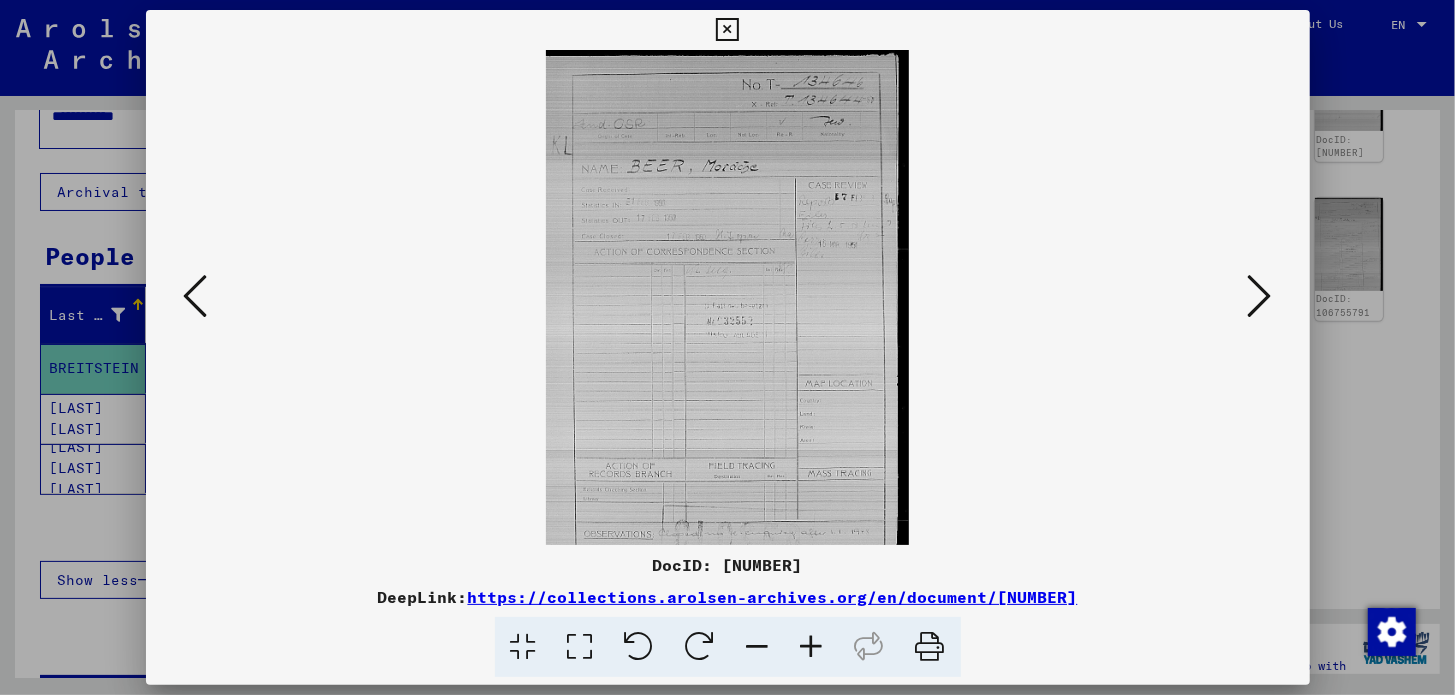 click at bounding box center [1260, 296] 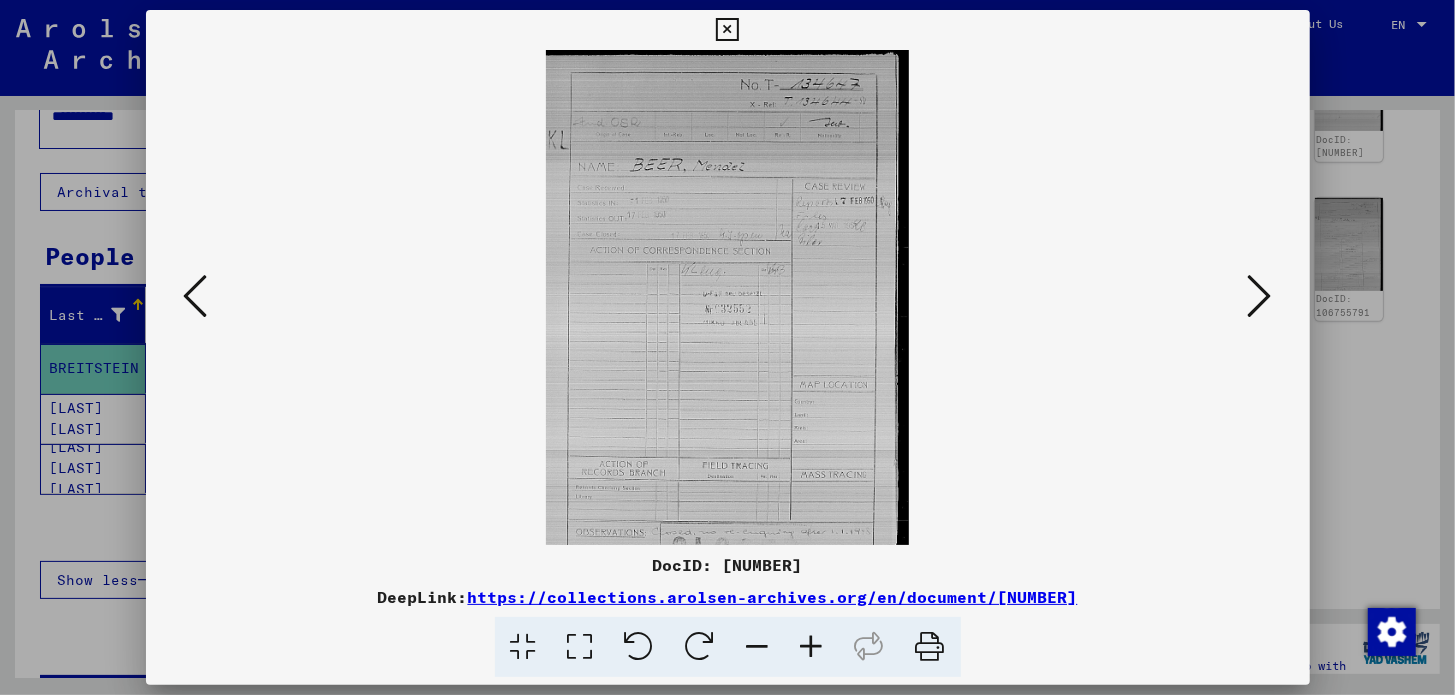 click at bounding box center [196, 296] 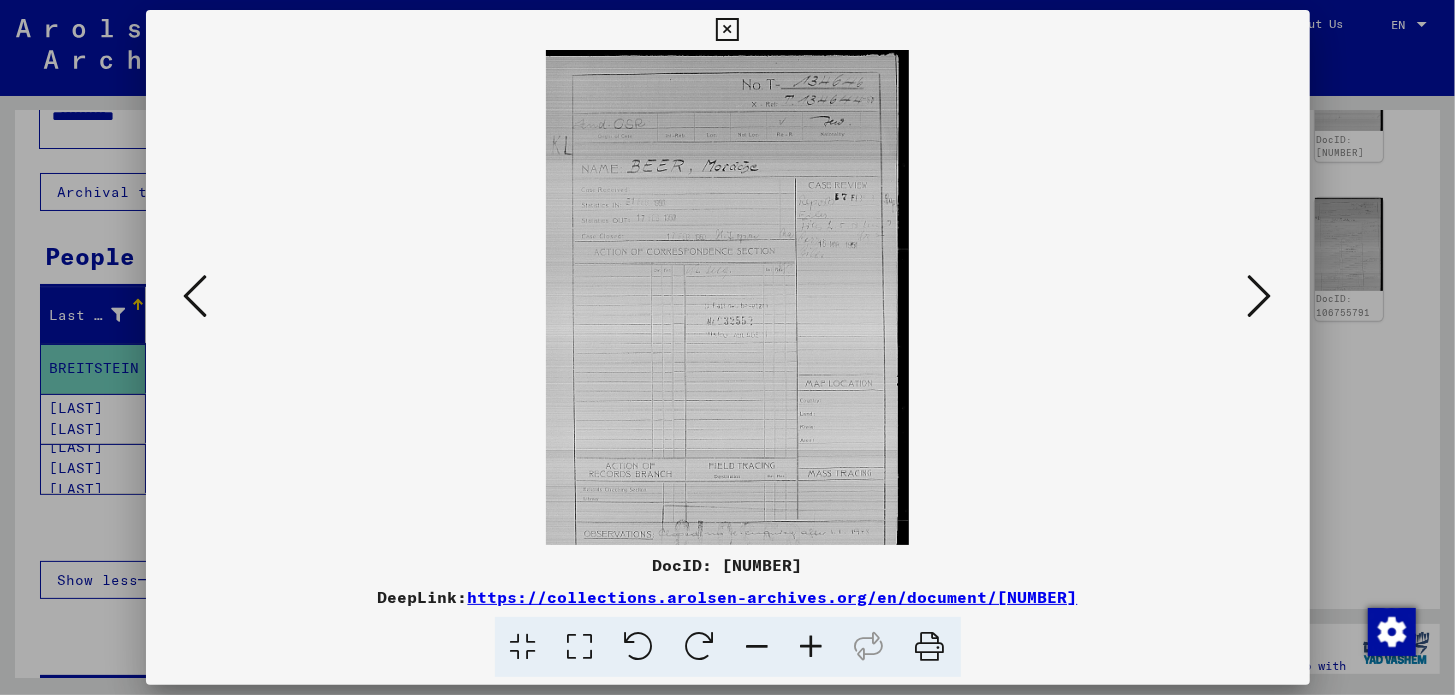 click at bounding box center [196, 296] 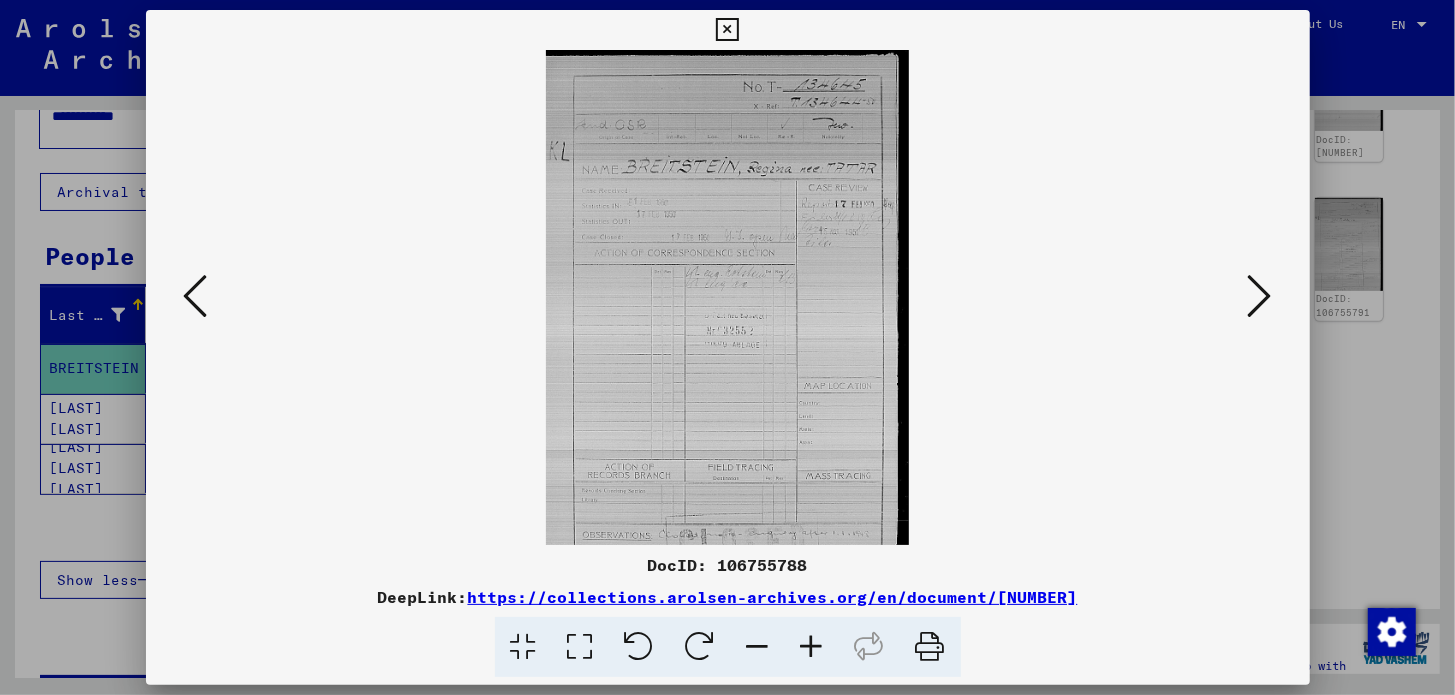 click at bounding box center (196, 296) 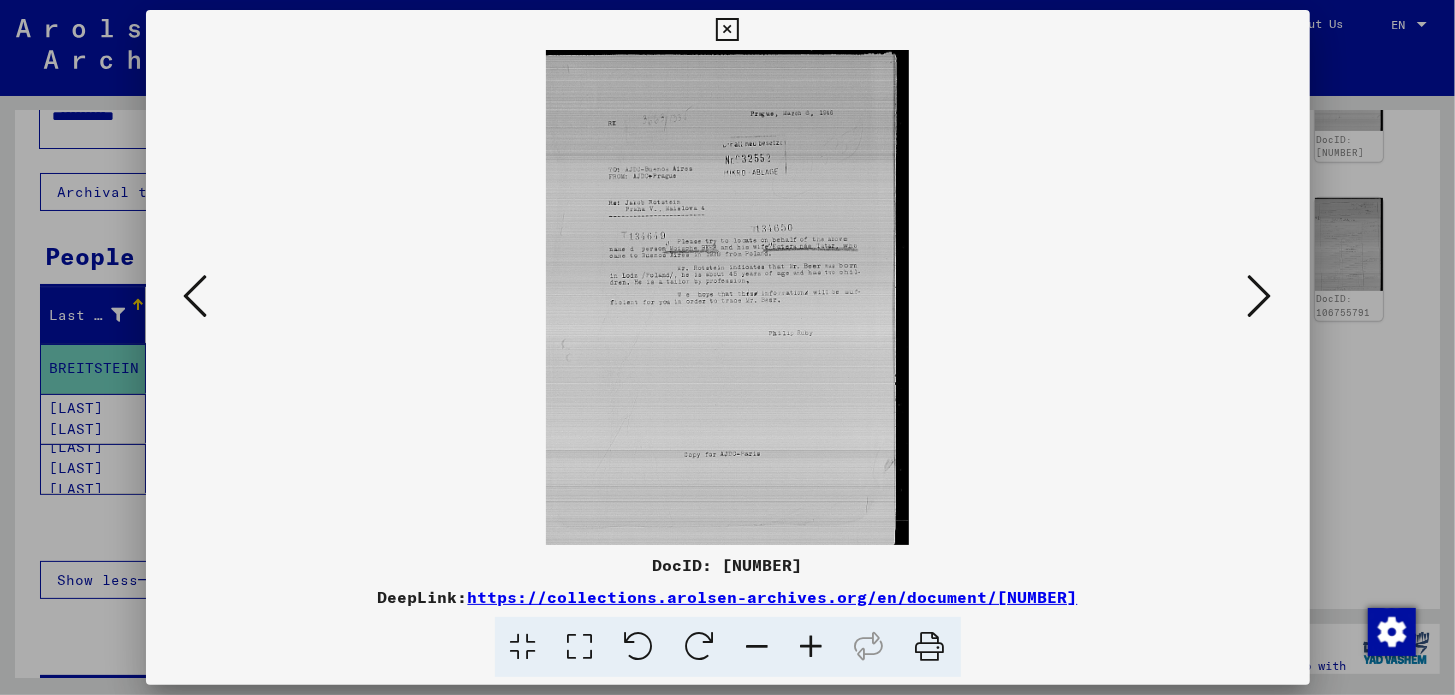 click at bounding box center (196, 296) 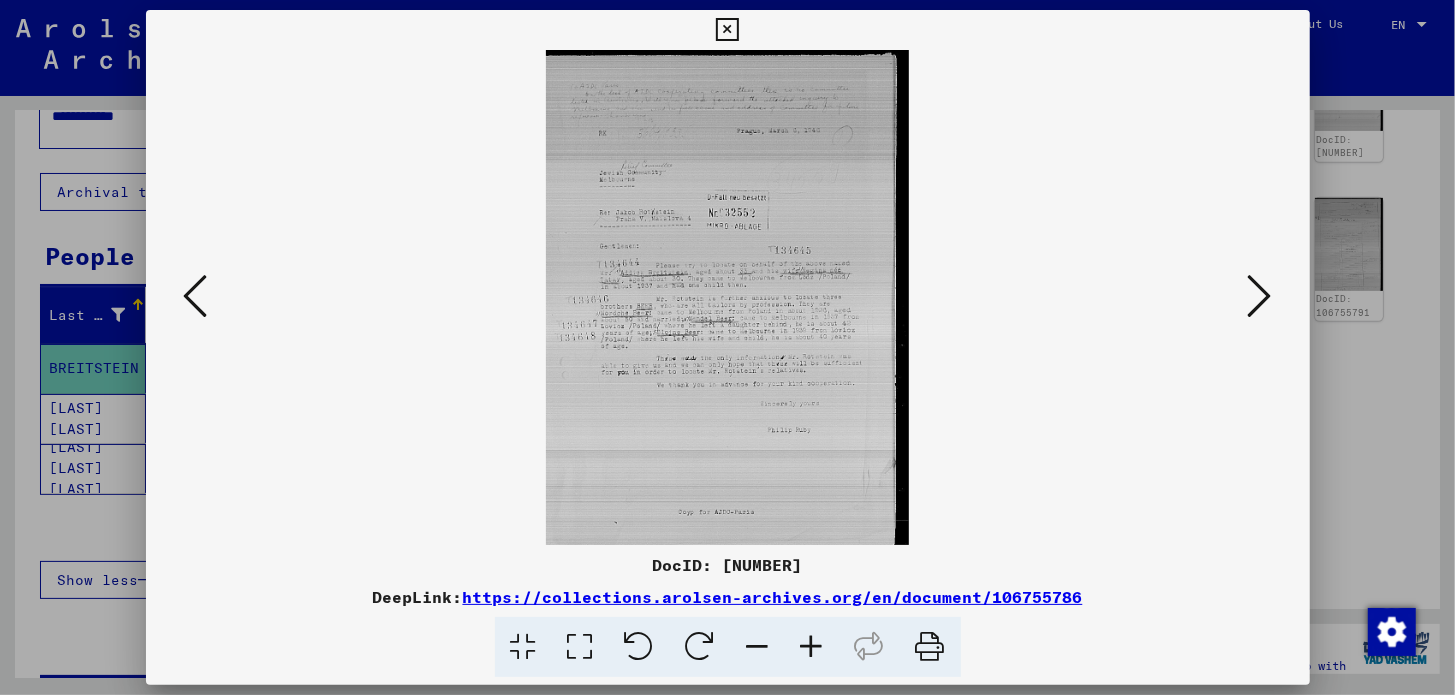 click at bounding box center (728, 297) 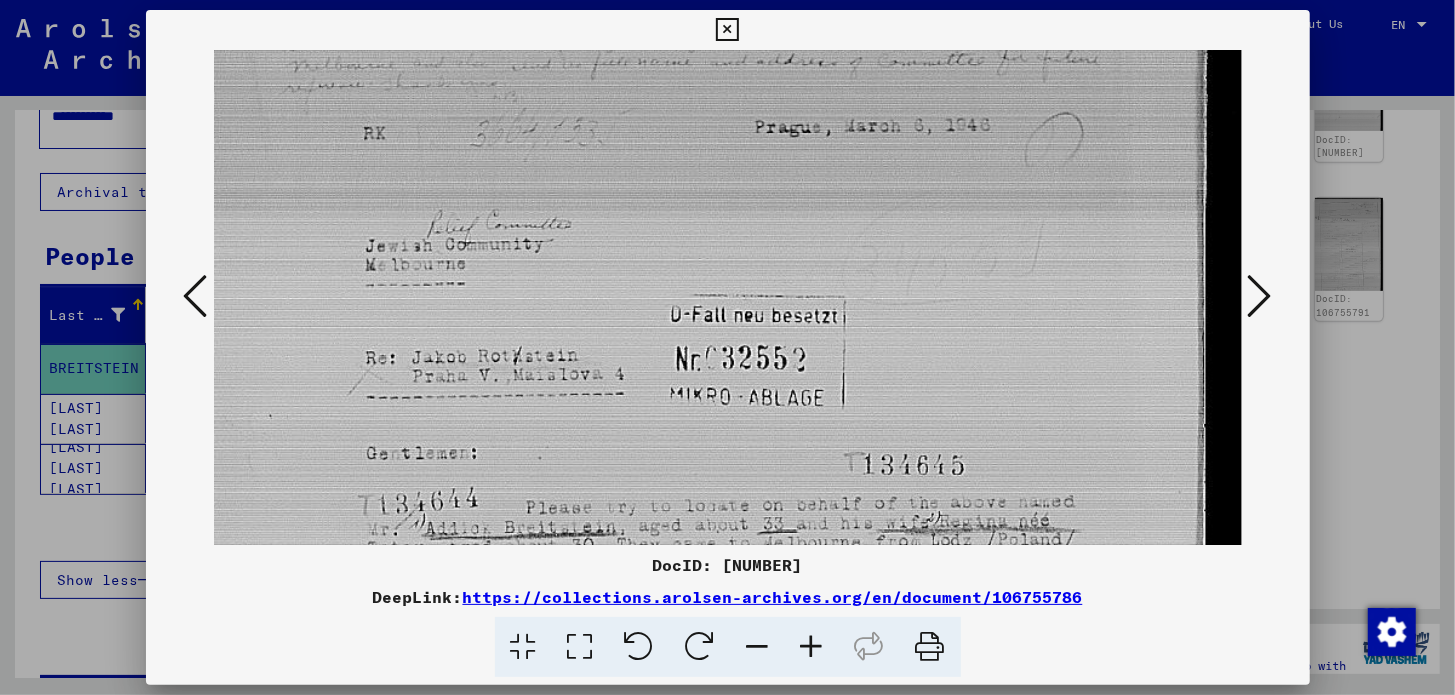 scroll, scrollTop: 222, scrollLeft: 0, axis: vertical 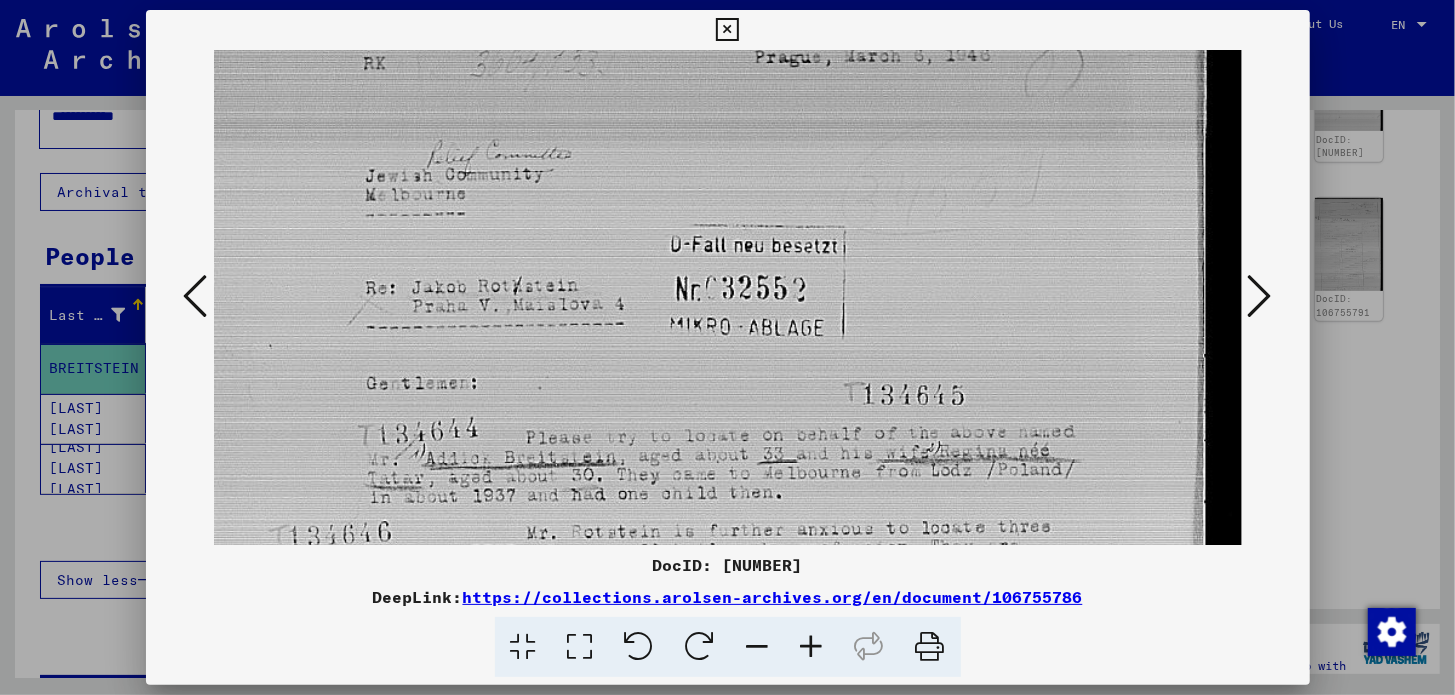 drag, startPoint x: 715, startPoint y: 434, endPoint x: 709, endPoint y: 213, distance: 221.08144 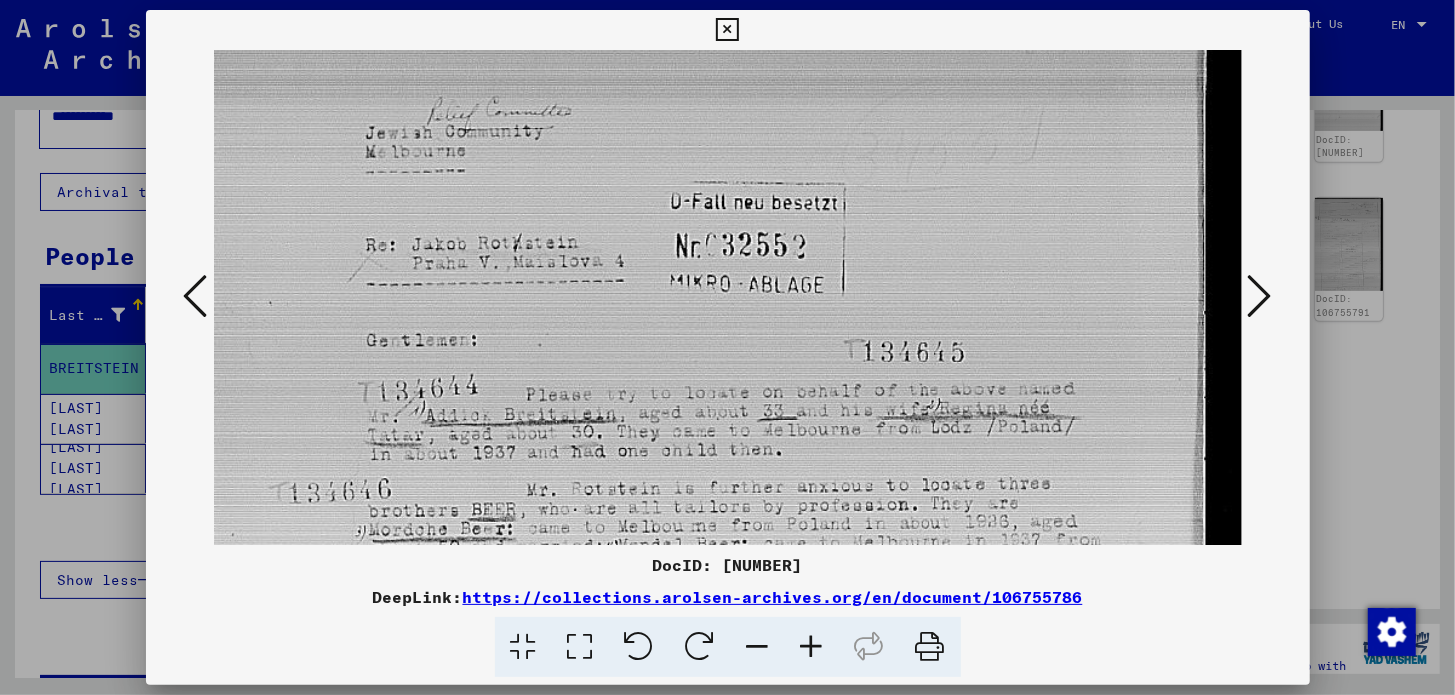 scroll, scrollTop: 268, scrollLeft: 0, axis: vertical 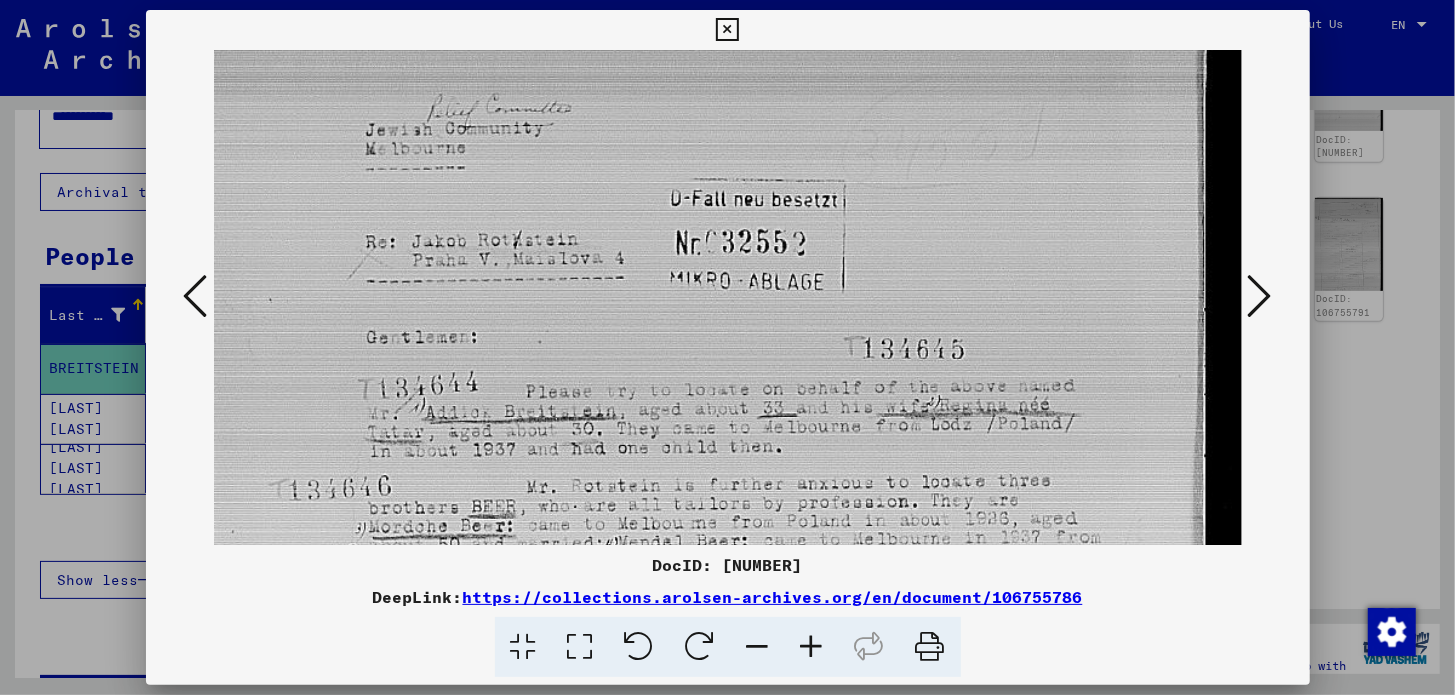 drag, startPoint x: 907, startPoint y: 484, endPoint x: 902, endPoint y: 439, distance: 45.276924 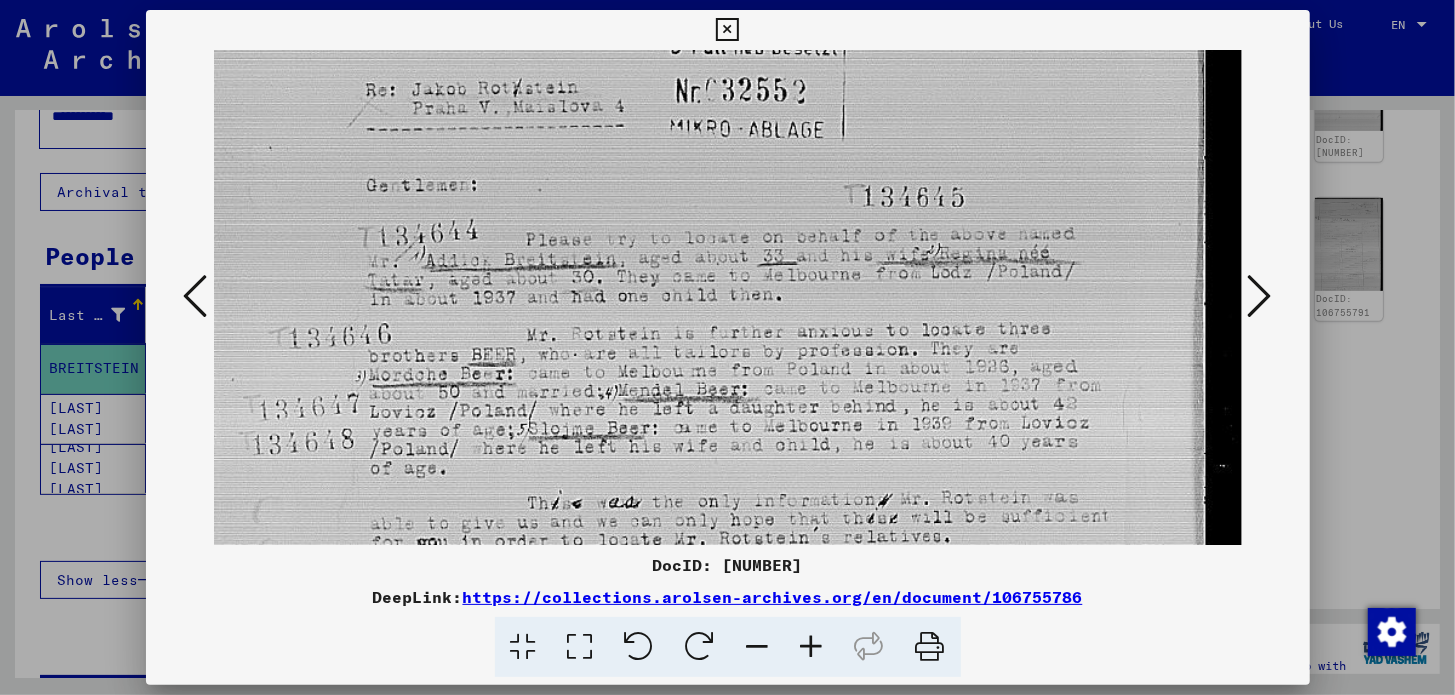 scroll, scrollTop: 435, scrollLeft: 0, axis: vertical 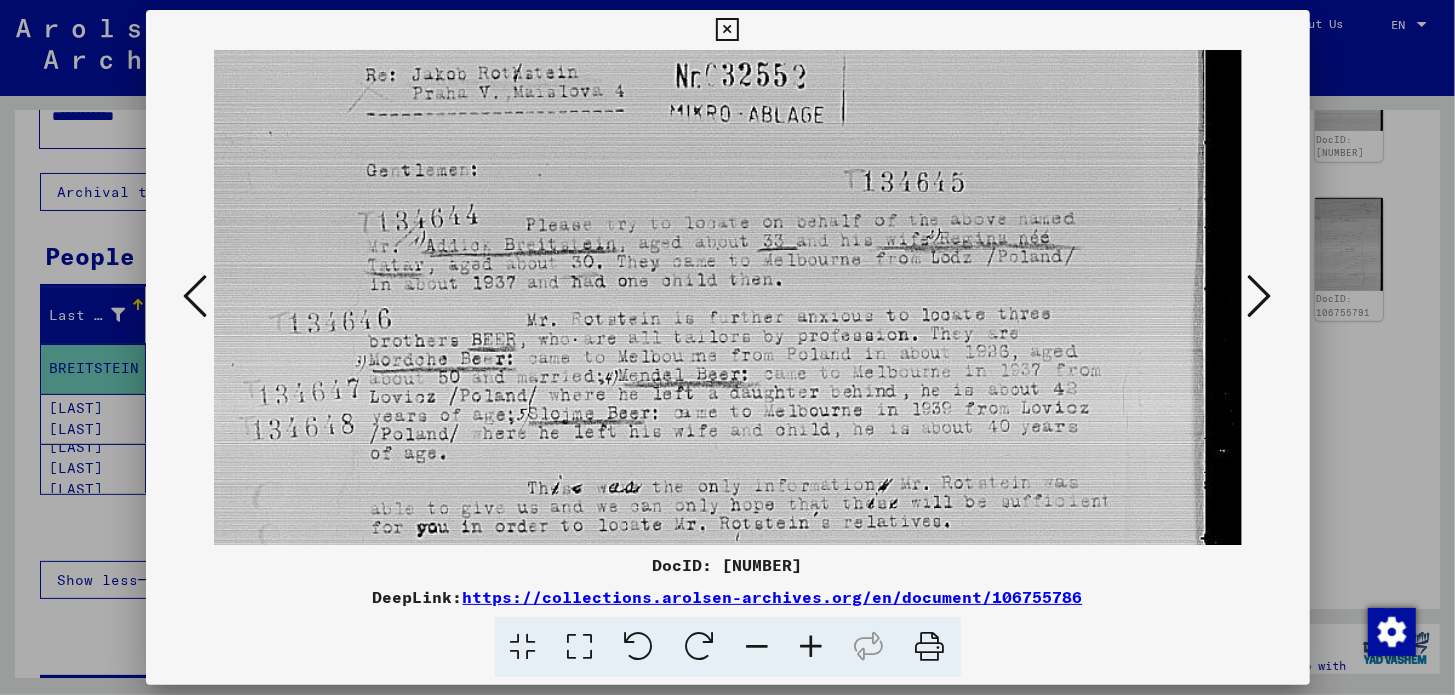 drag, startPoint x: 865, startPoint y: 463, endPoint x: 858, endPoint y: 295, distance: 168.14577 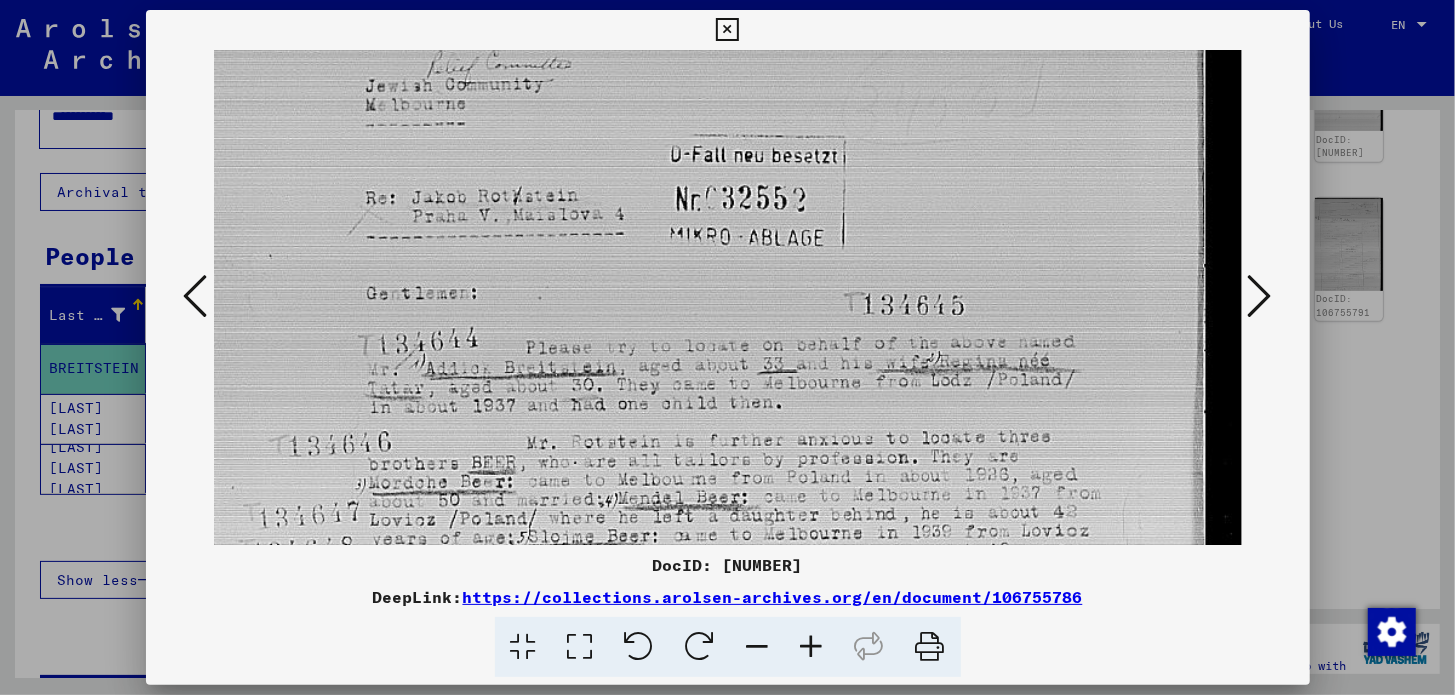 scroll, scrollTop: 311, scrollLeft: 0, axis: vertical 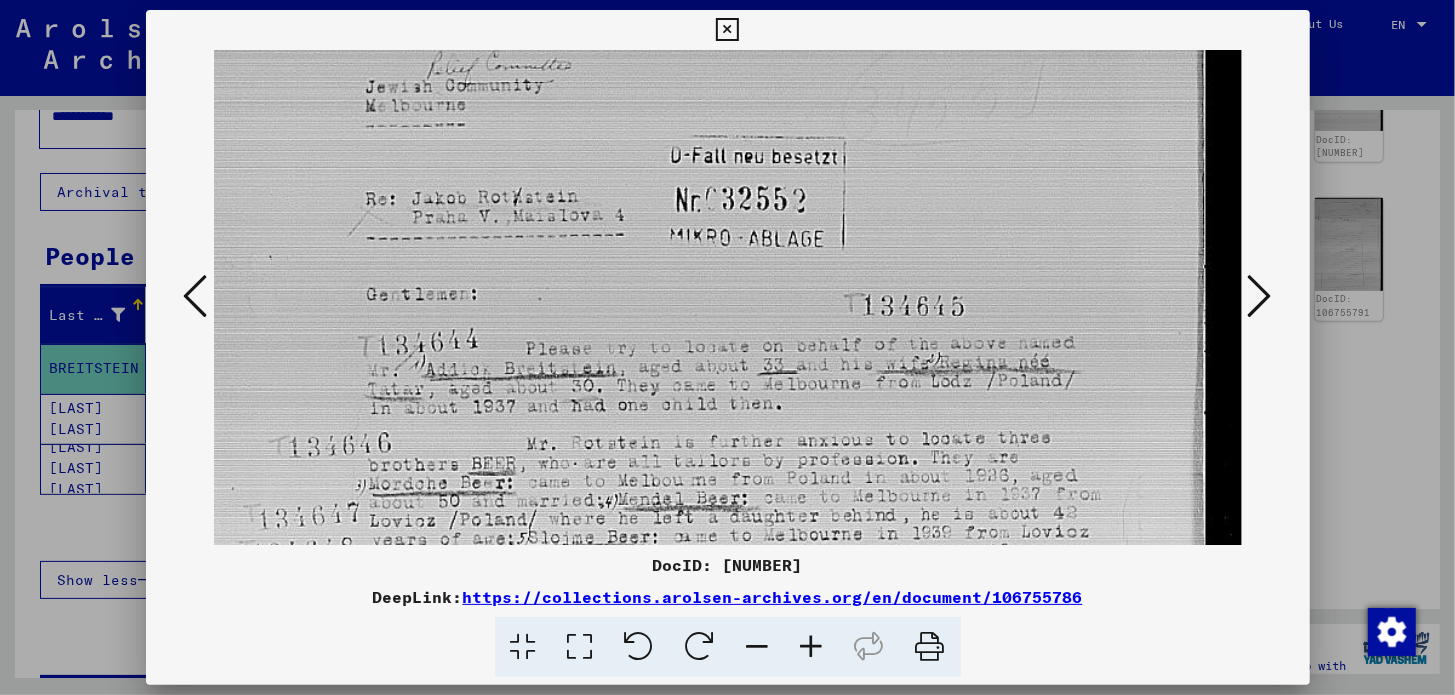 drag, startPoint x: 579, startPoint y: 421, endPoint x: 603, endPoint y: 547, distance: 128.26535 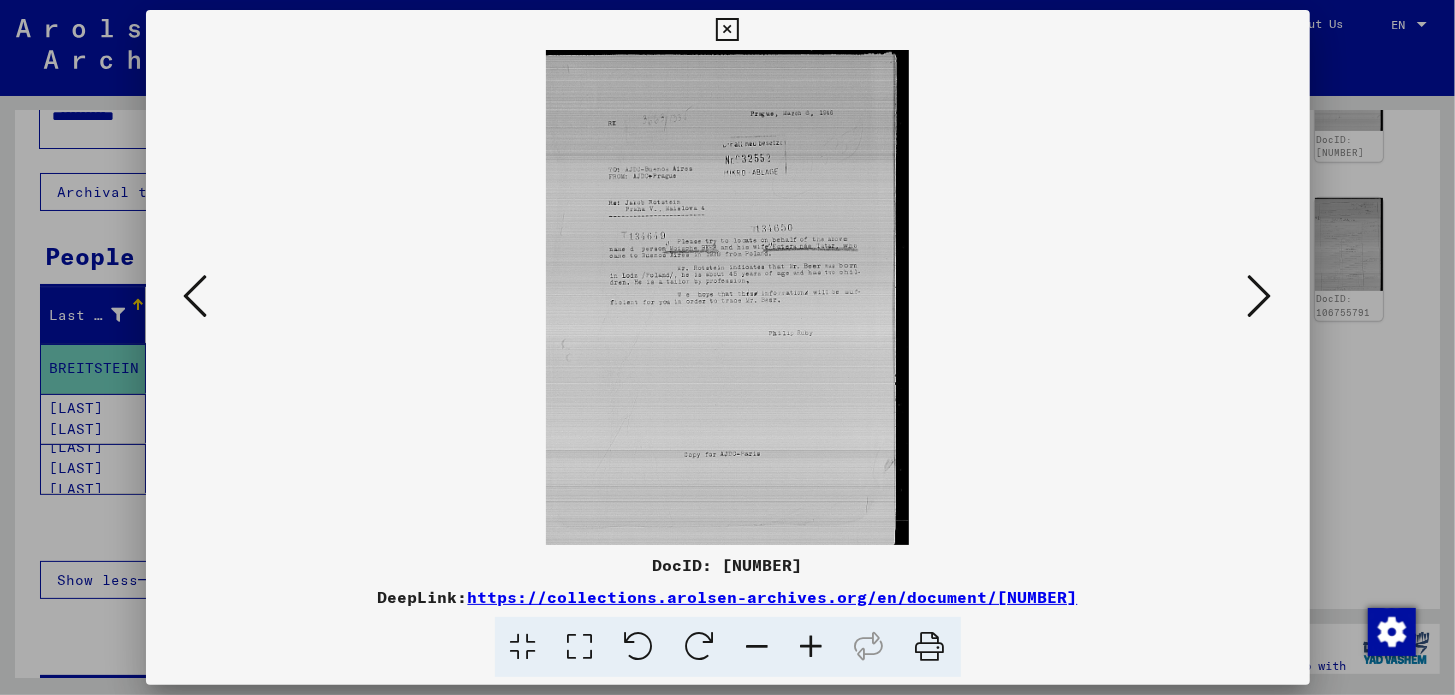 click at bounding box center (728, 297) 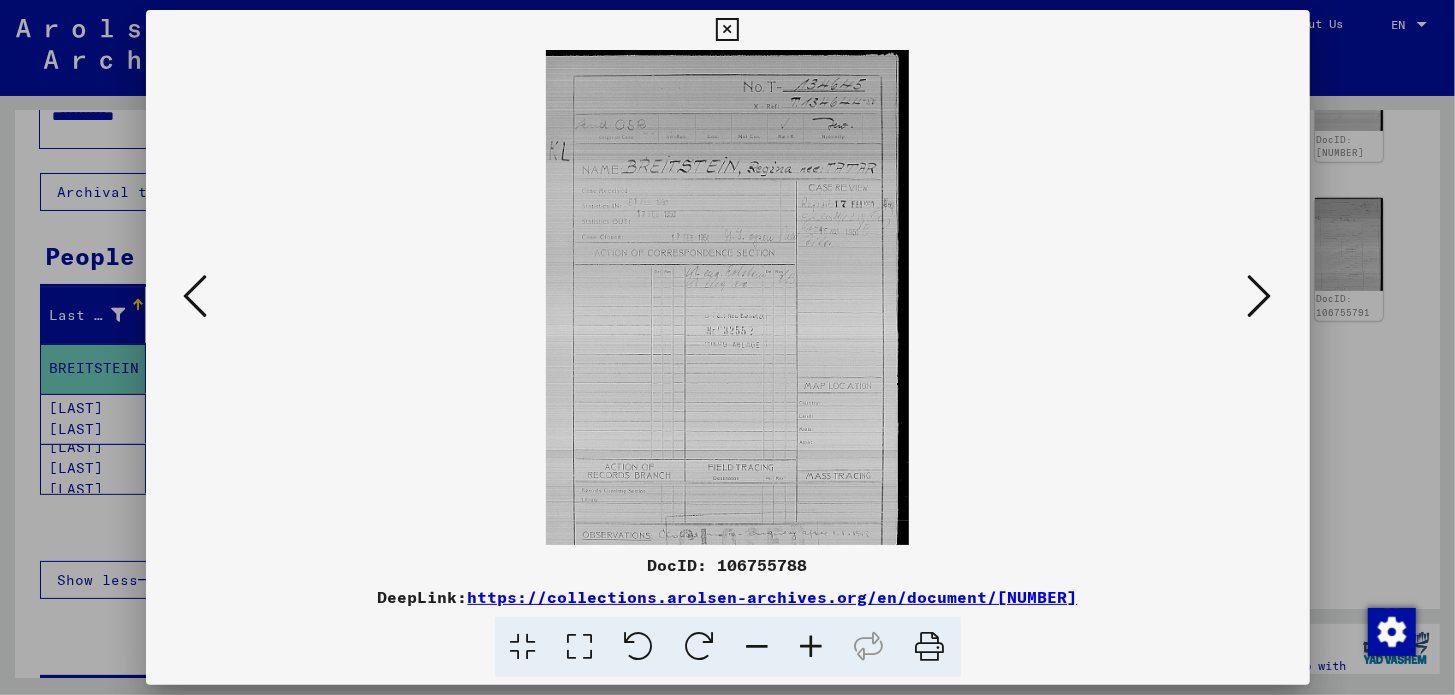 click at bounding box center [1260, 296] 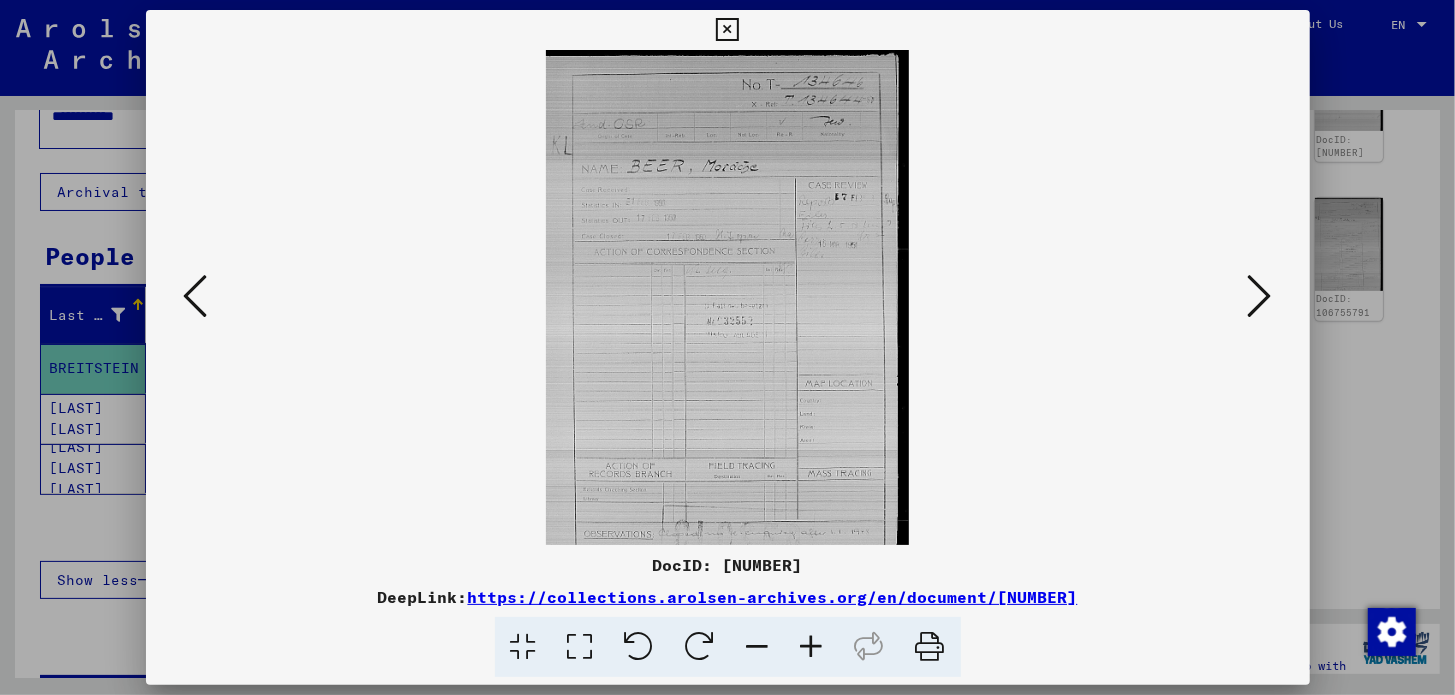 click at bounding box center (1260, 296) 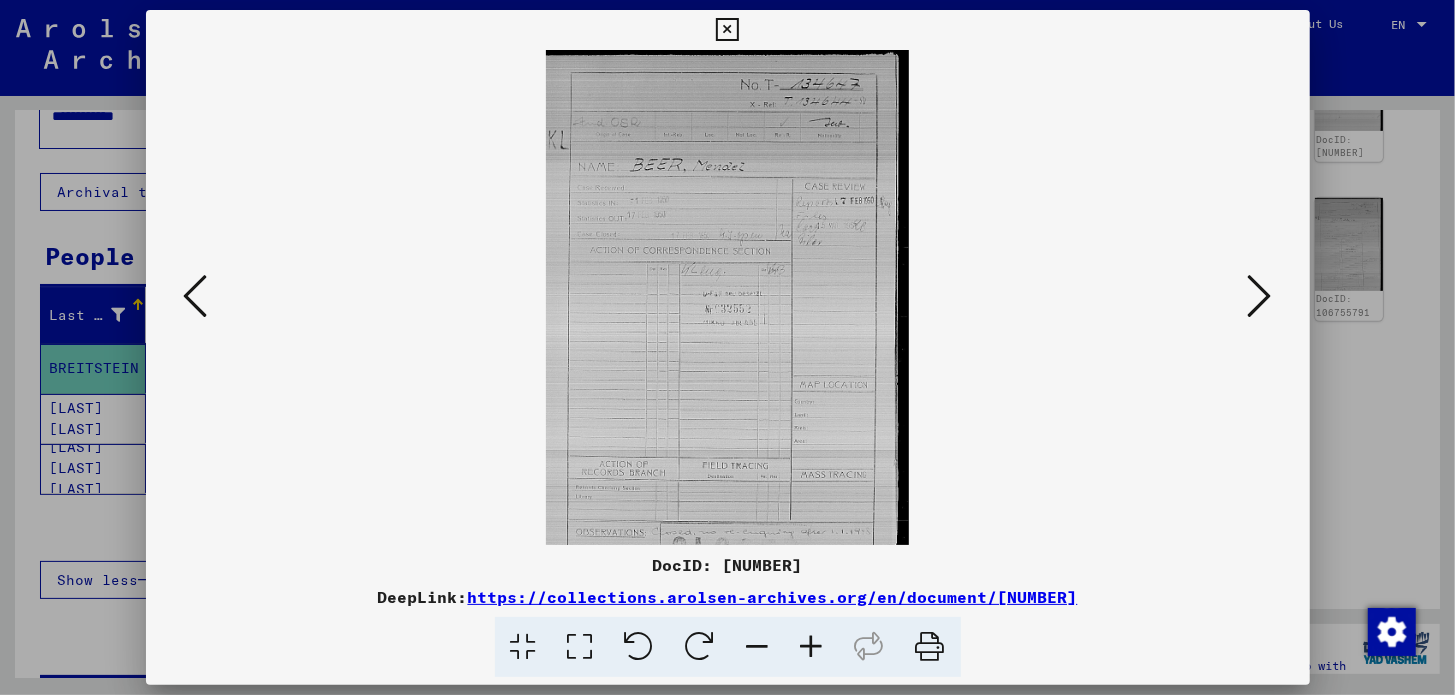 click at bounding box center (1260, 296) 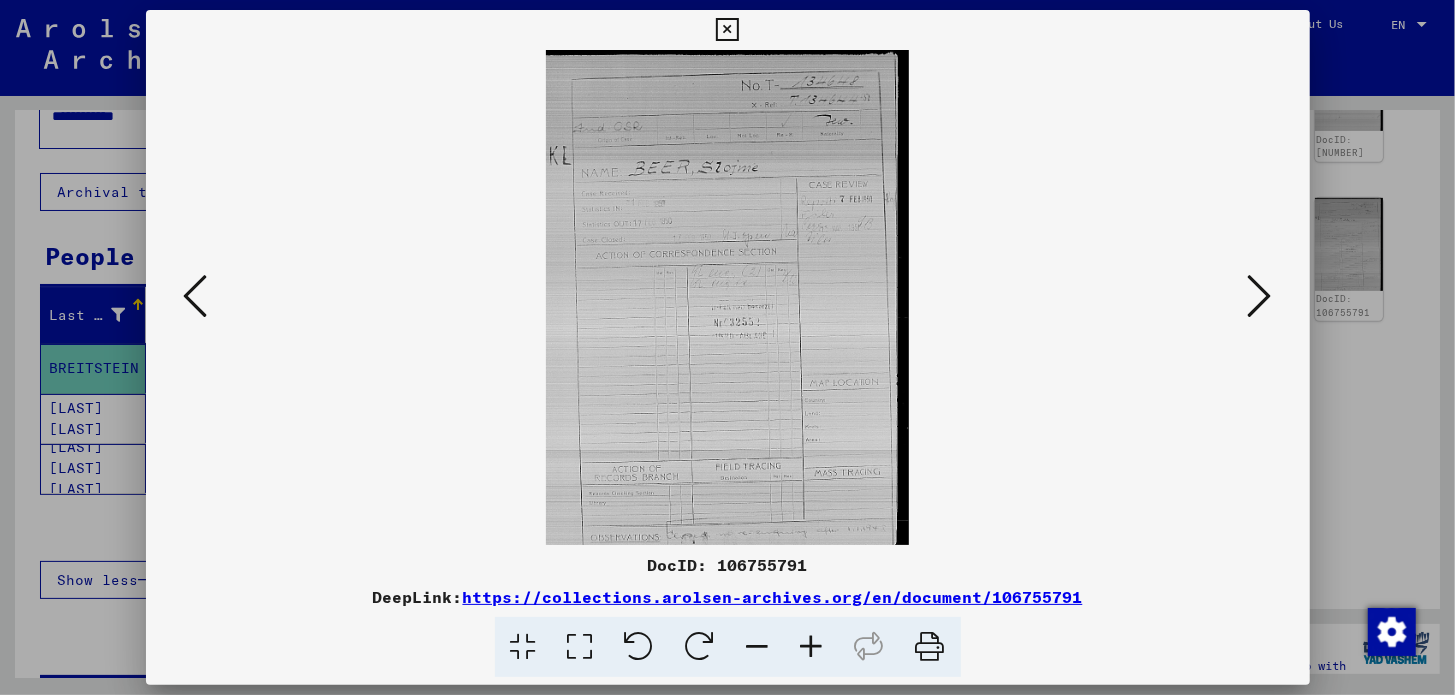 click at bounding box center [1260, 296] 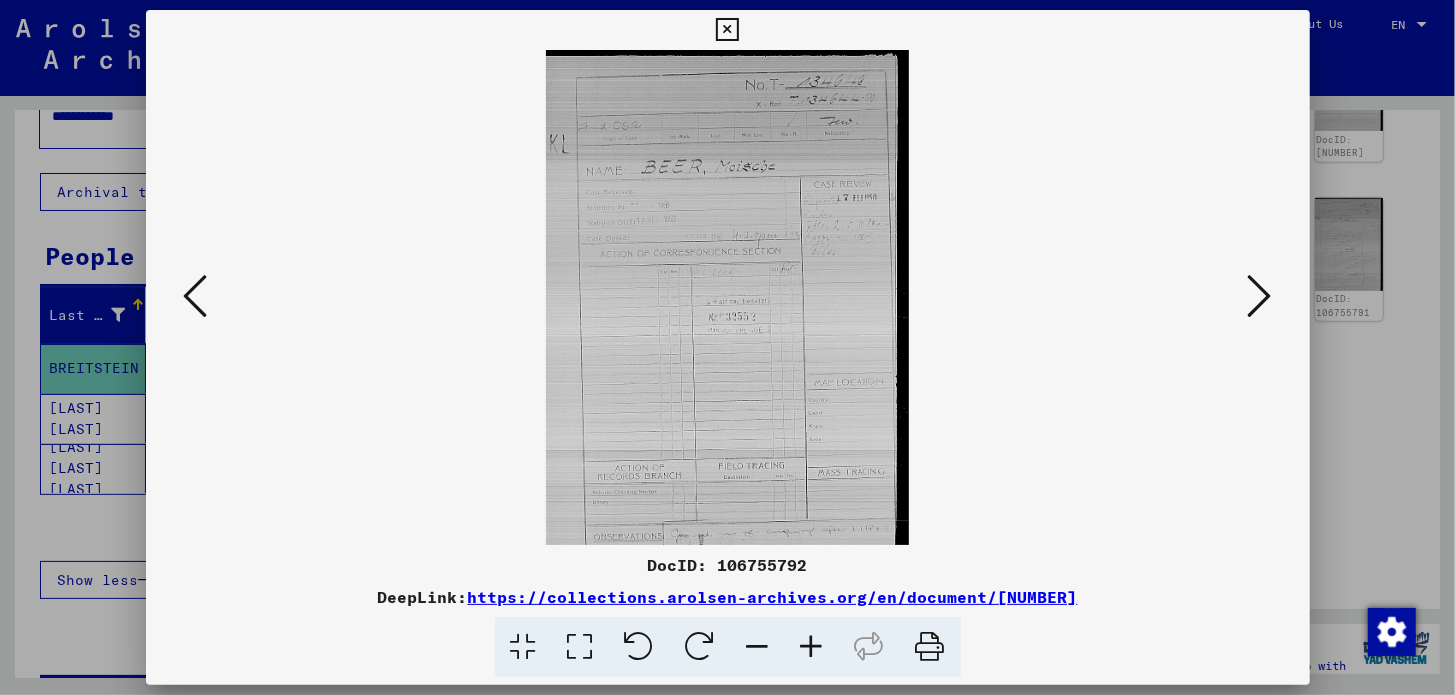 click at bounding box center (1260, 296) 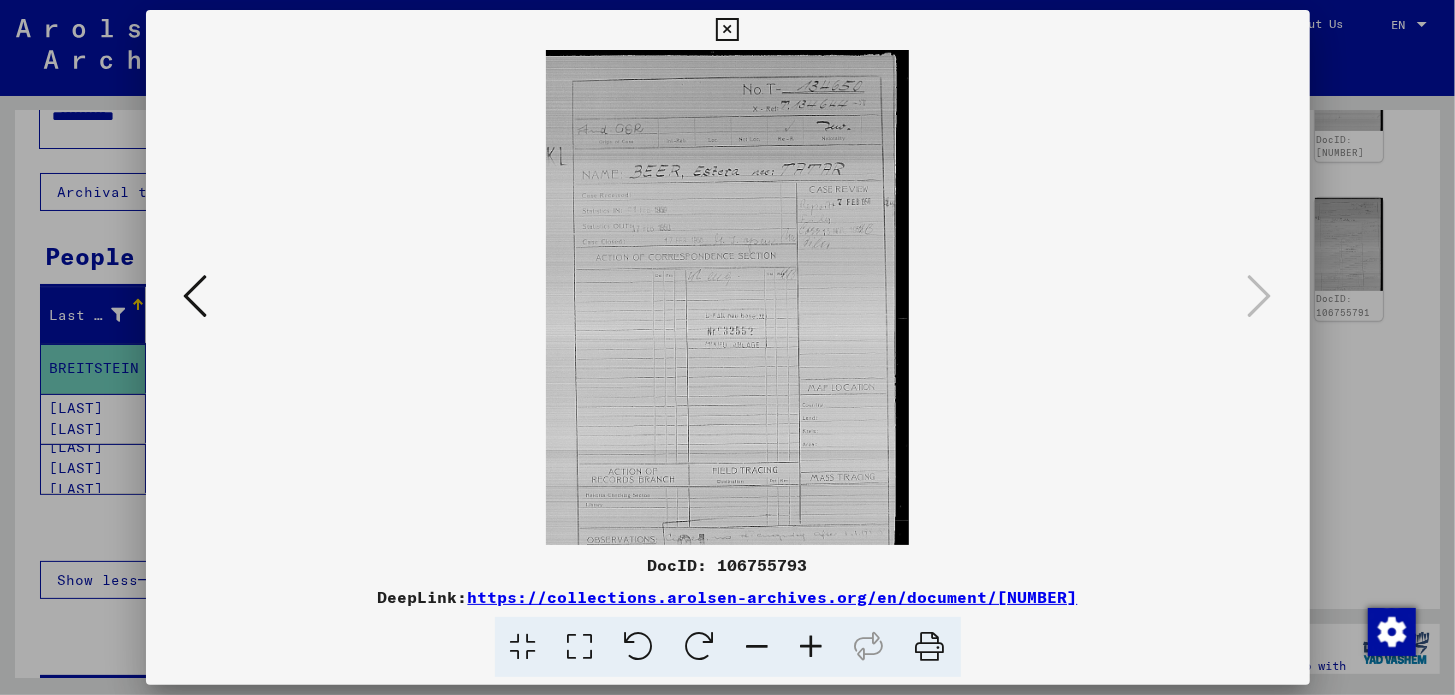 click at bounding box center (580, 647) 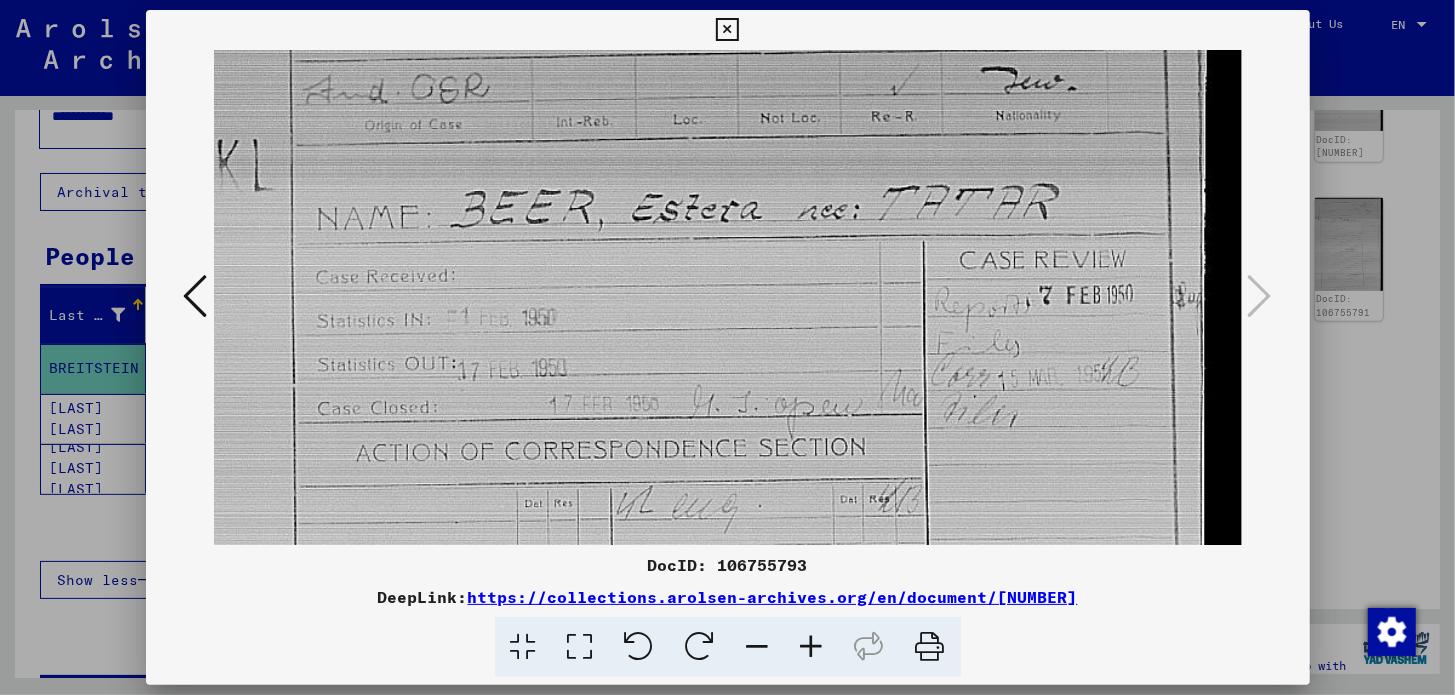 scroll, scrollTop: 198, scrollLeft: 0, axis: vertical 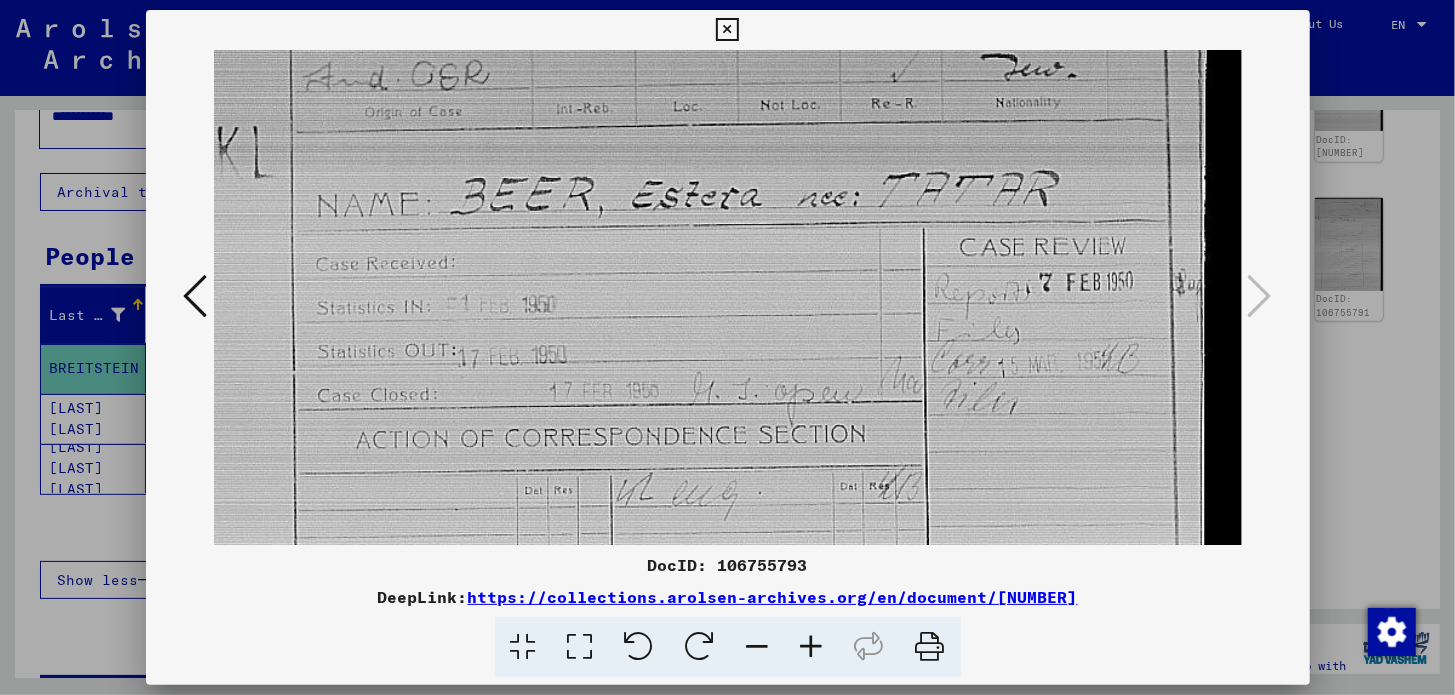drag, startPoint x: 759, startPoint y: 436, endPoint x: 703, endPoint y: 237, distance: 206.7293 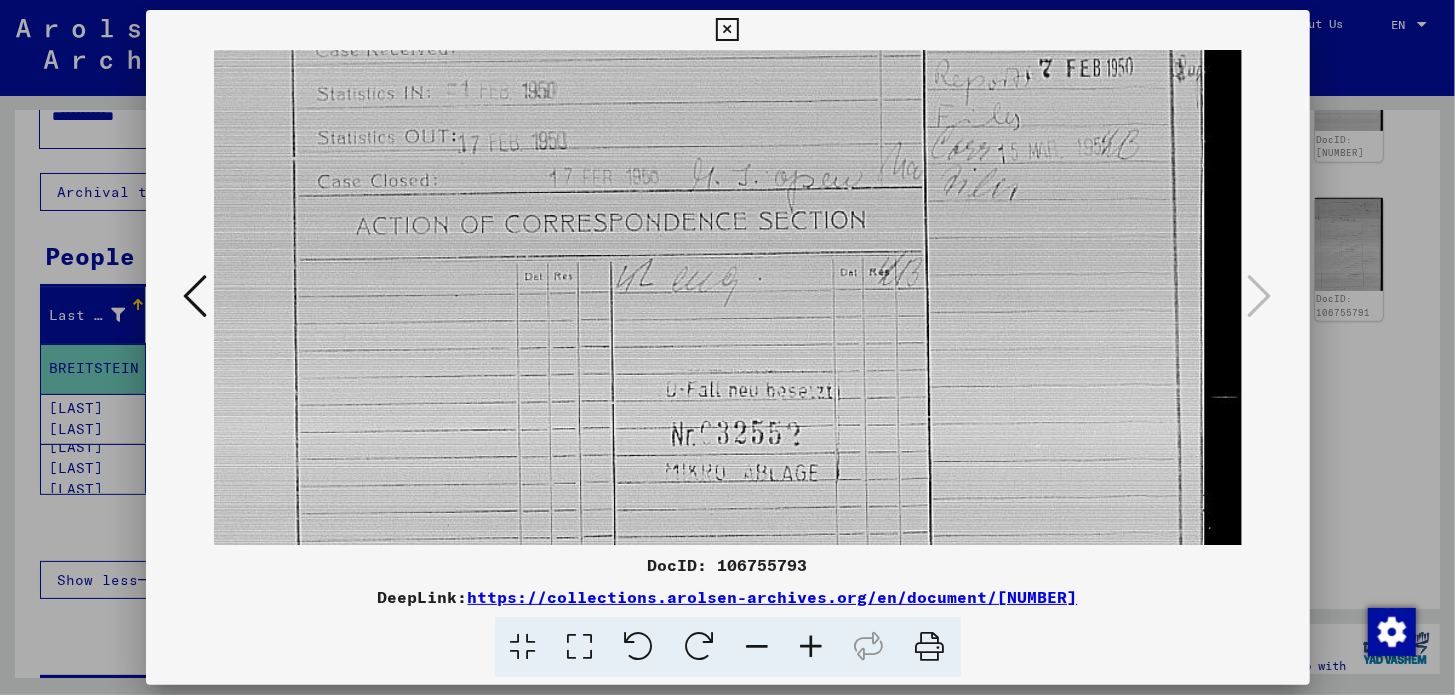 drag, startPoint x: 706, startPoint y: 420, endPoint x: 721, endPoint y: 224, distance: 196.57314 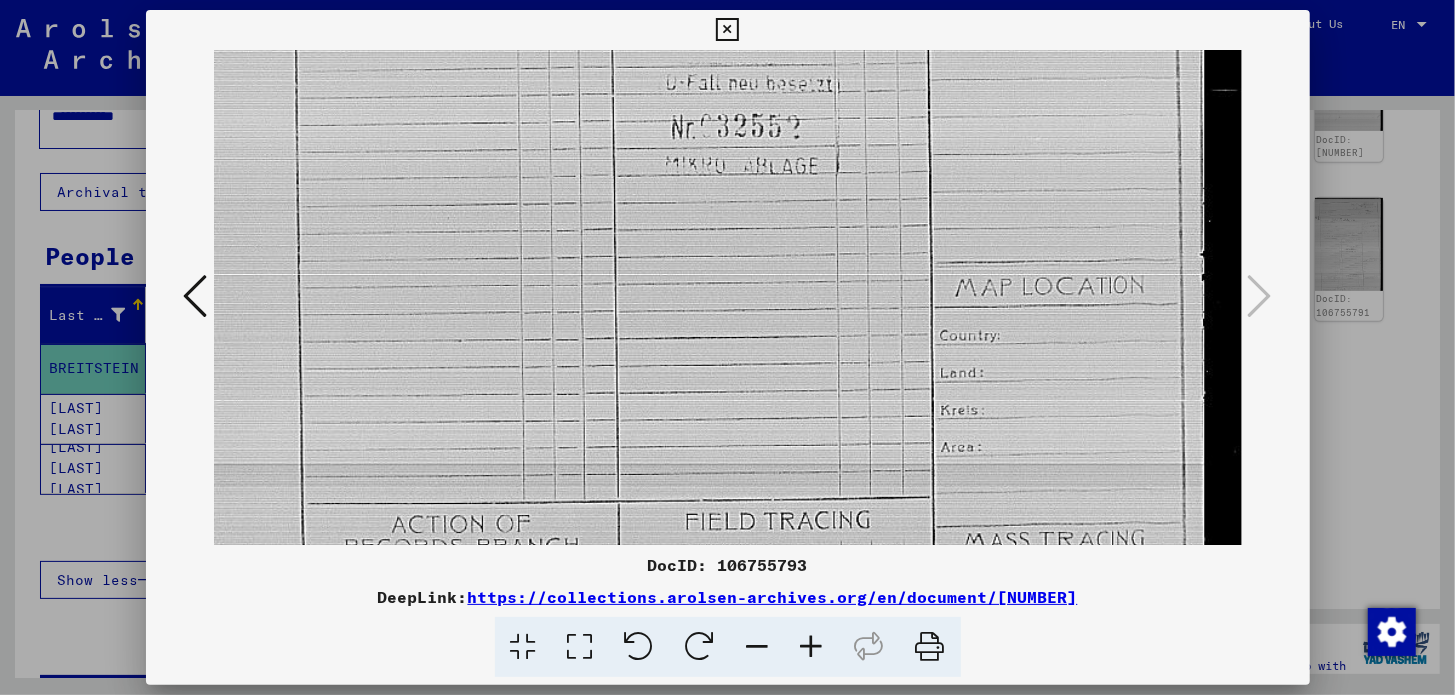 drag, startPoint x: 800, startPoint y: 480, endPoint x: 788, endPoint y: 174, distance: 306.2352 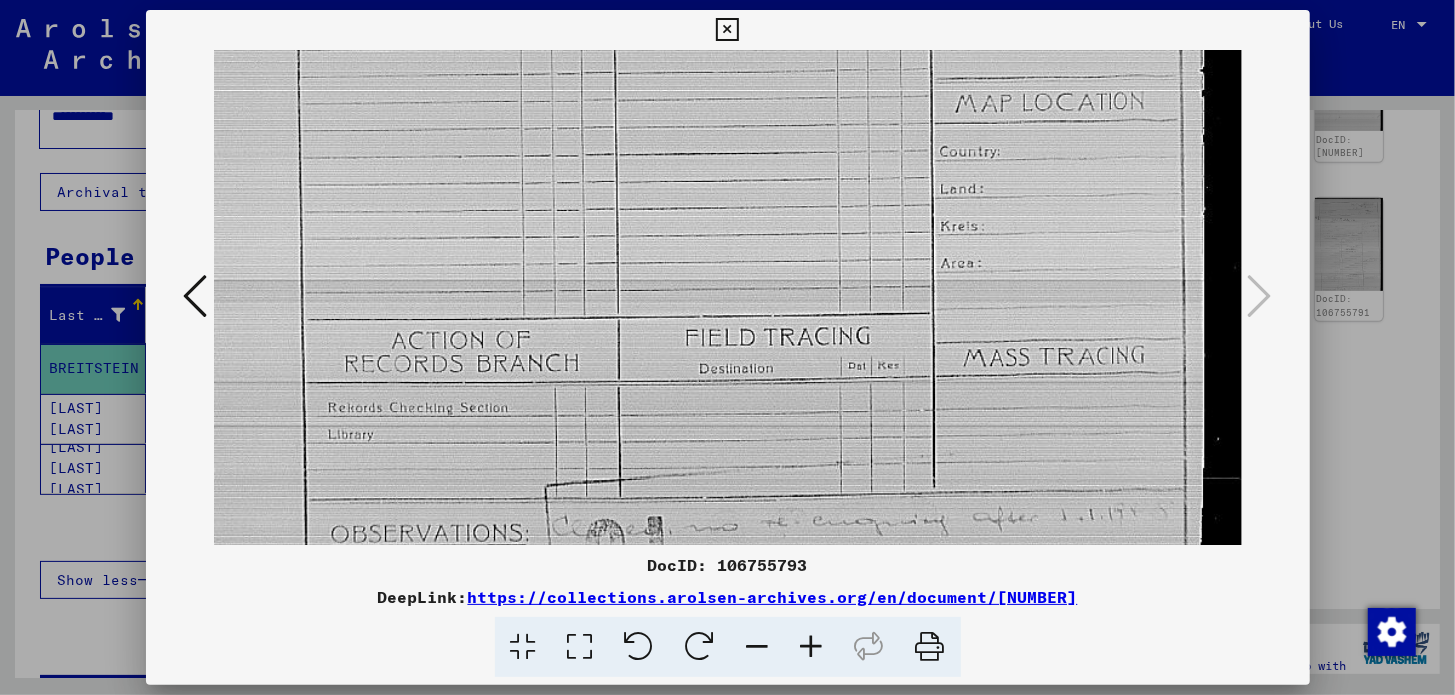 scroll, scrollTop: 906, scrollLeft: 0, axis: vertical 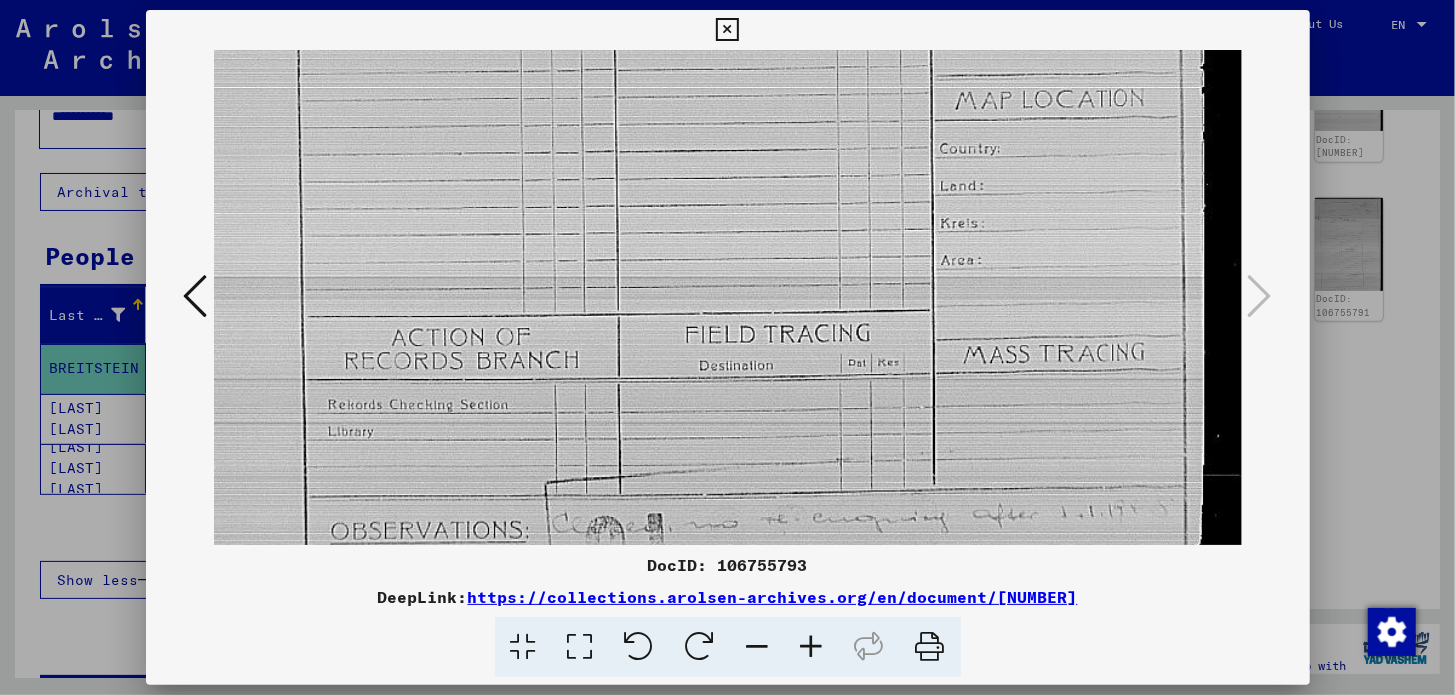 drag, startPoint x: 739, startPoint y: 406, endPoint x: 715, endPoint y: 144, distance: 263.09695 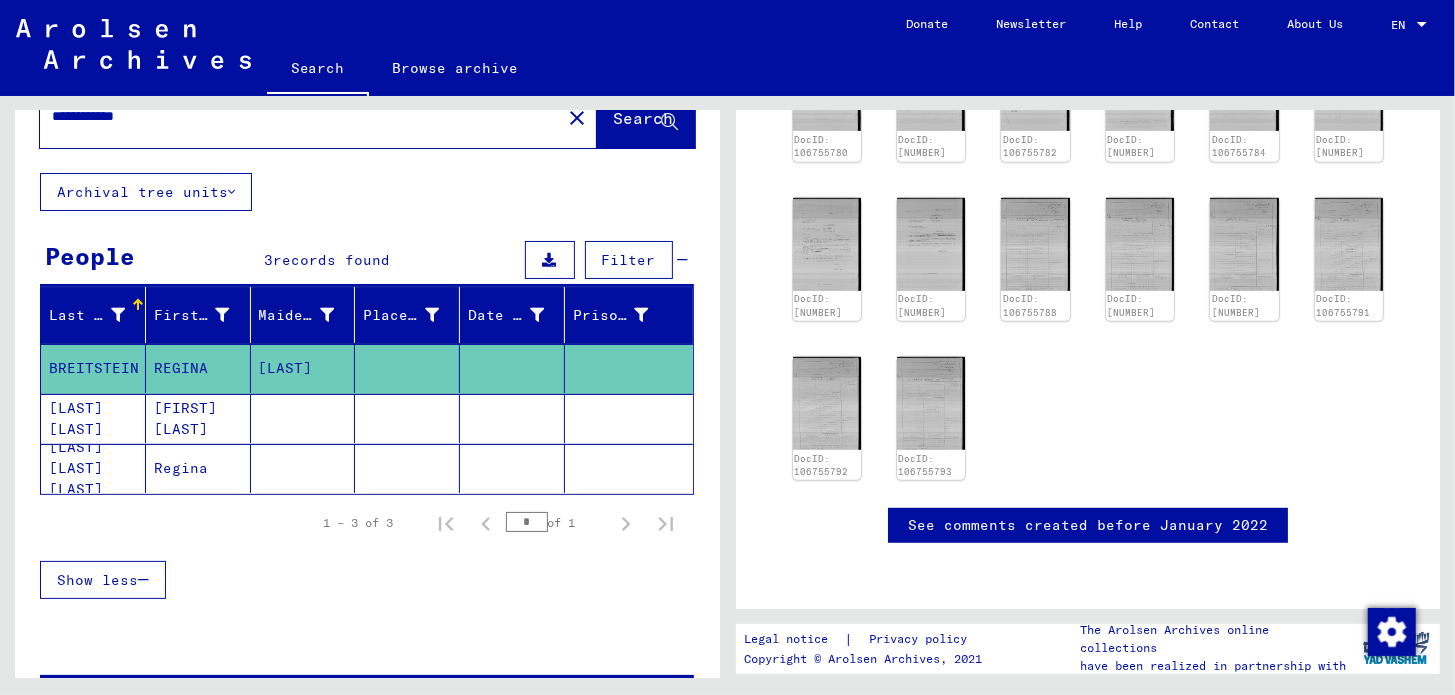 scroll, scrollTop: 1100, scrollLeft: 0, axis: vertical 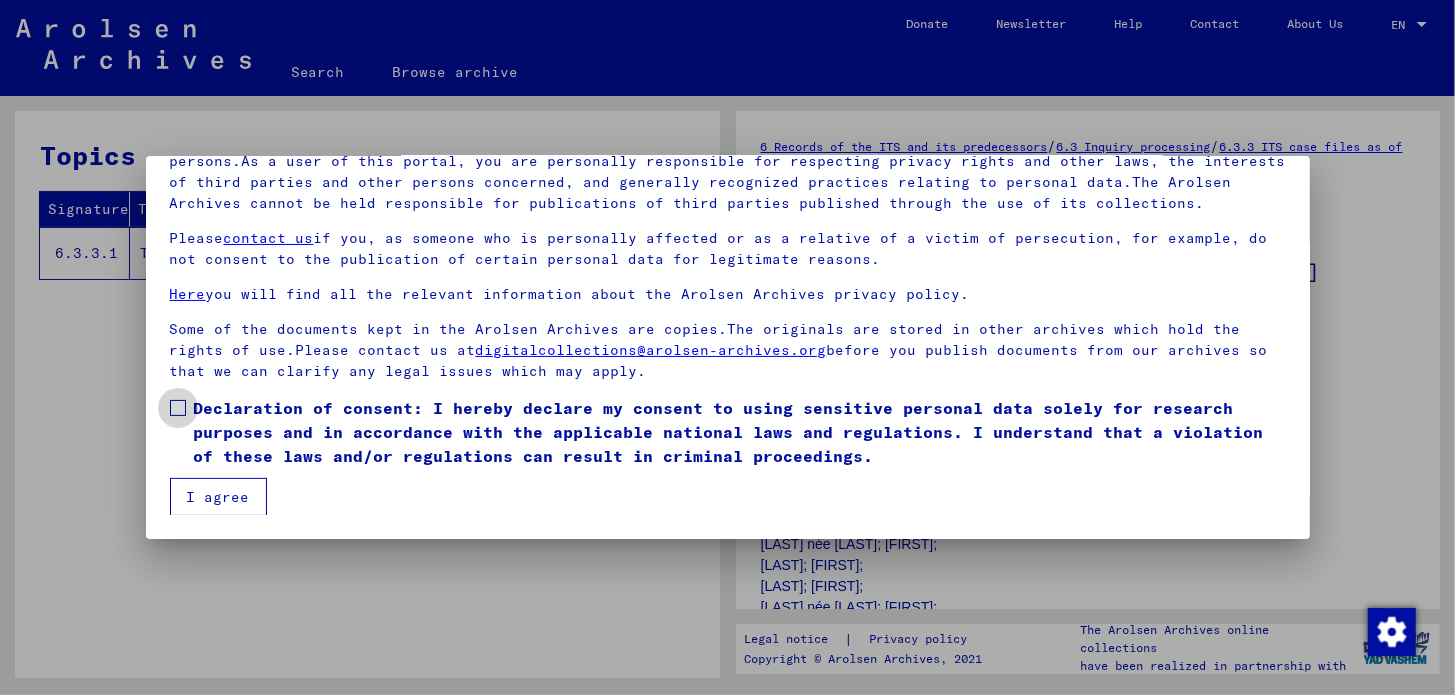 click on "Declaration of consent: I hereby declare my consent to using sensitive personal data solely for research purposes and in accordance with the applicable national laws and regulations. I understand that a violation of these laws and/or regulations can result in criminal proceedings." at bounding box center [728, 432] 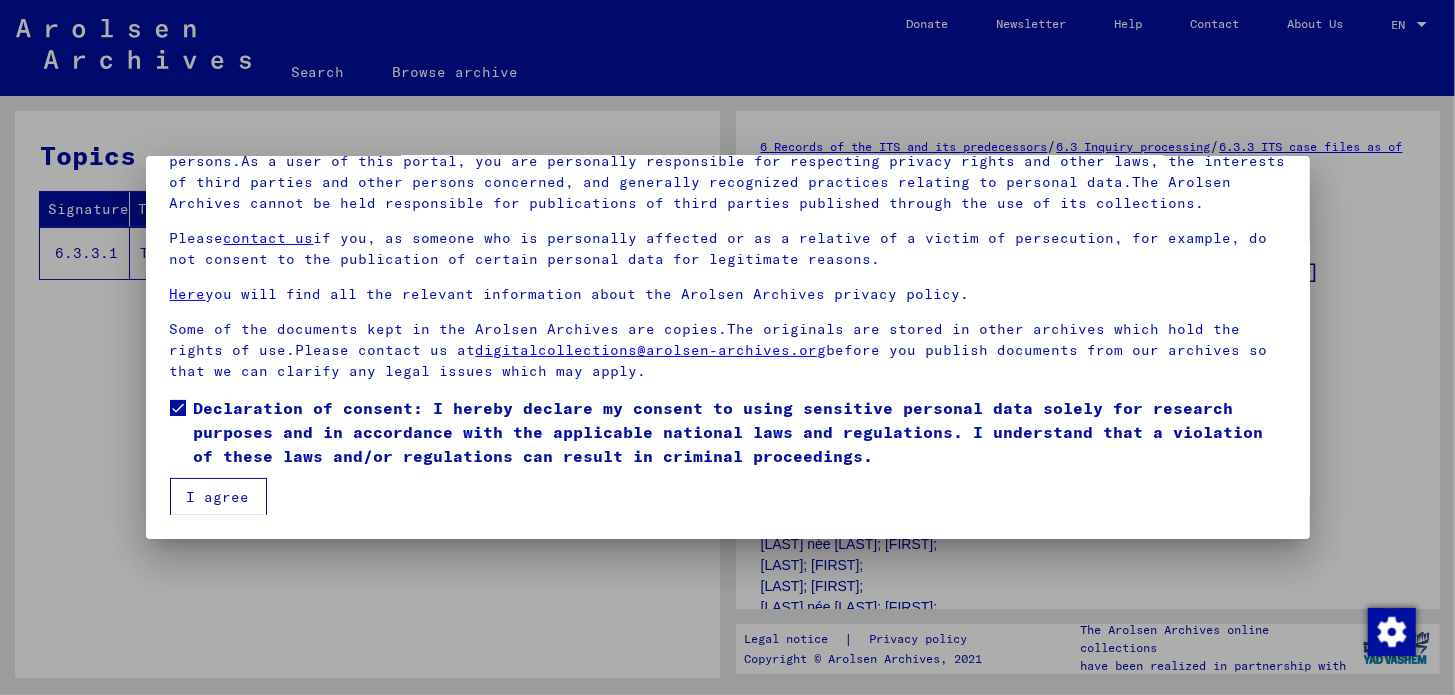 click on "I agree" at bounding box center [218, 497] 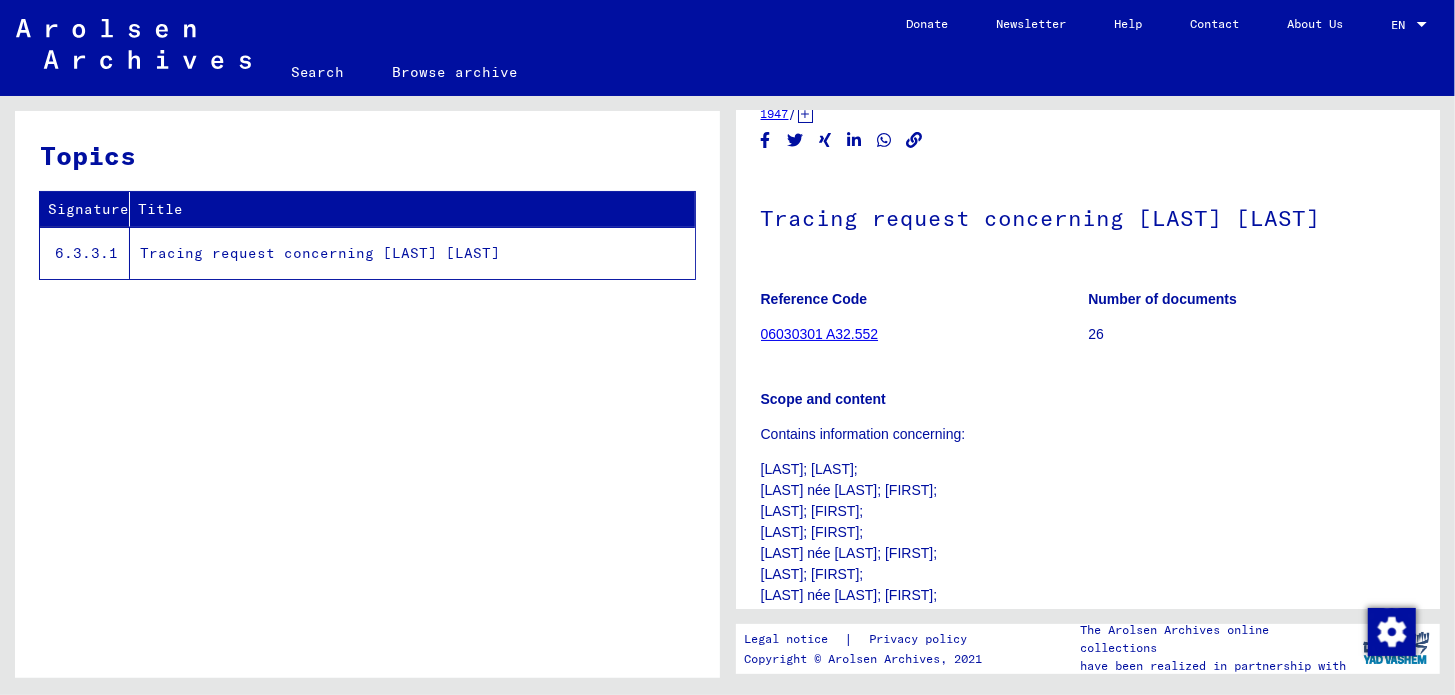 scroll, scrollTop: 99, scrollLeft: 0, axis: vertical 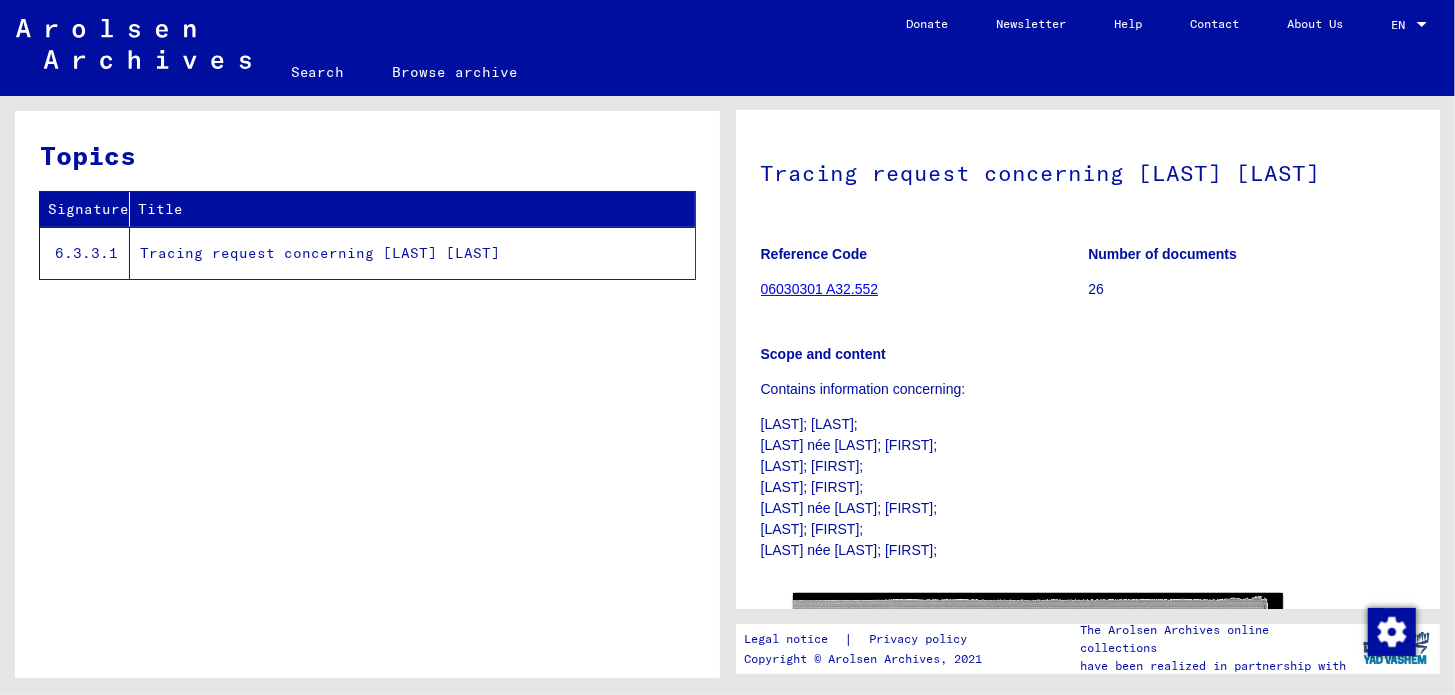 drag, startPoint x: 840, startPoint y: 423, endPoint x: 753, endPoint y: 430, distance: 87.28116 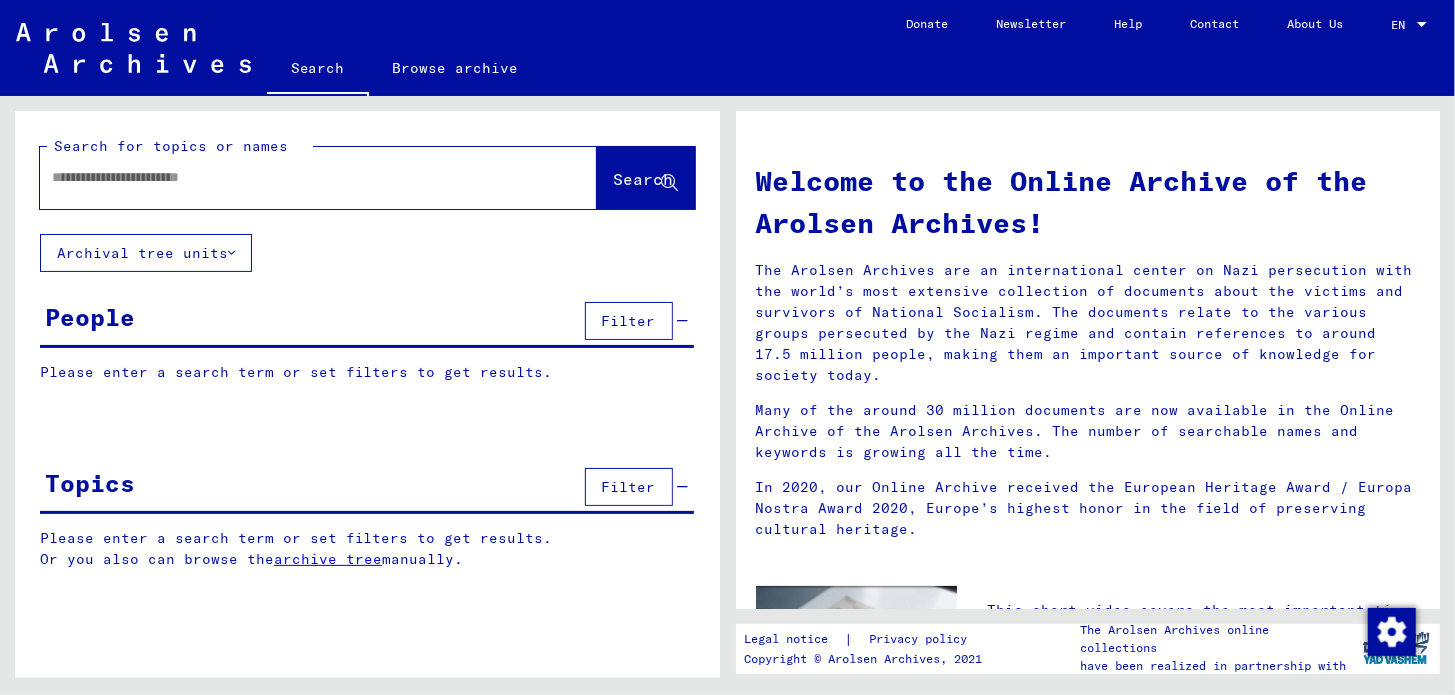 click at bounding box center [294, 177] 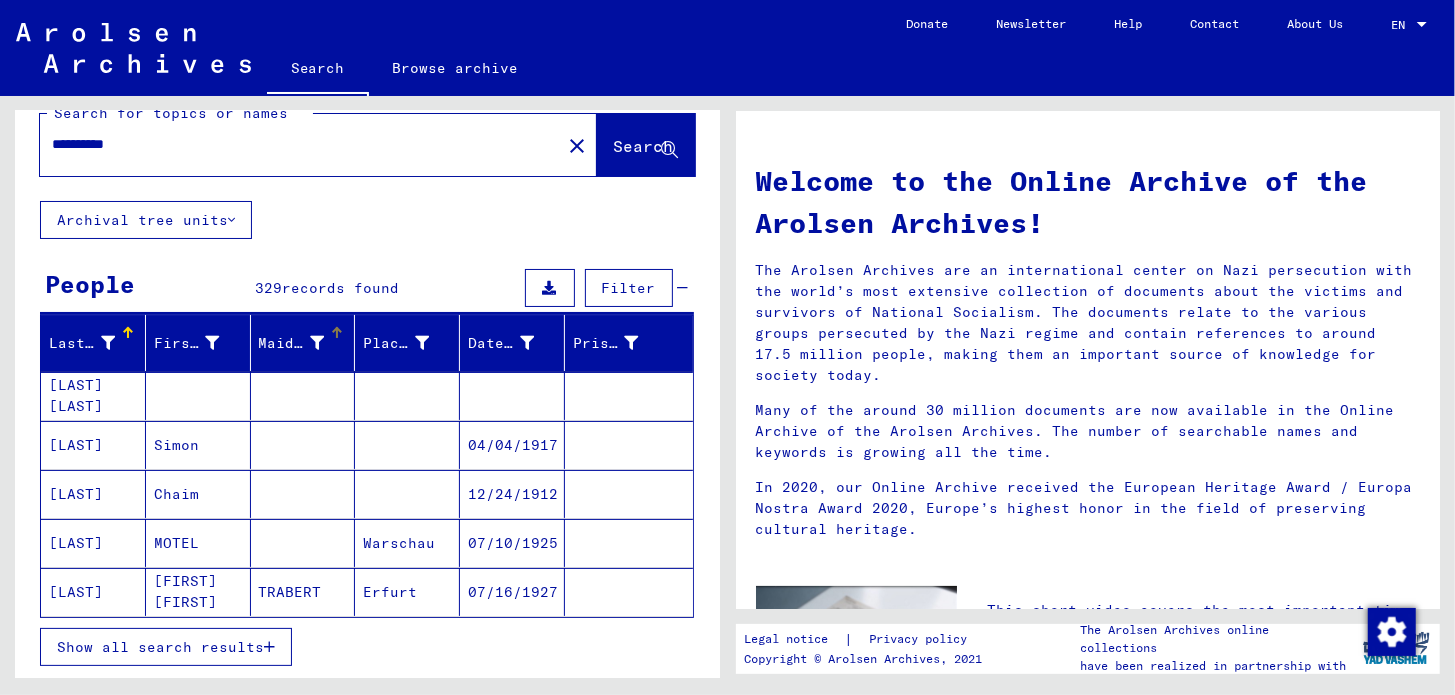 scroll, scrollTop: 0, scrollLeft: 0, axis: both 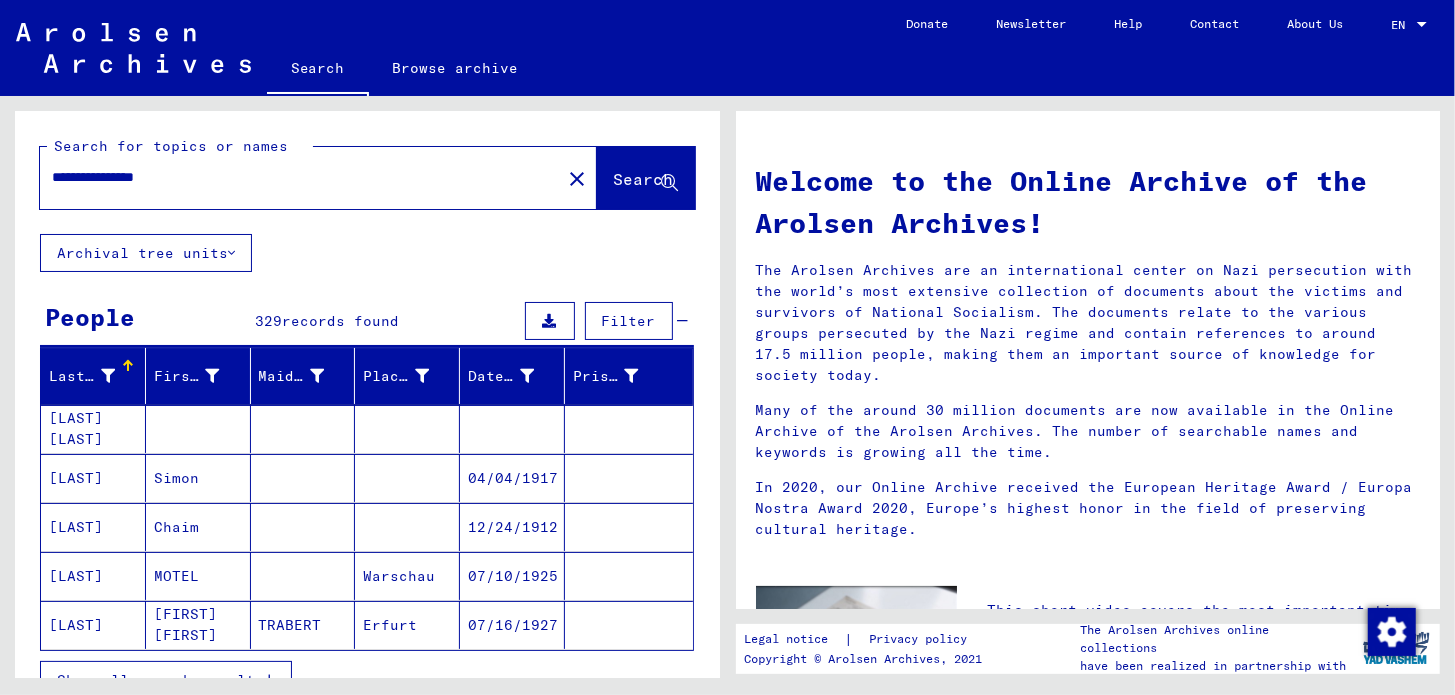 type on "**********" 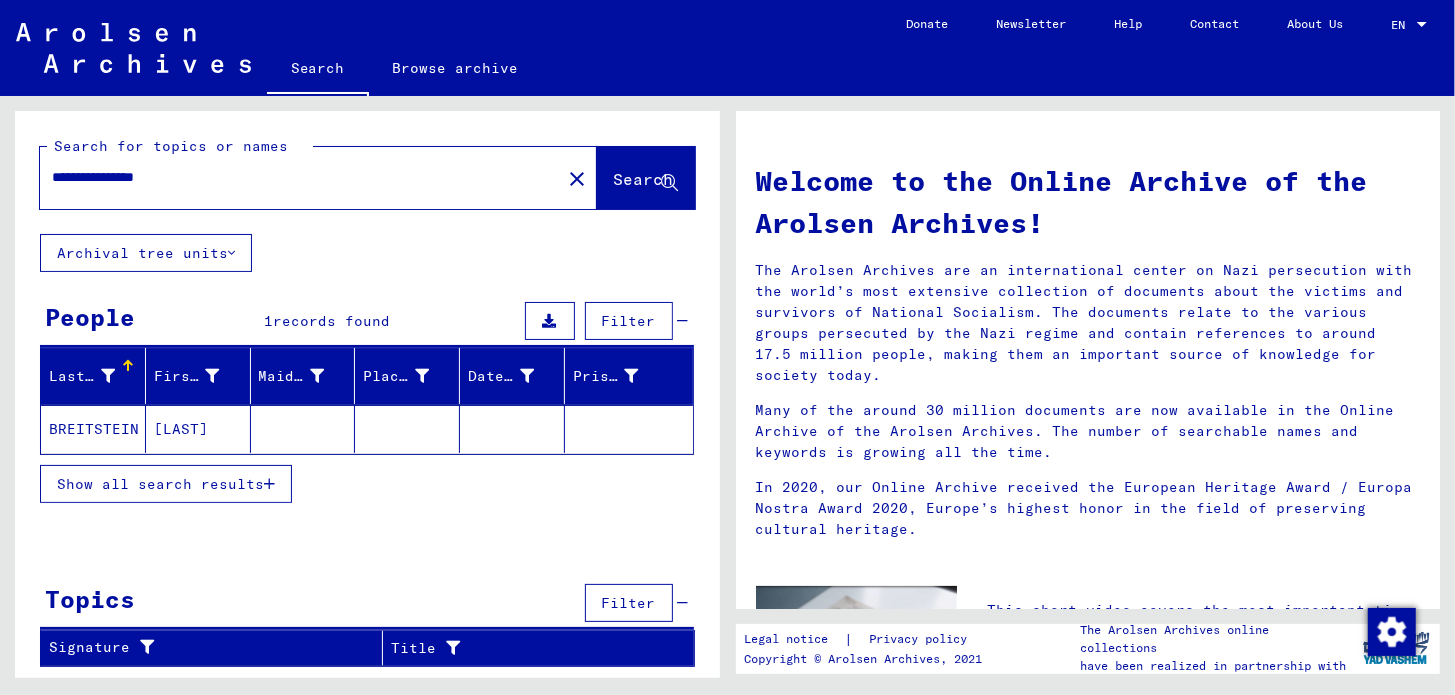 click on "BREITSTEIN" 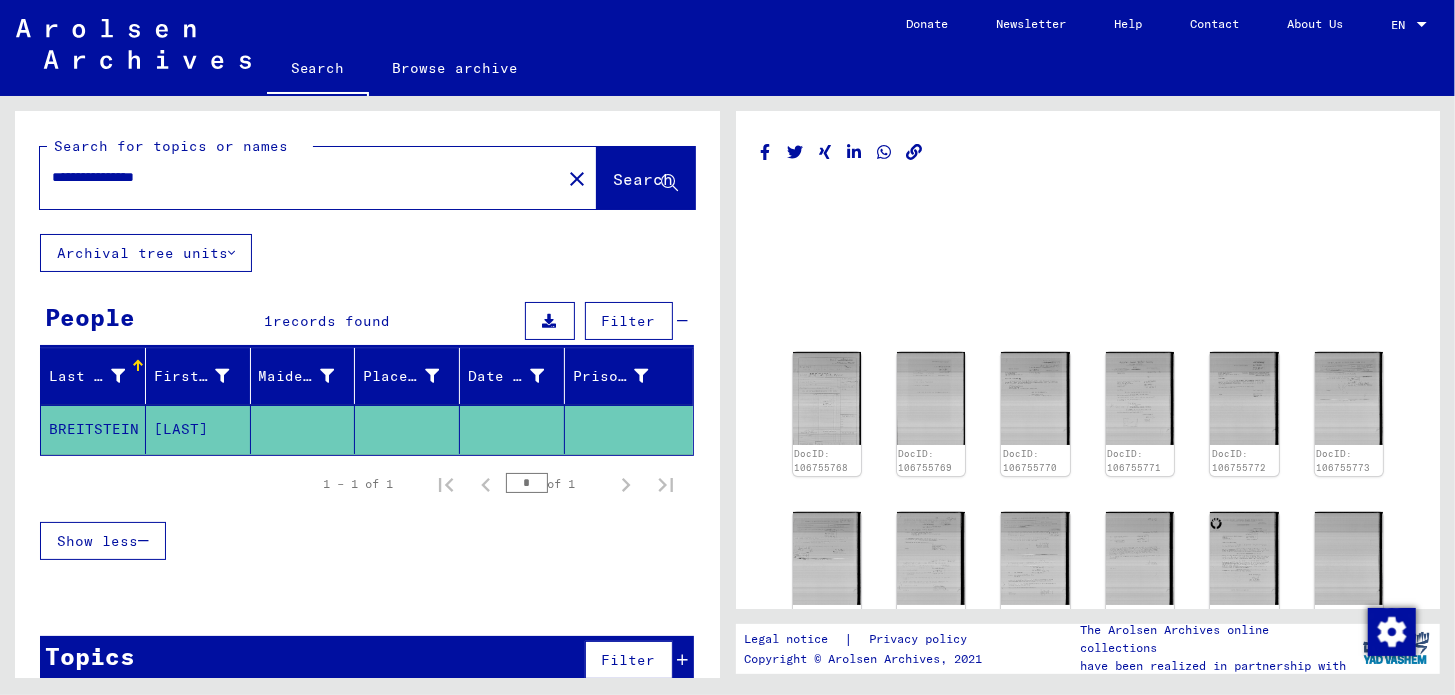 scroll, scrollTop: 300, scrollLeft: 0, axis: vertical 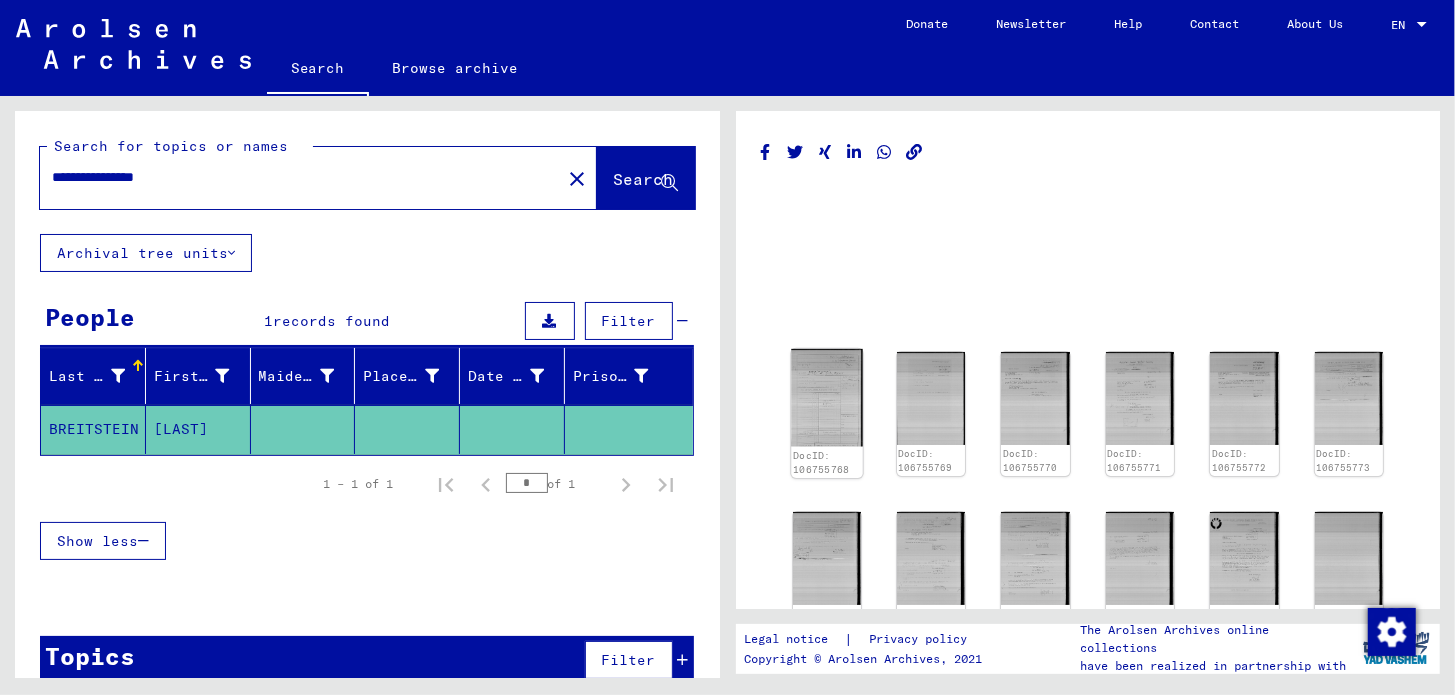 click 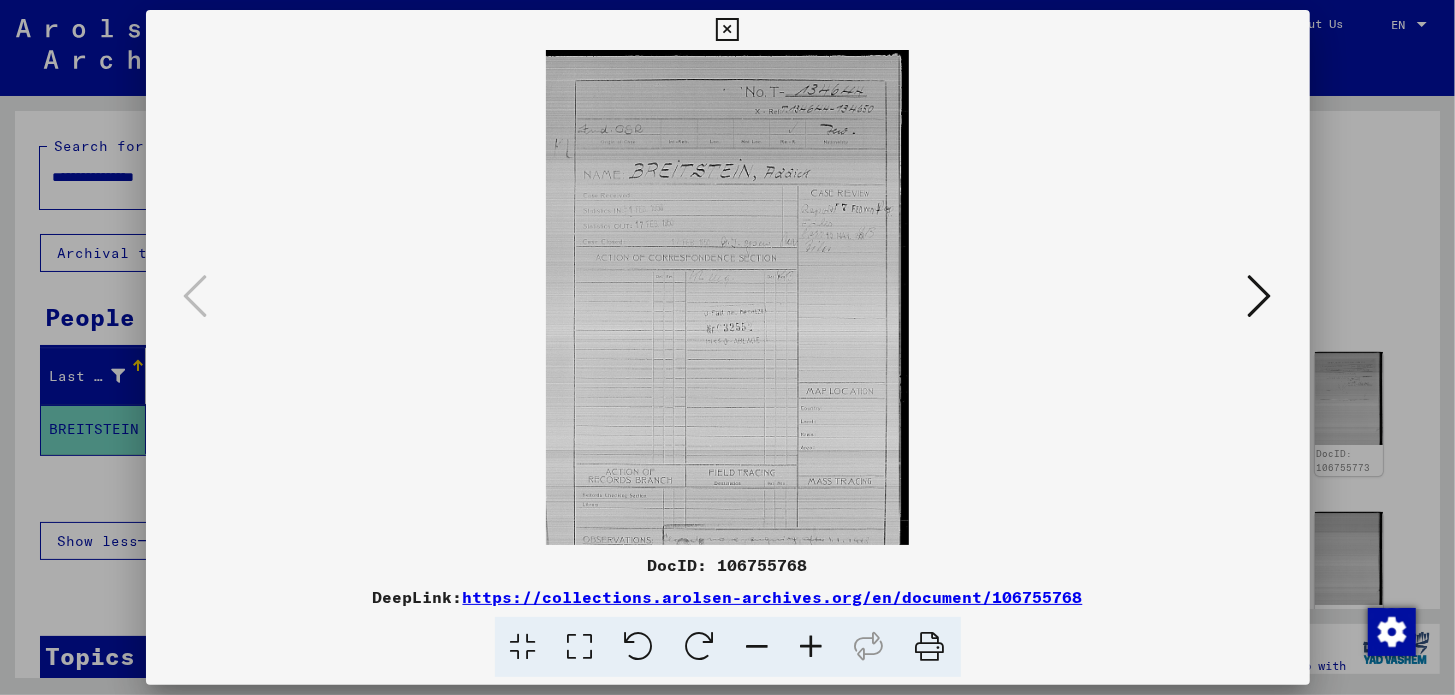 click at bounding box center (728, 297) 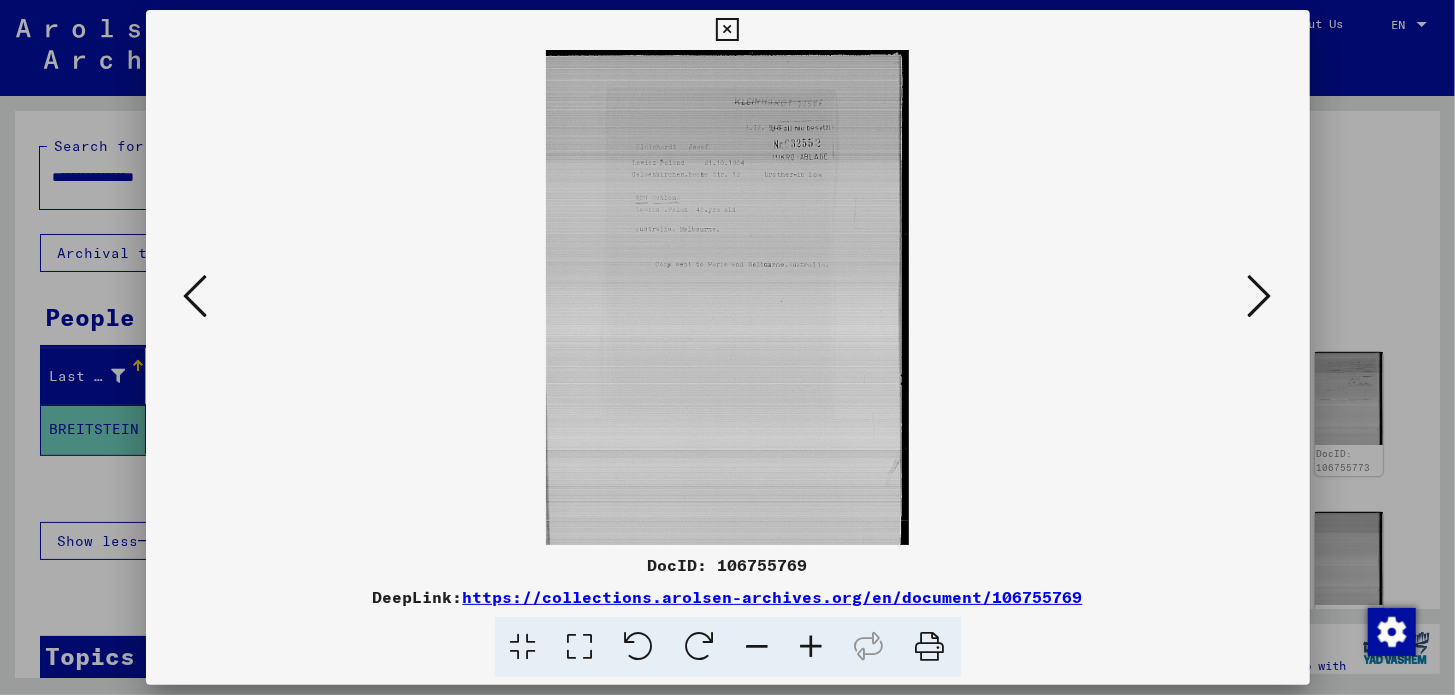 click at bounding box center [1260, 296] 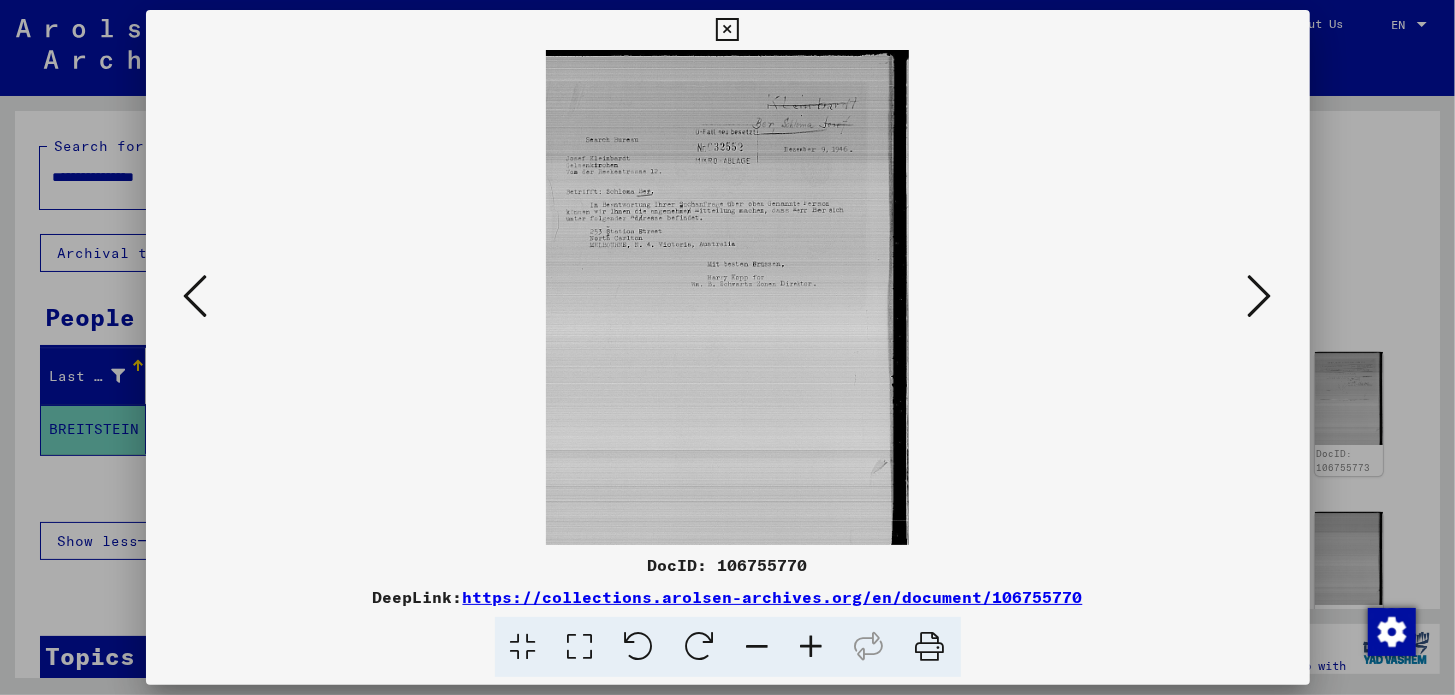click at bounding box center (1260, 296) 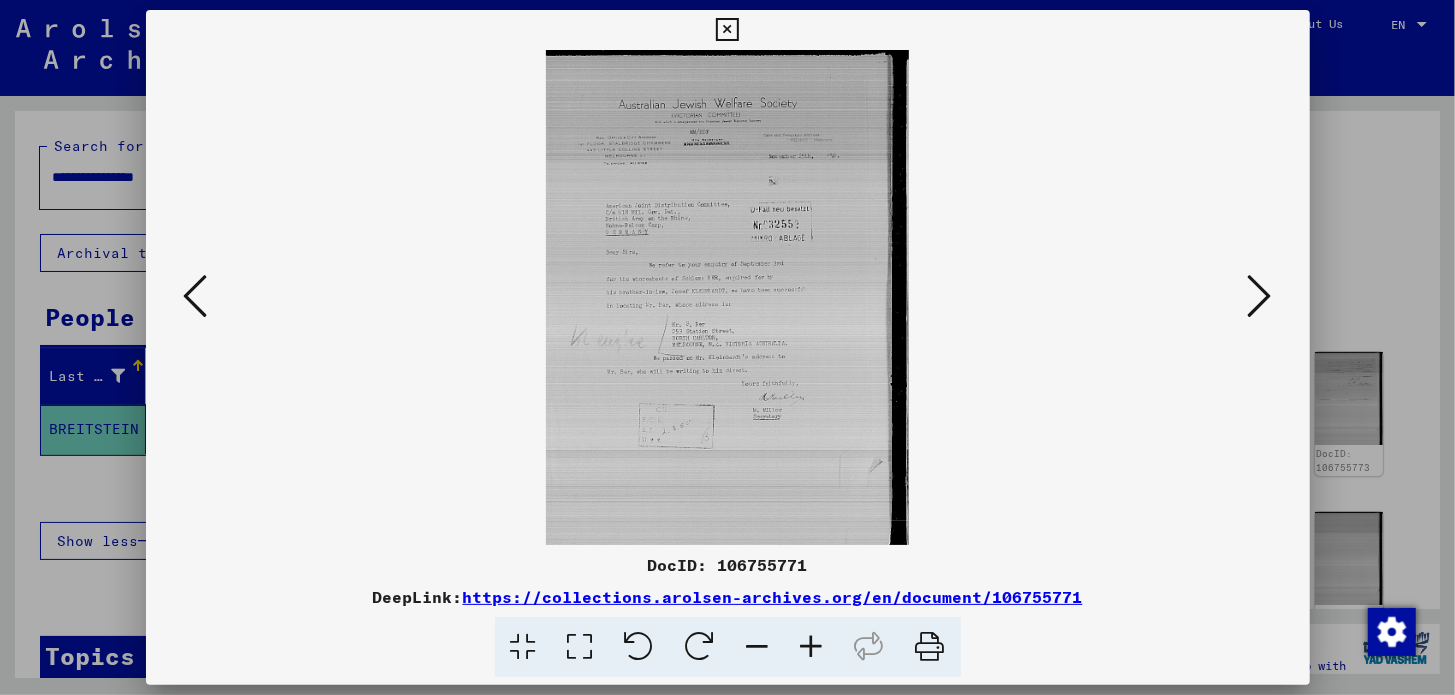 click at bounding box center (580, 647) 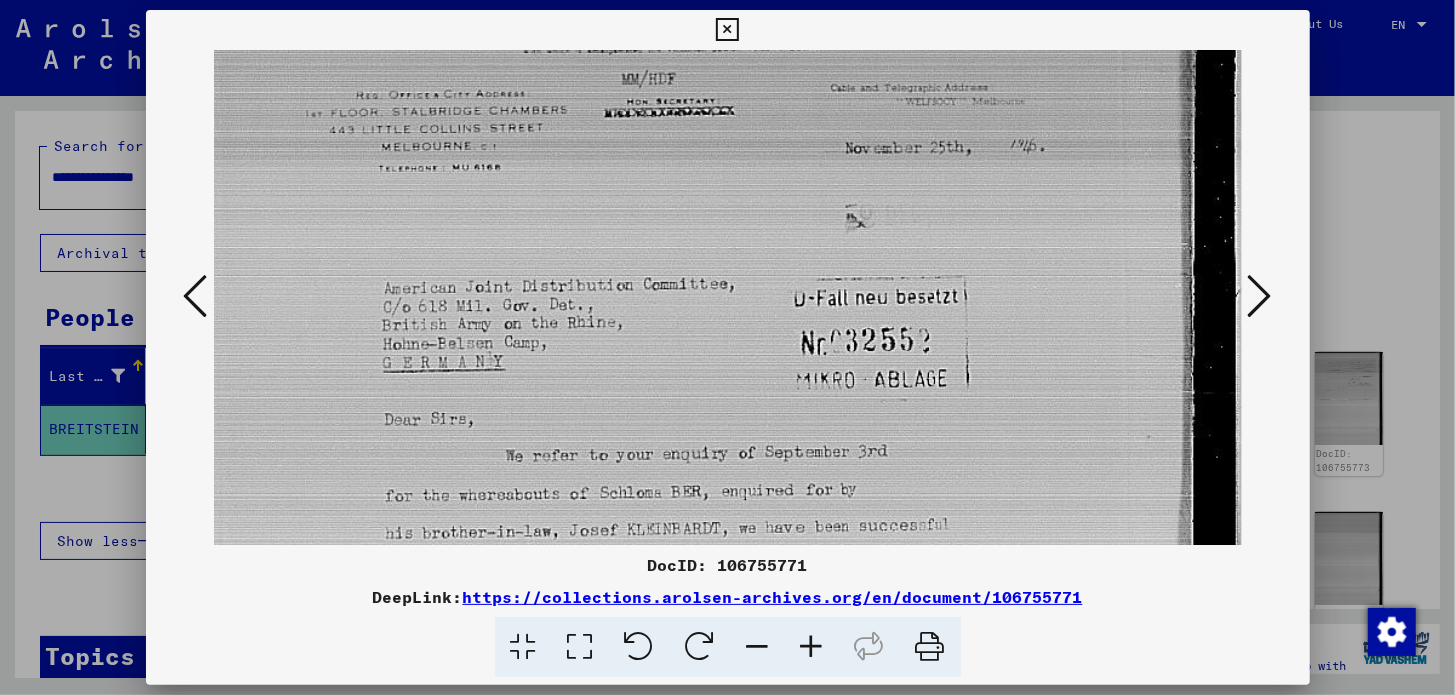 scroll, scrollTop: 215, scrollLeft: 0, axis: vertical 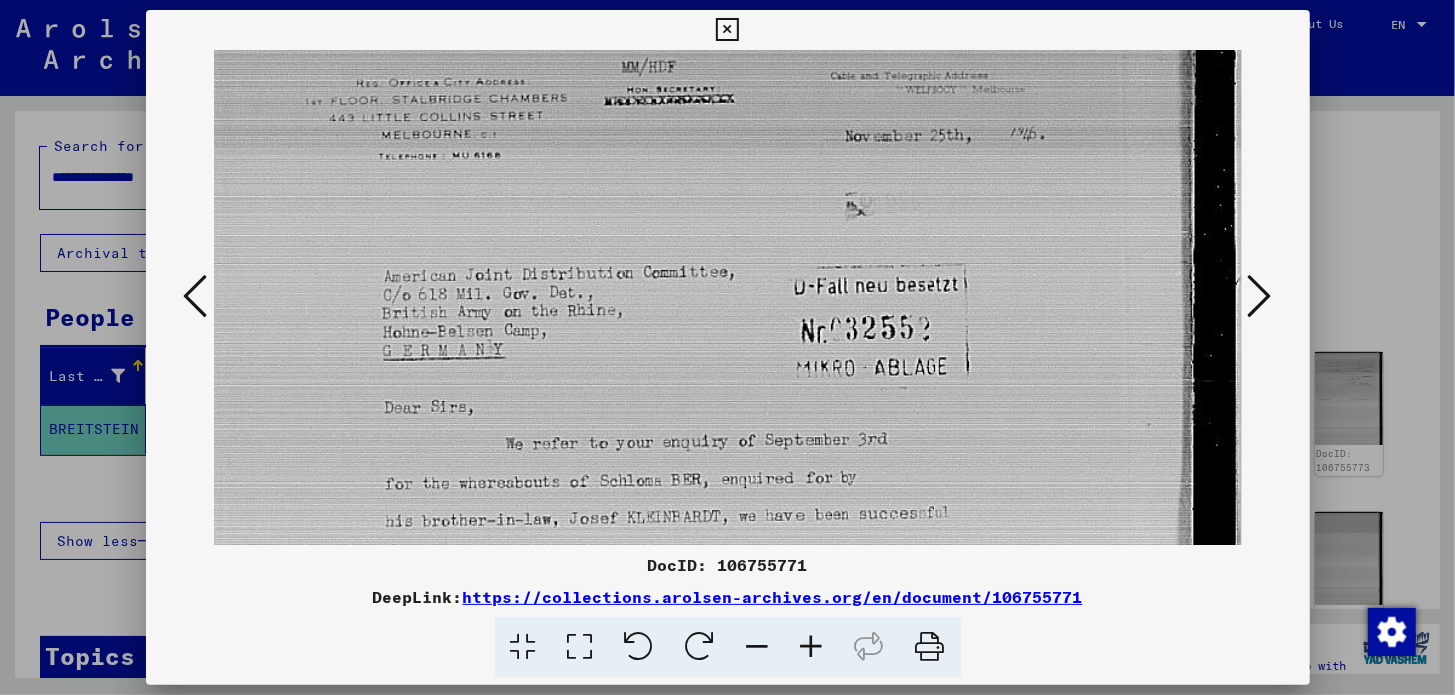 drag, startPoint x: 776, startPoint y: 368, endPoint x: 806, endPoint y: 153, distance: 217.08293 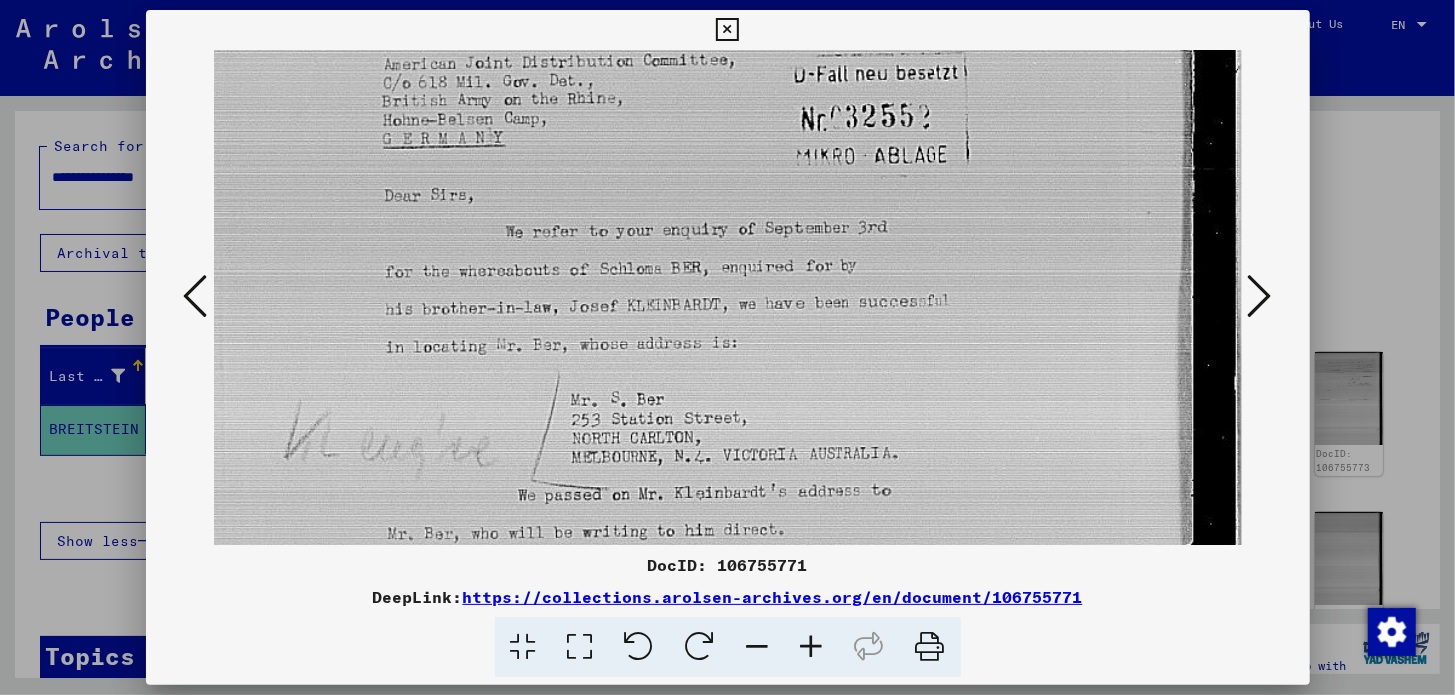 scroll, scrollTop: 432, scrollLeft: 0, axis: vertical 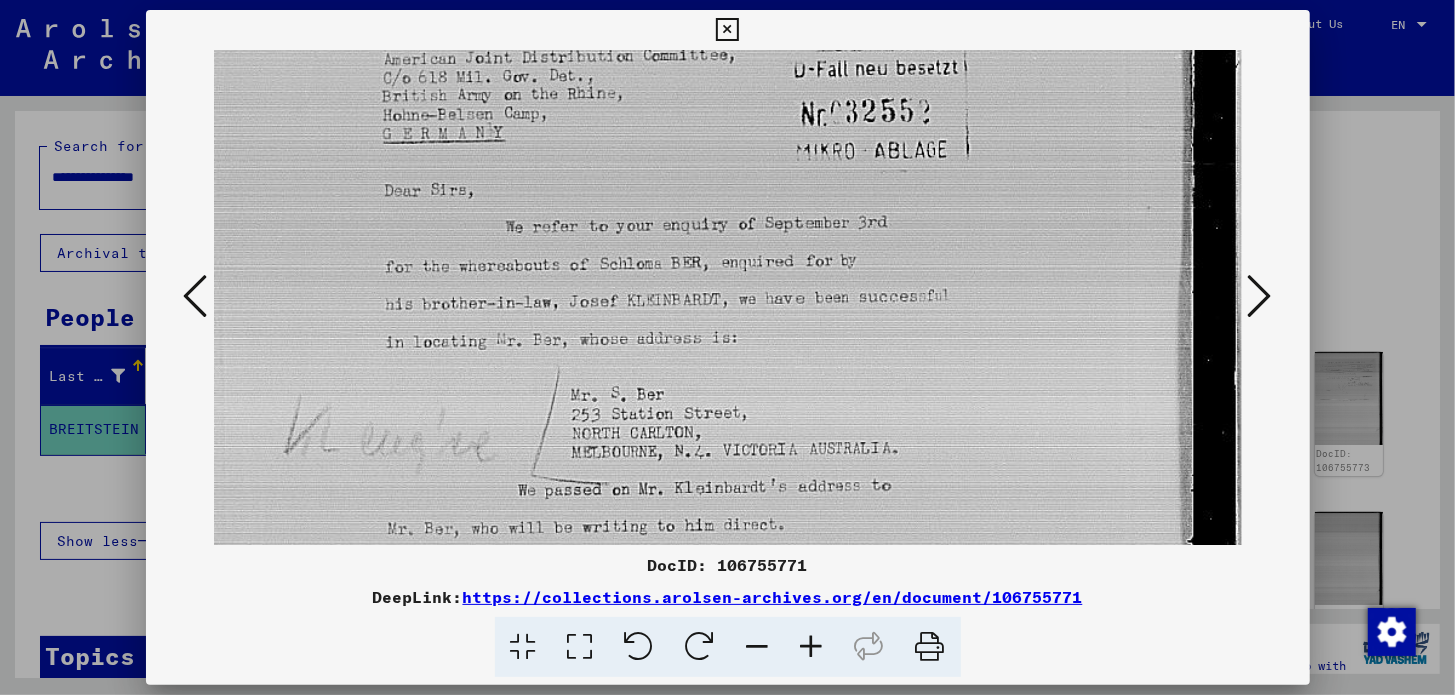 drag, startPoint x: 815, startPoint y: 416, endPoint x: 840, endPoint y: 200, distance: 217.44194 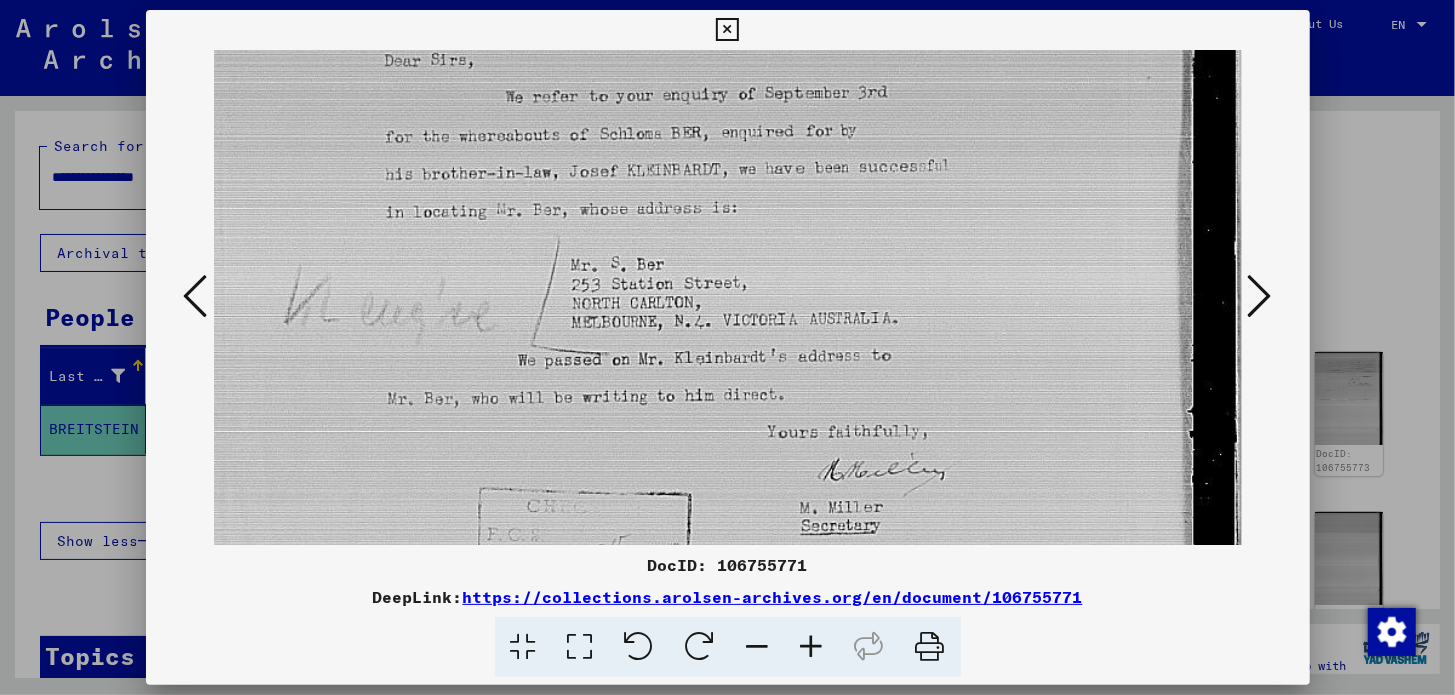 scroll, scrollTop: 566, scrollLeft: 0, axis: vertical 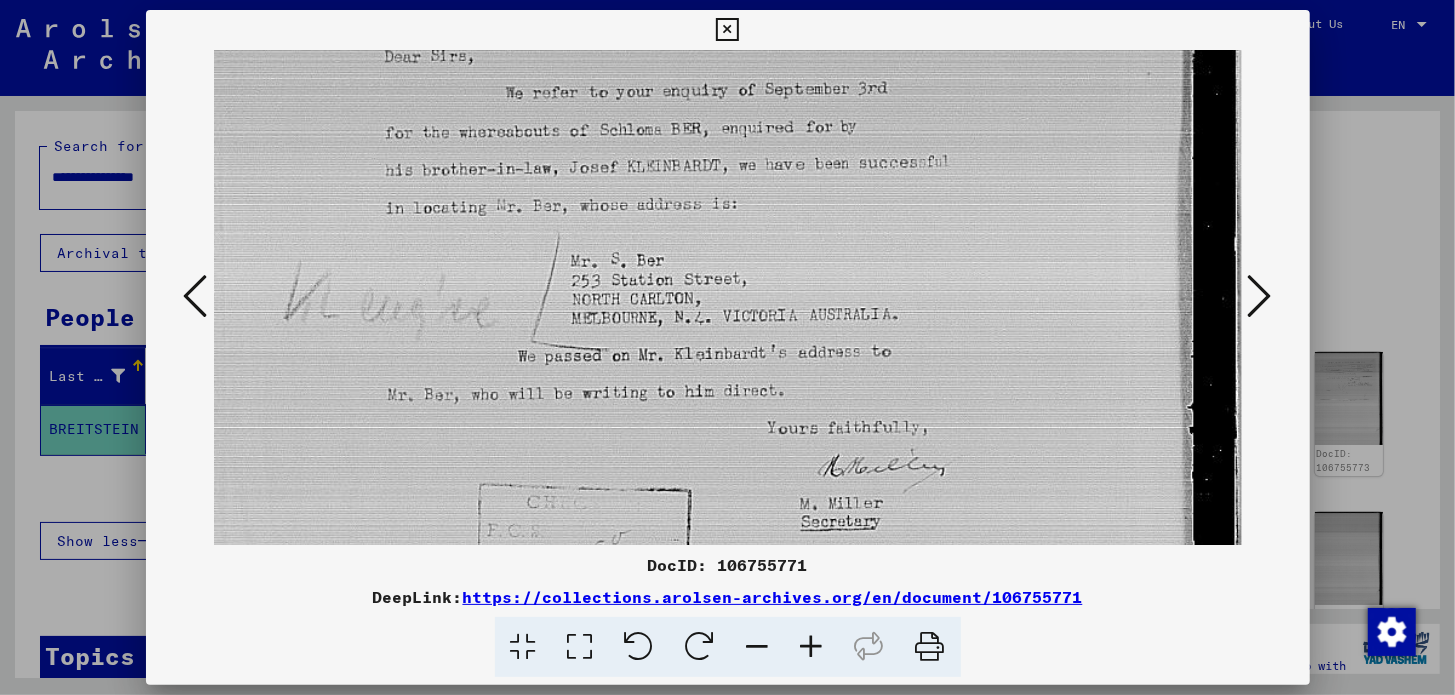 drag, startPoint x: 784, startPoint y: 421, endPoint x: 809, endPoint y: 287, distance: 136.31215 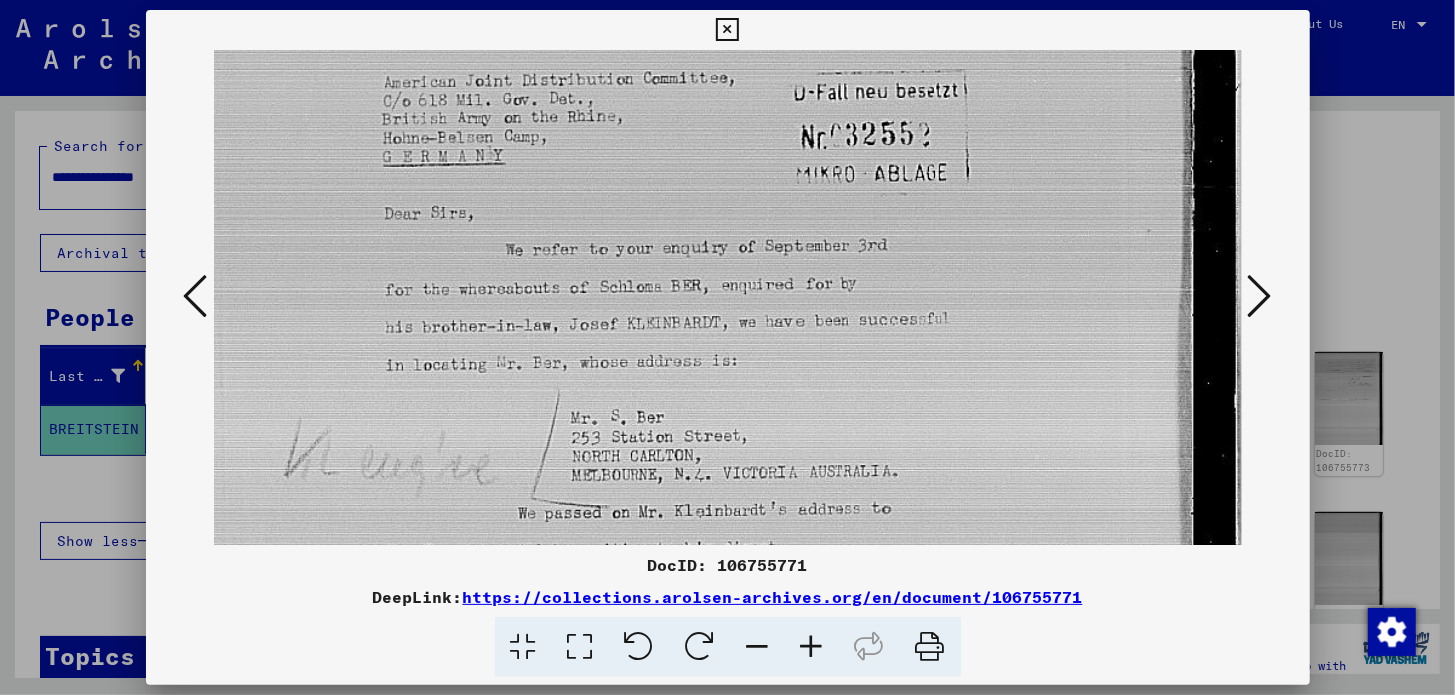 scroll, scrollTop: 408, scrollLeft: 0, axis: vertical 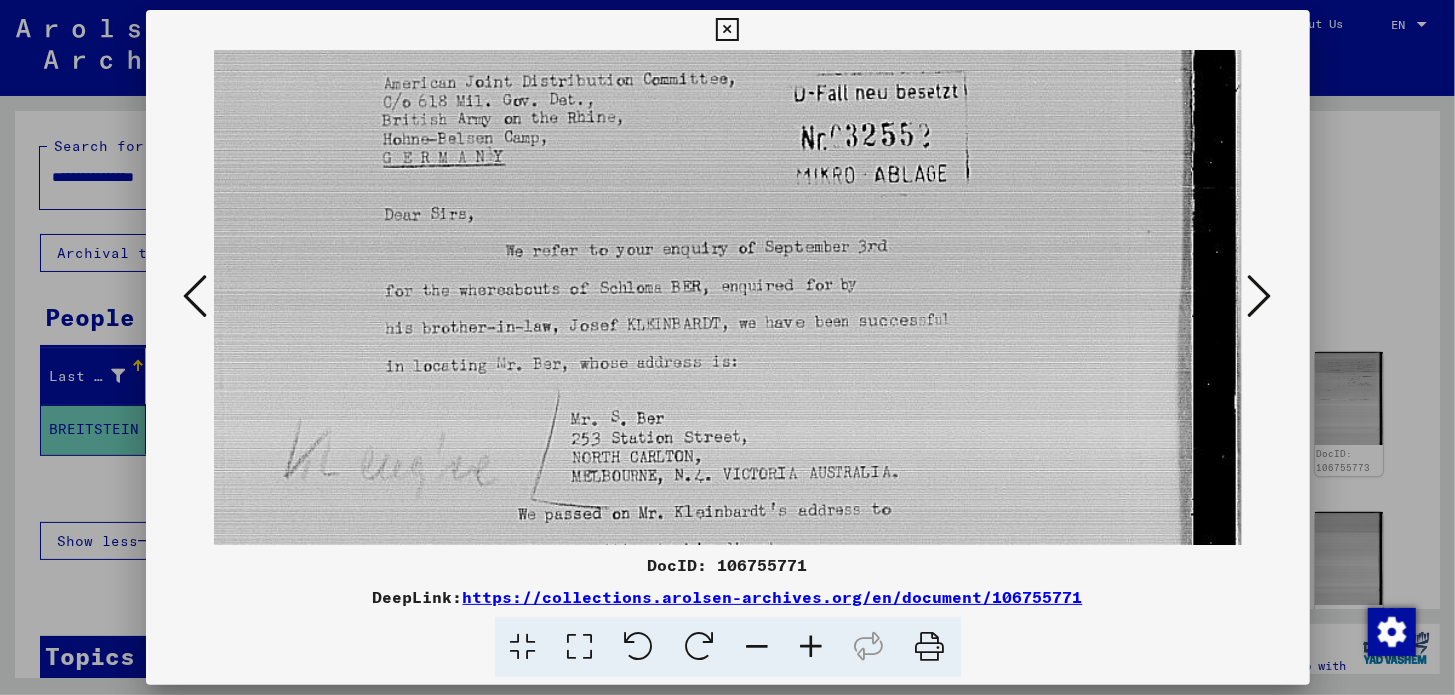 drag, startPoint x: 619, startPoint y: 328, endPoint x: 639, endPoint y: 489, distance: 162.23749 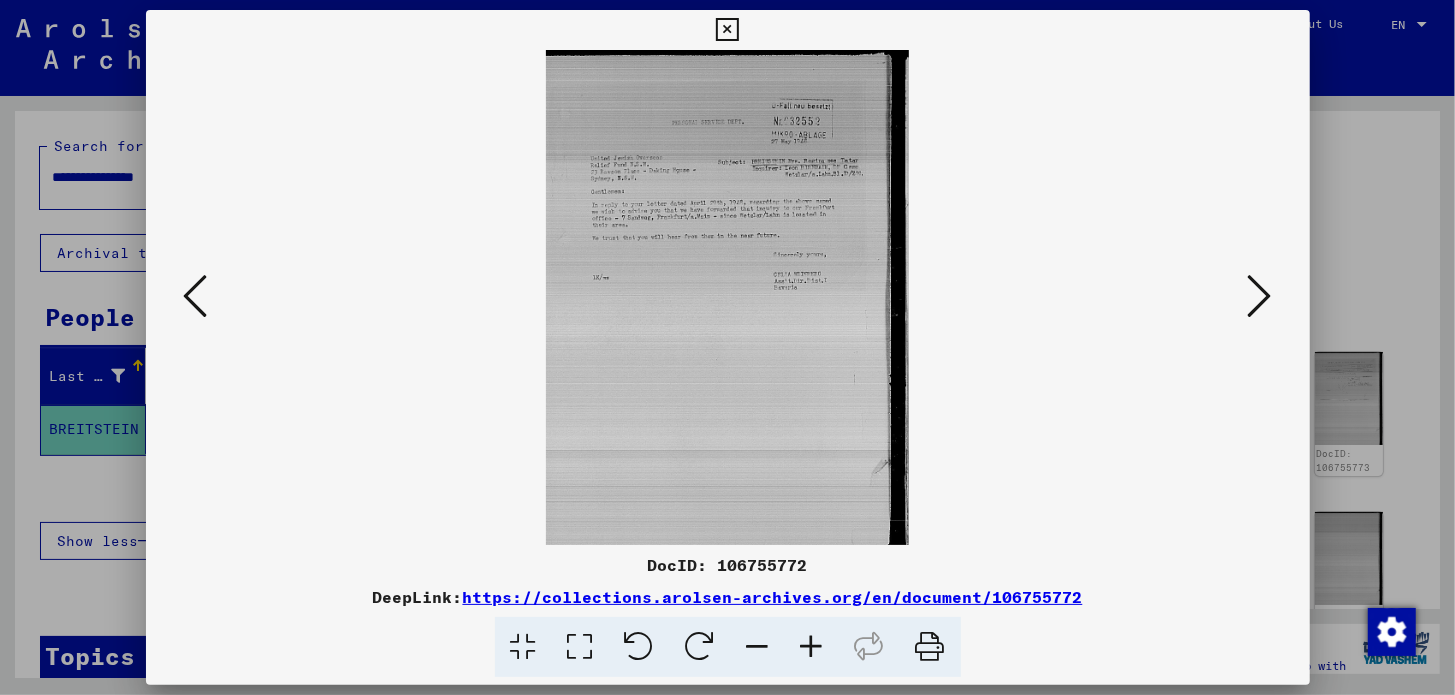 click at bounding box center (1260, 296) 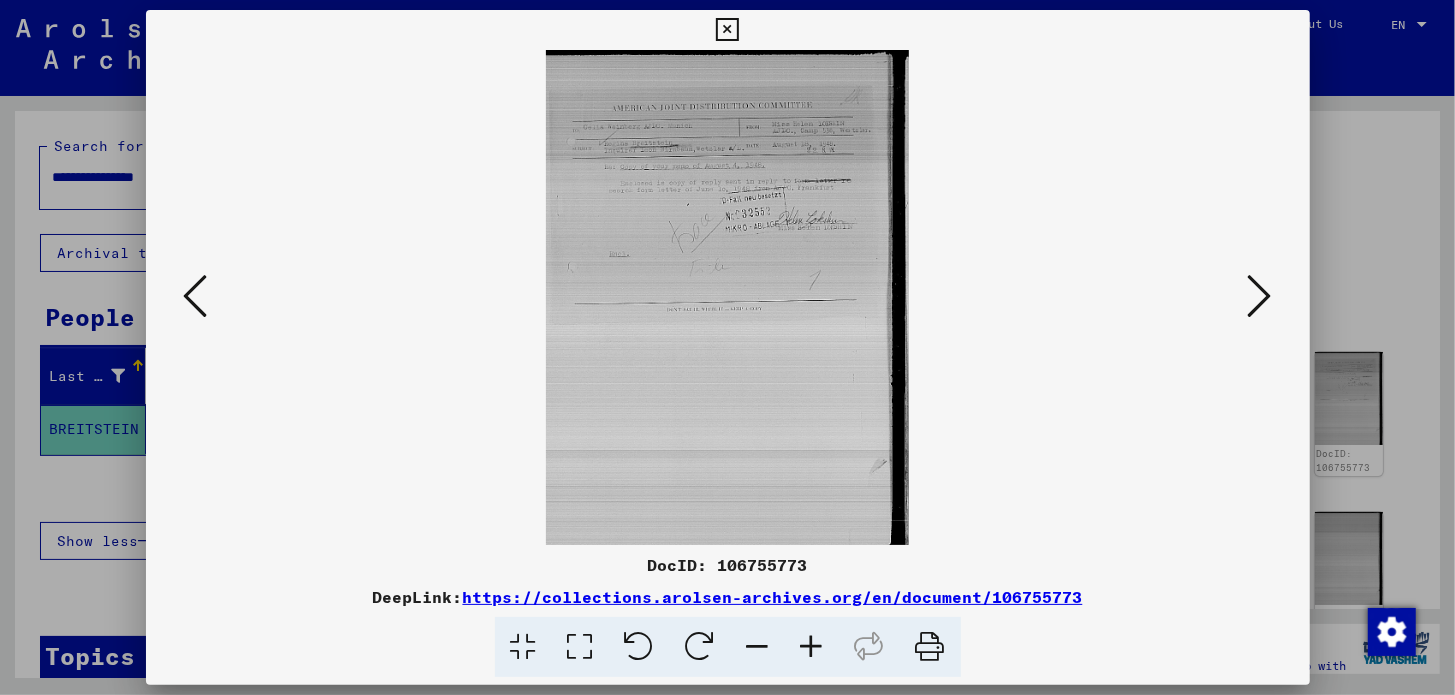 click at bounding box center [1260, 296] 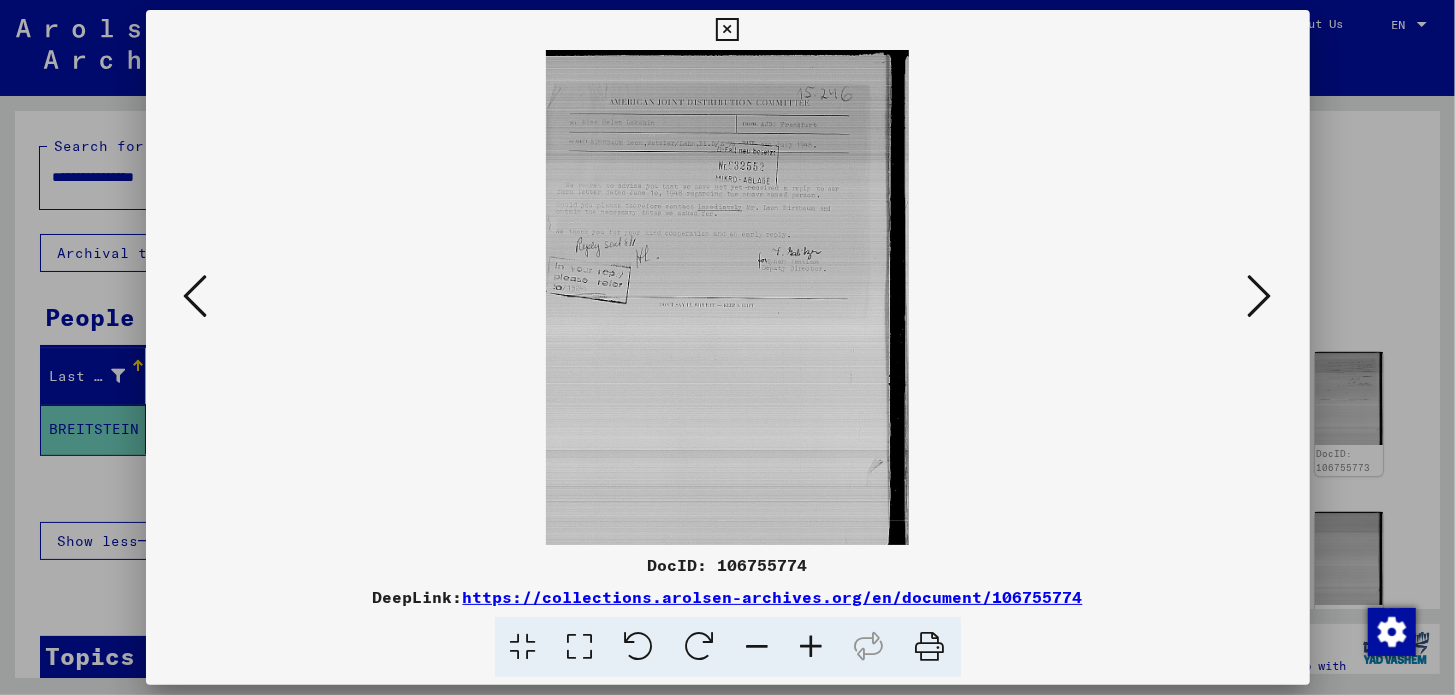 click at bounding box center (1260, 296) 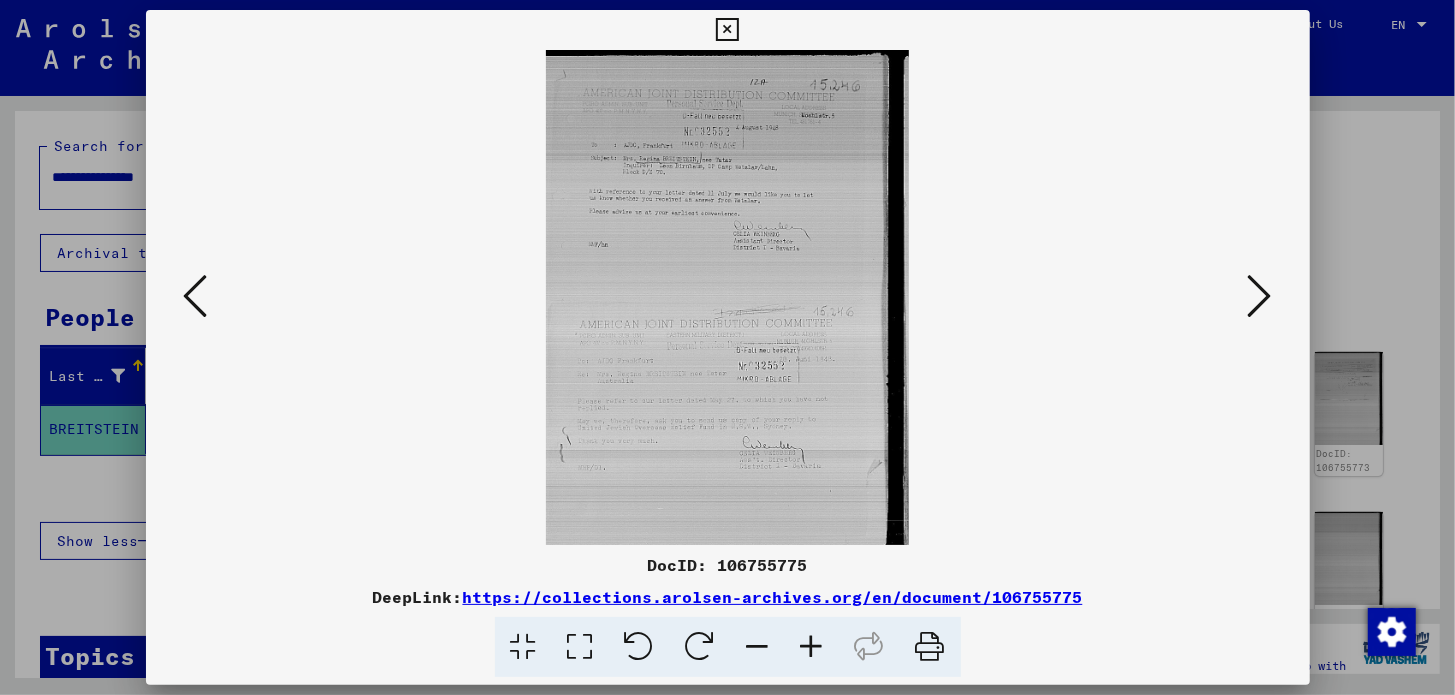 click at bounding box center (580, 647) 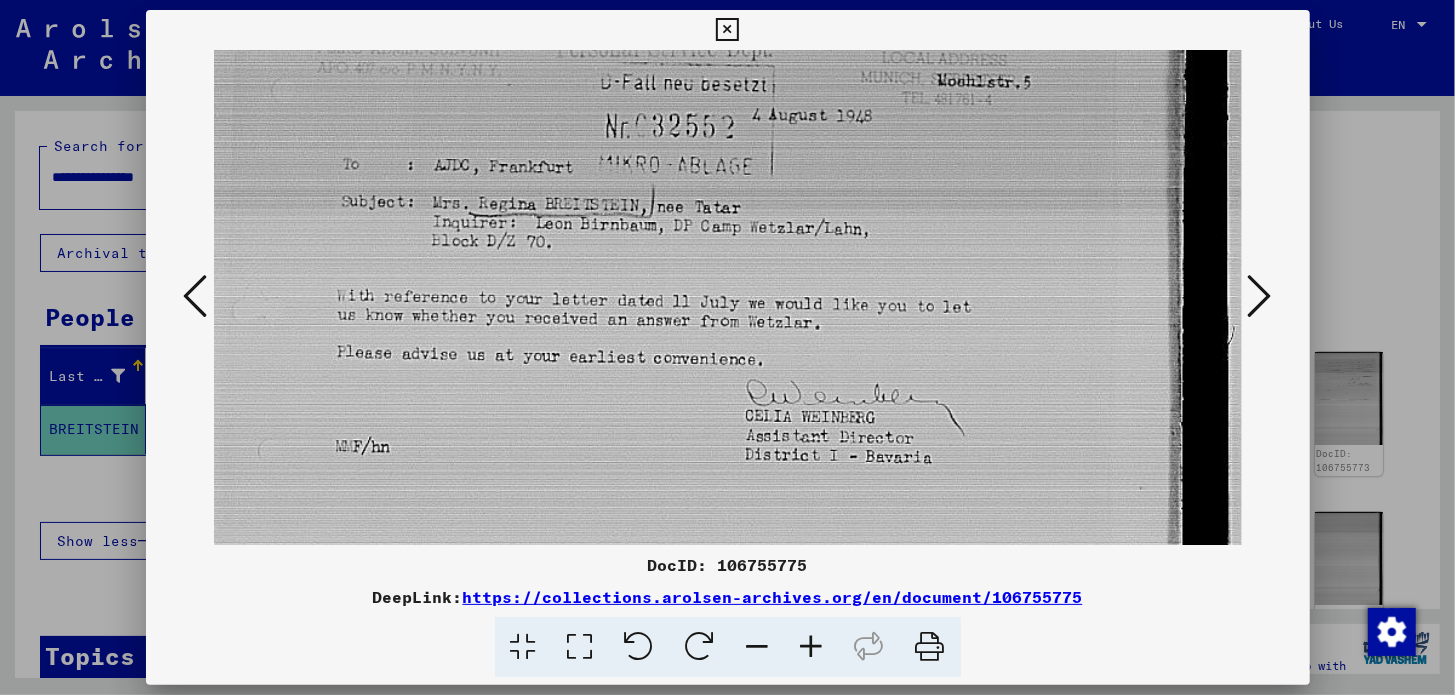 scroll, scrollTop: 165, scrollLeft: 0, axis: vertical 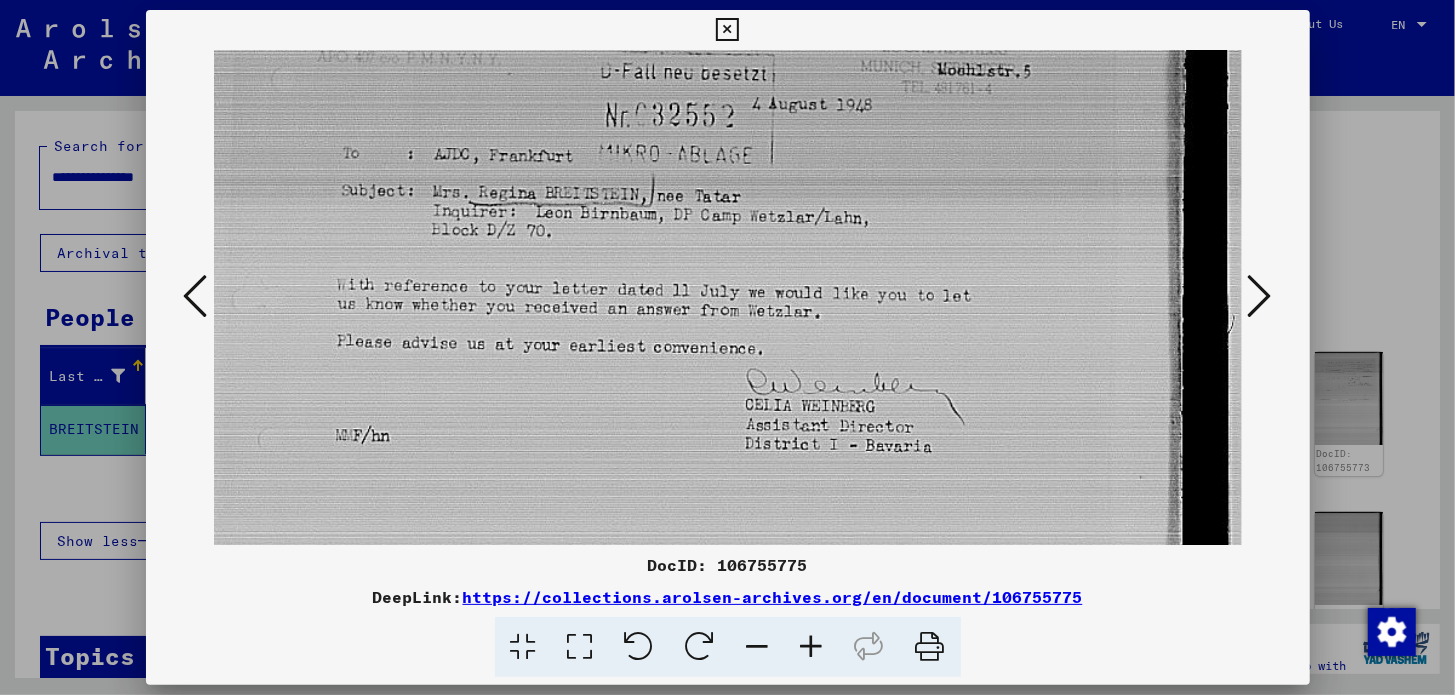 drag, startPoint x: 809, startPoint y: 420, endPoint x: 837, endPoint y: 255, distance: 167.3589 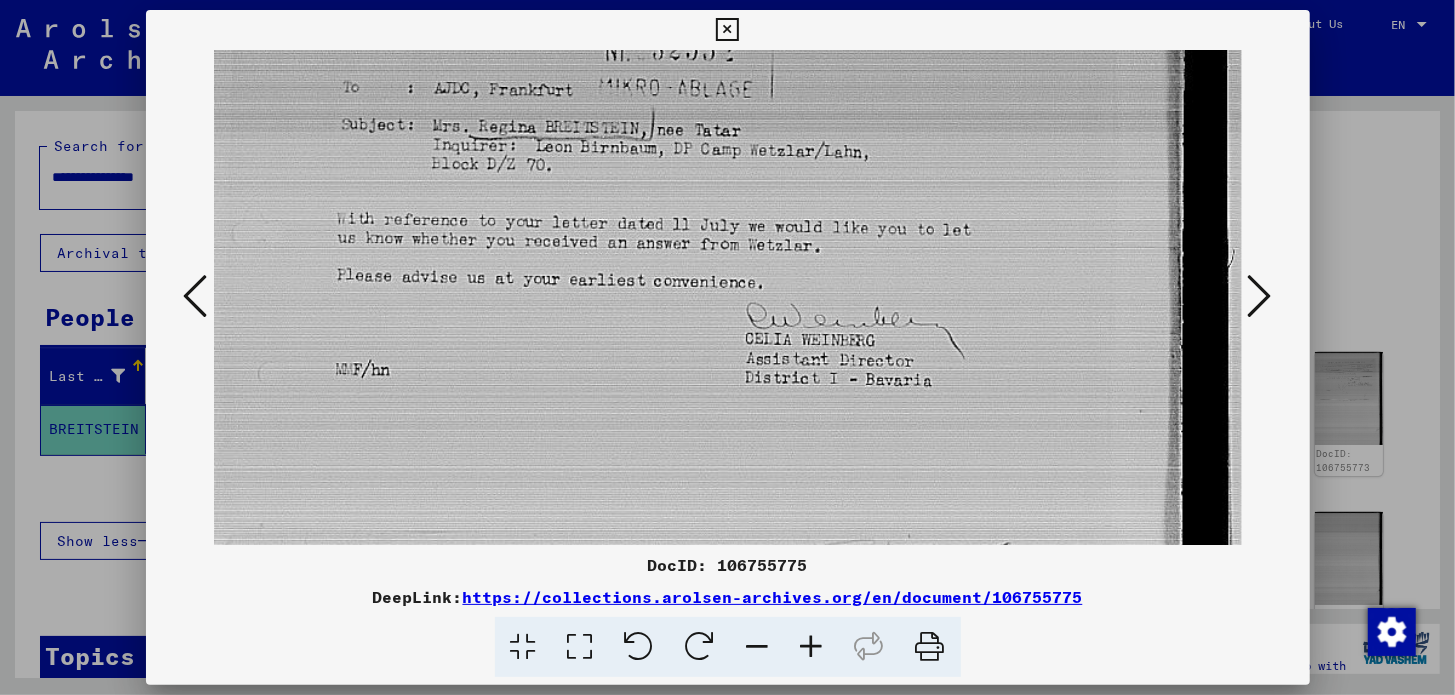 scroll, scrollTop: 236, scrollLeft: 0, axis: vertical 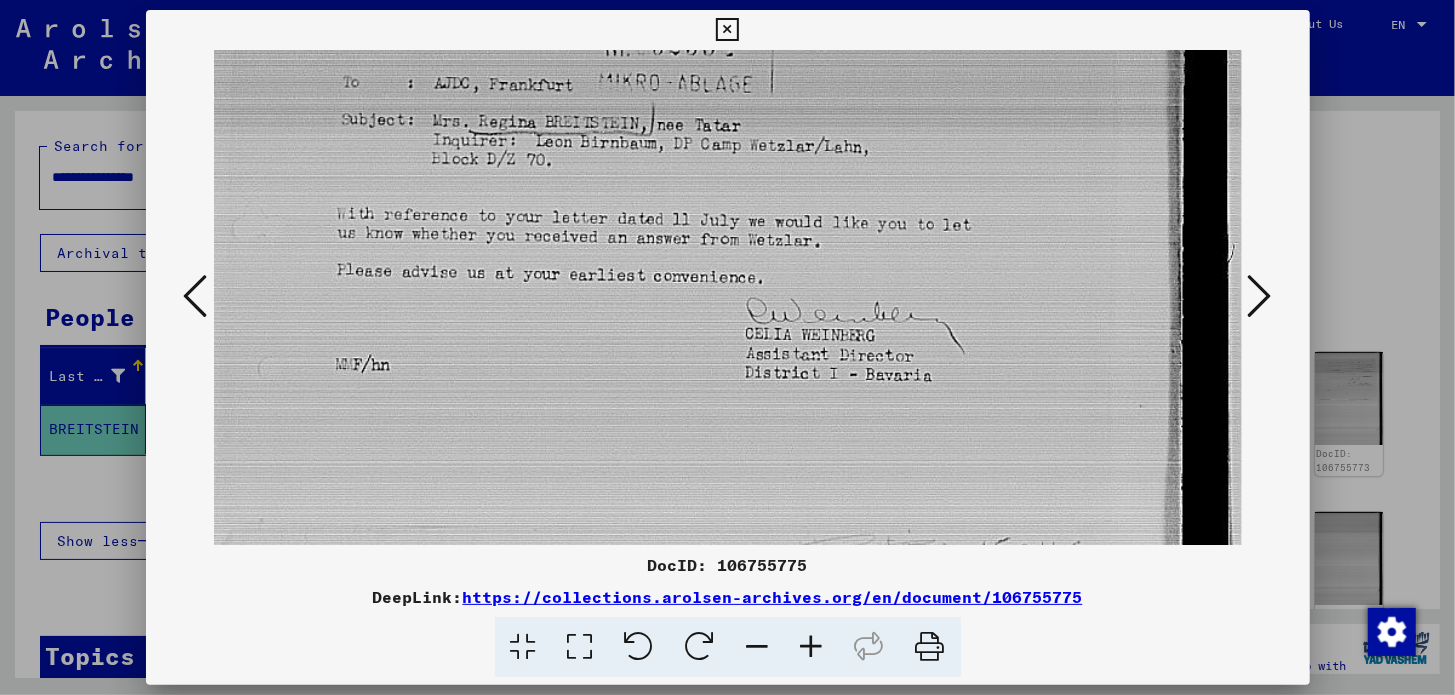 drag, startPoint x: 614, startPoint y: 403, endPoint x: 642, endPoint y: 390, distance: 30.870699 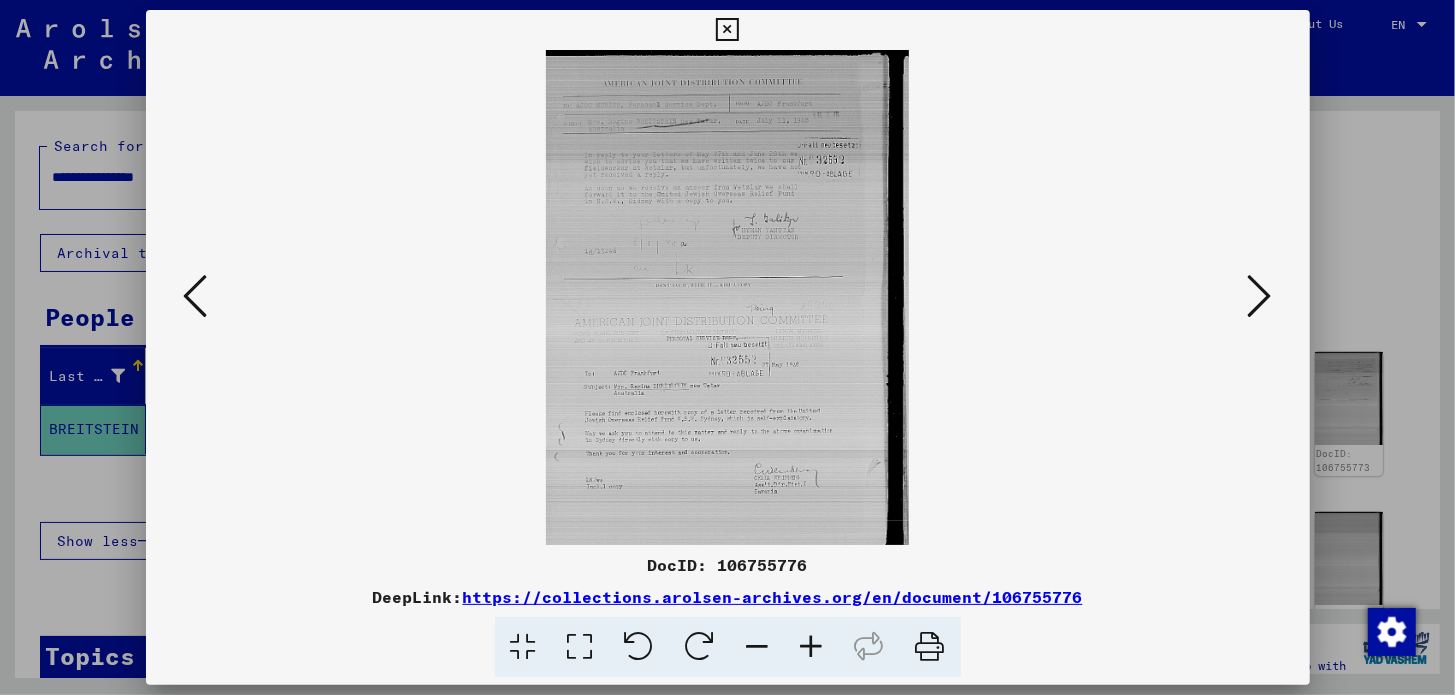 scroll, scrollTop: 0, scrollLeft: 0, axis: both 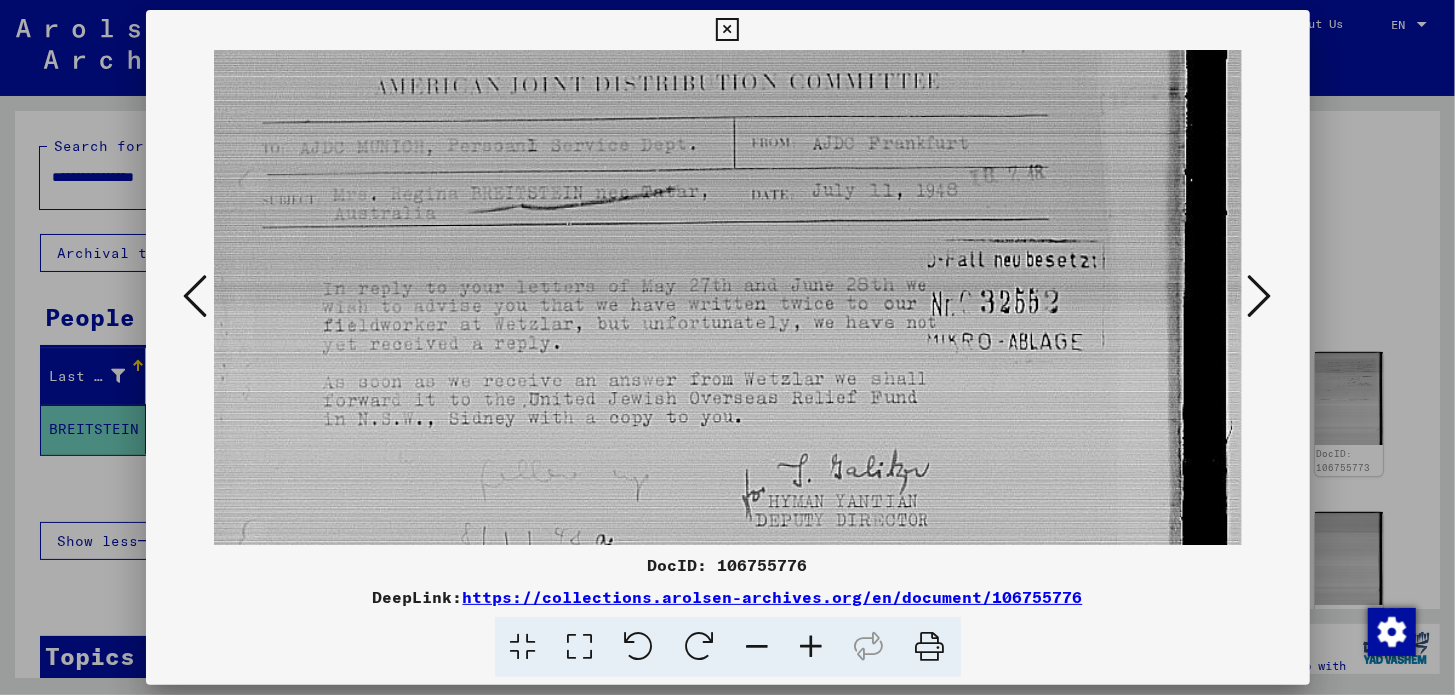 drag, startPoint x: 929, startPoint y: 475, endPoint x: 922, endPoint y: 416, distance: 59.413803 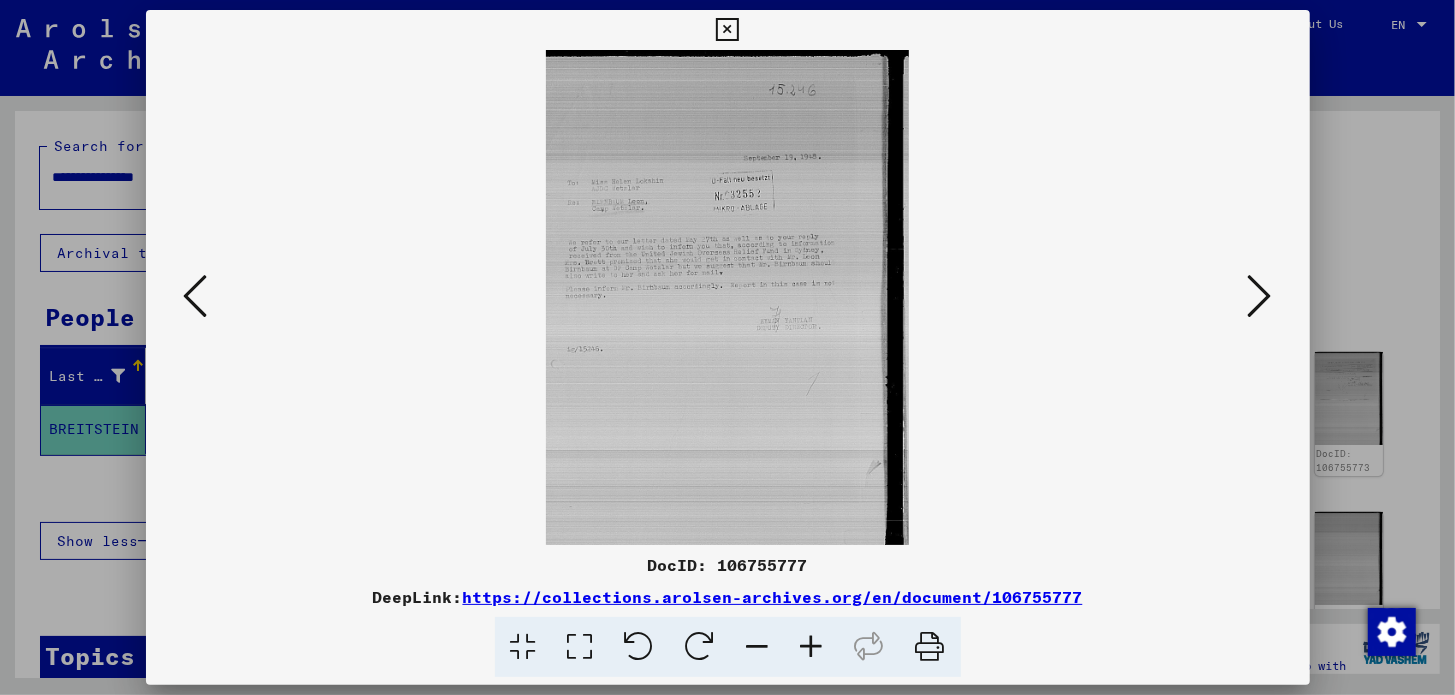 click at bounding box center [727, 30] 